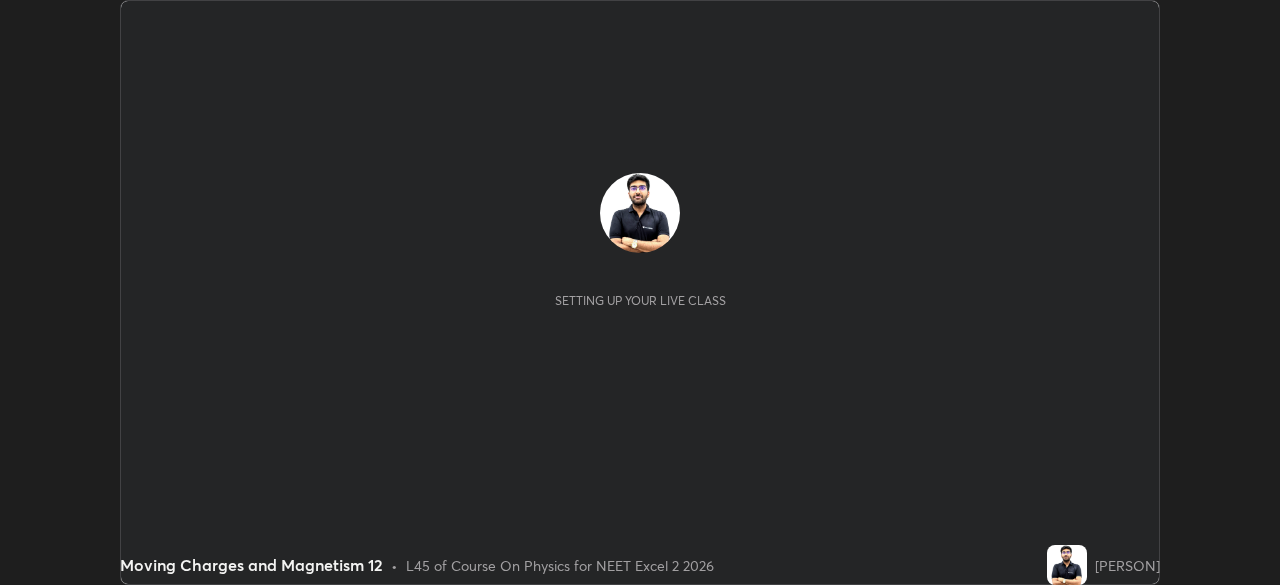 scroll, scrollTop: 0, scrollLeft: 0, axis: both 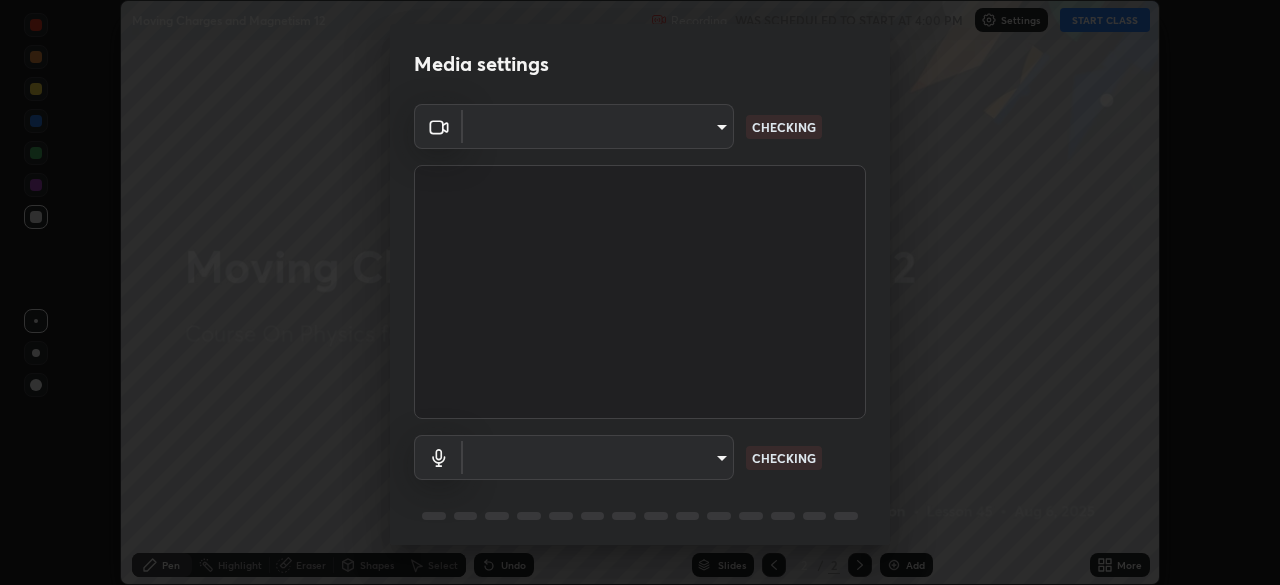 type on "646e766041115afe775193d65f058929323c5316c5d1d13a2c8912e529581f74" 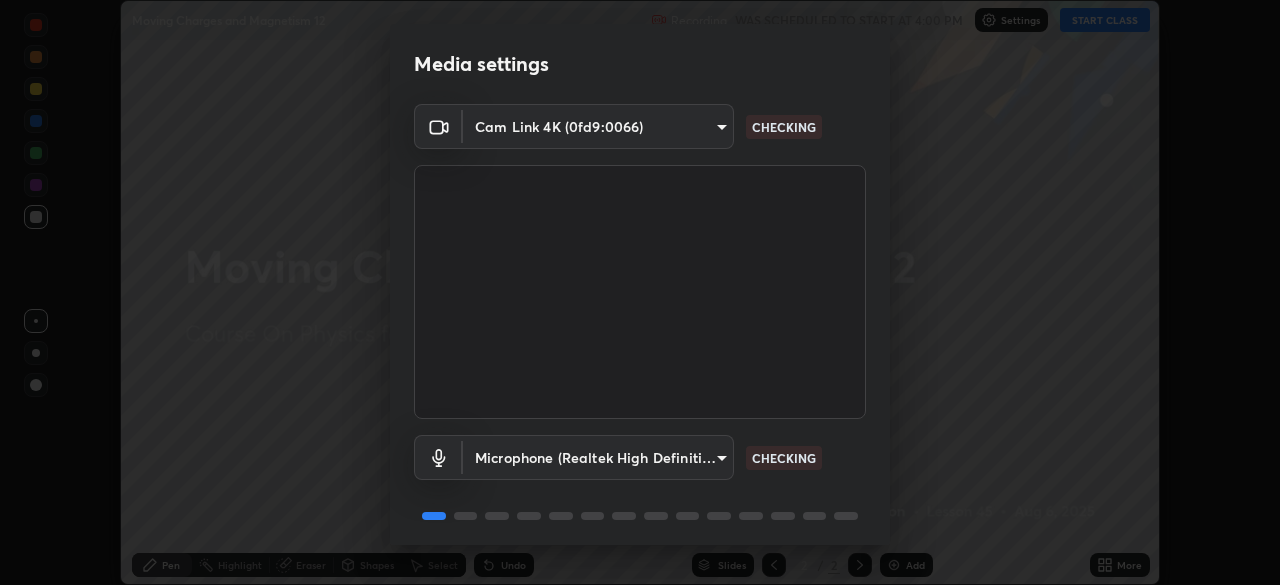 scroll, scrollTop: 71, scrollLeft: 0, axis: vertical 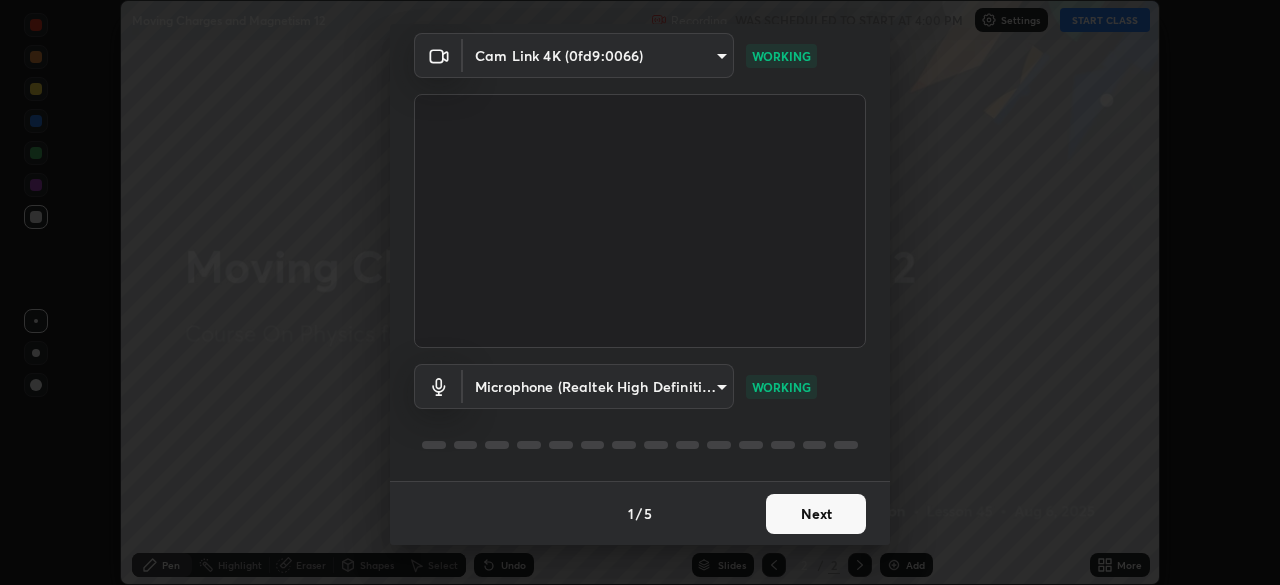 click on "Next" at bounding box center [816, 514] 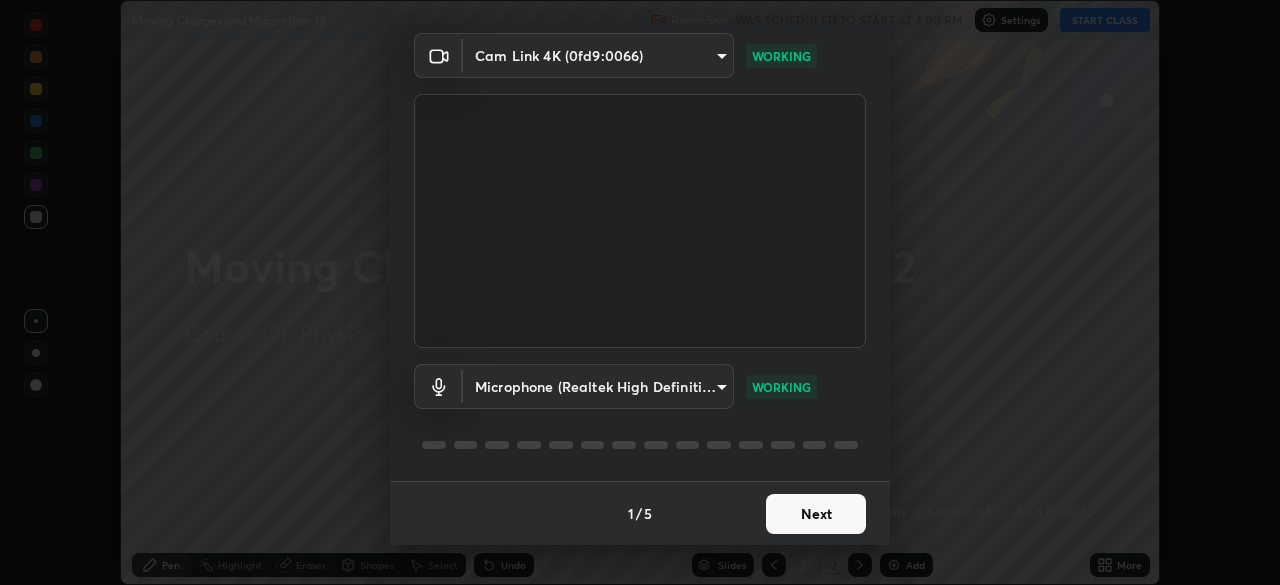 scroll, scrollTop: 0, scrollLeft: 0, axis: both 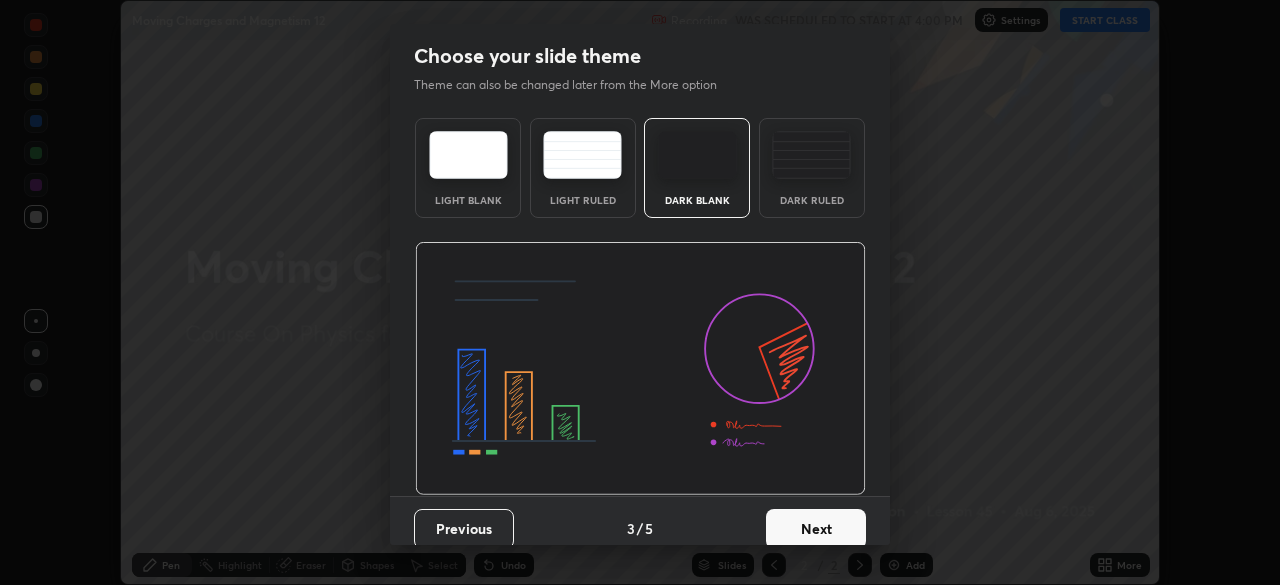 click on "Next" at bounding box center (816, 529) 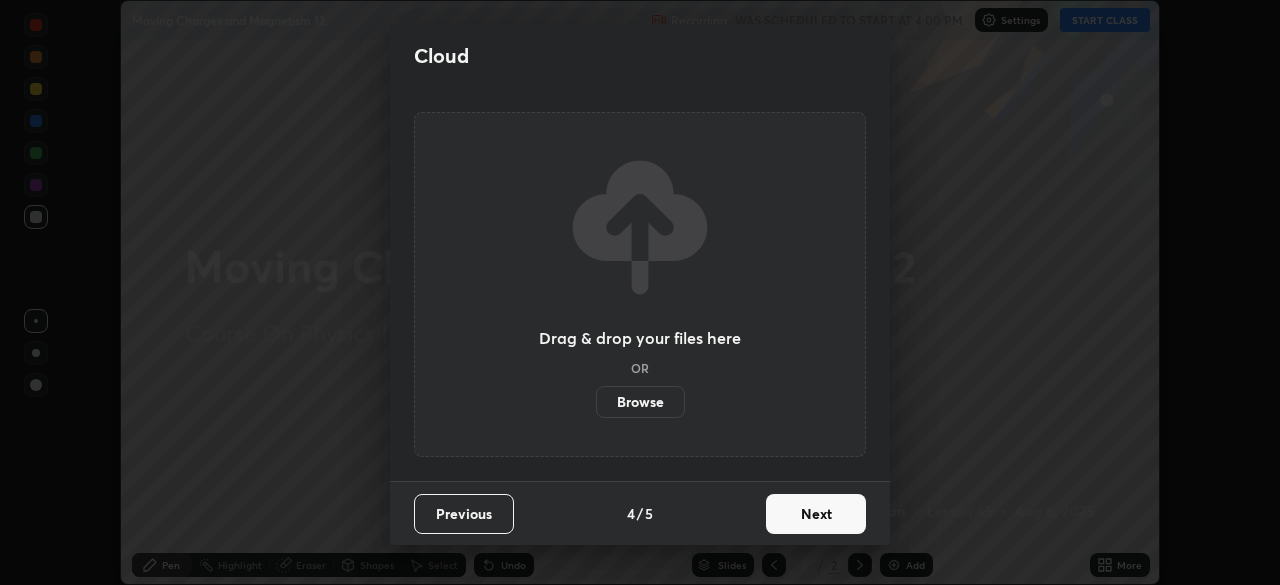 click on "Next" at bounding box center (816, 514) 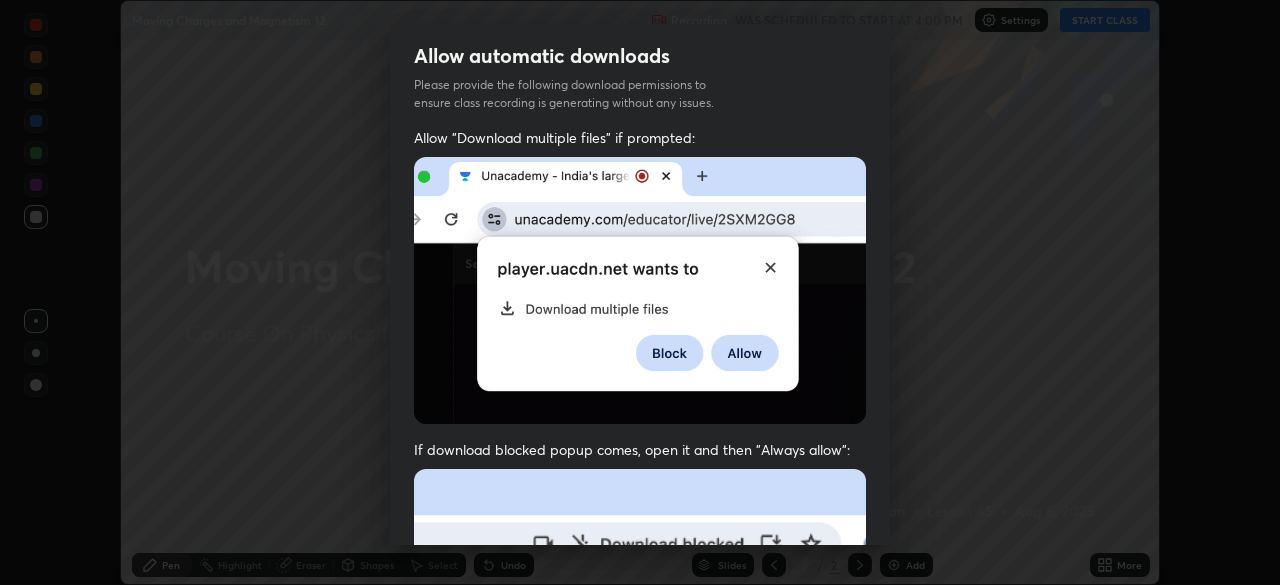 click at bounding box center [640, 290] 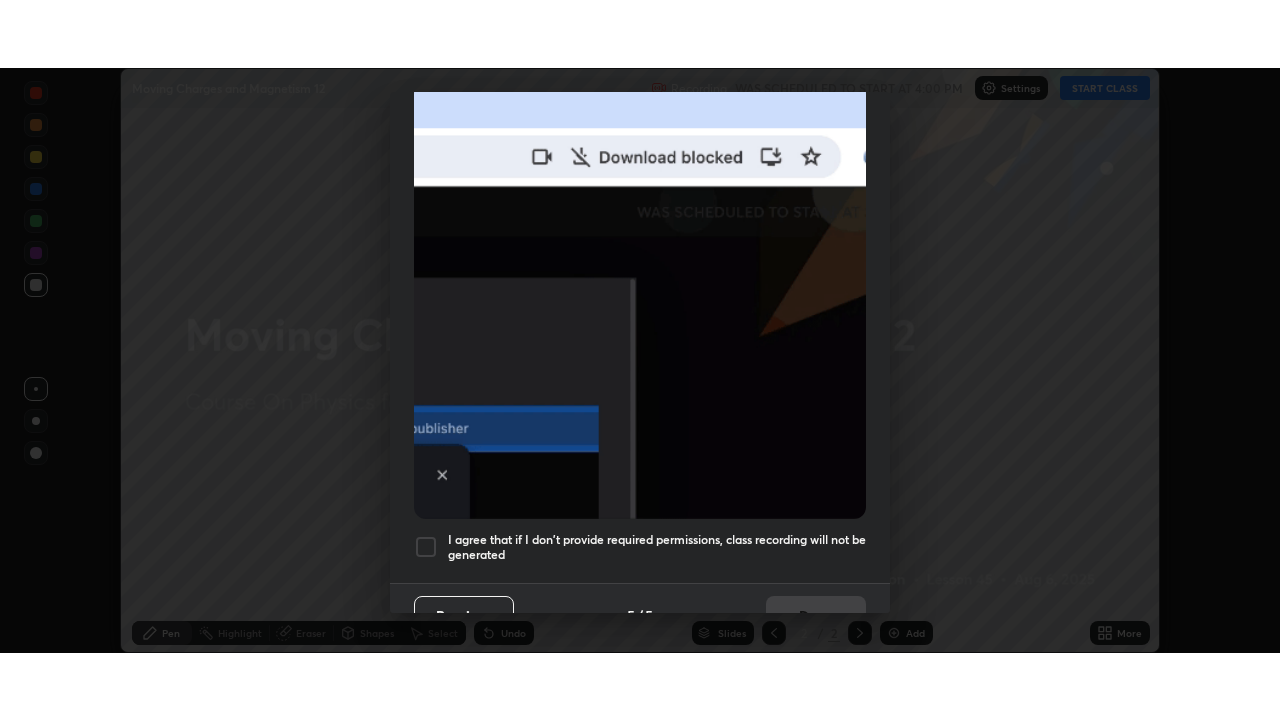 scroll, scrollTop: 479, scrollLeft: 0, axis: vertical 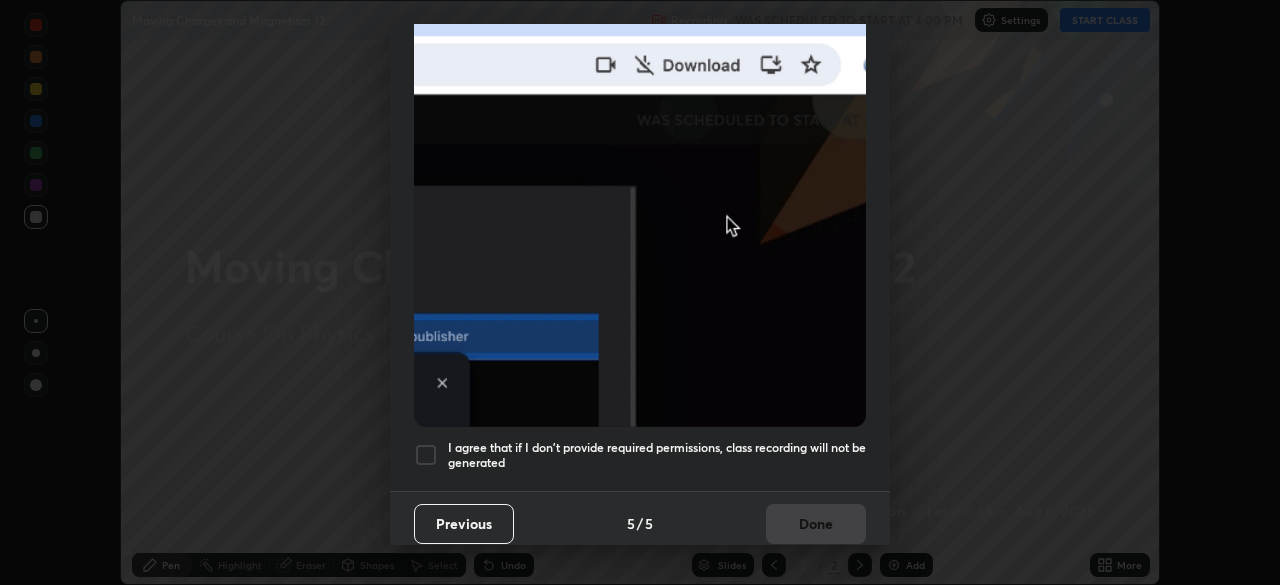 click at bounding box center (426, 455) 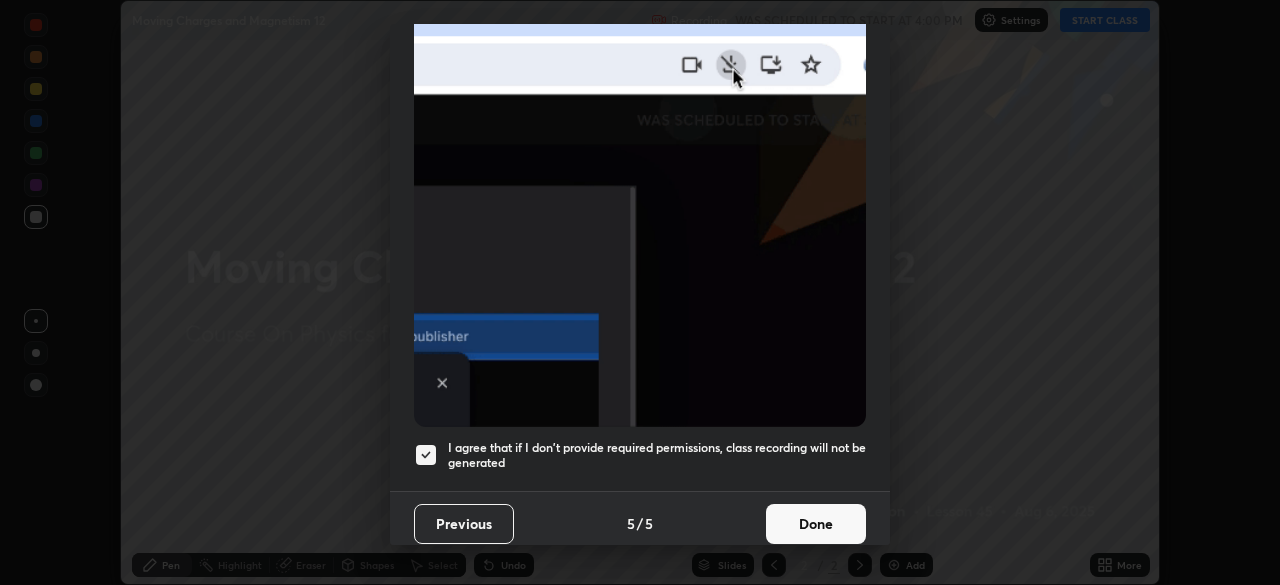 click on "Done" at bounding box center (816, 524) 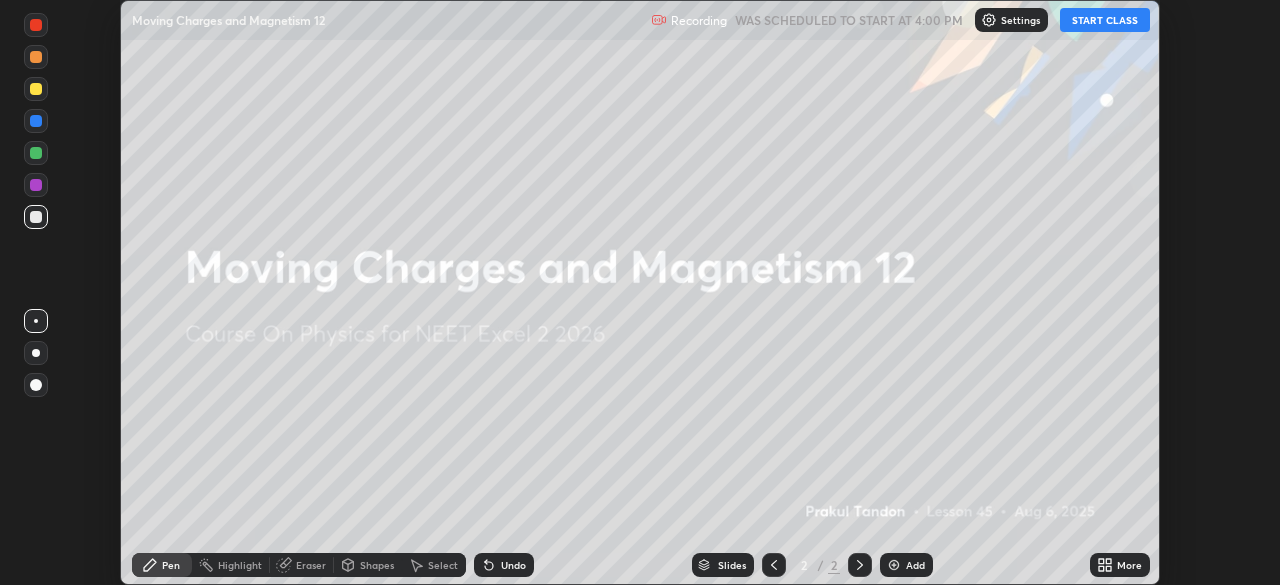 click on "START CLASS" at bounding box center [1105, 20] 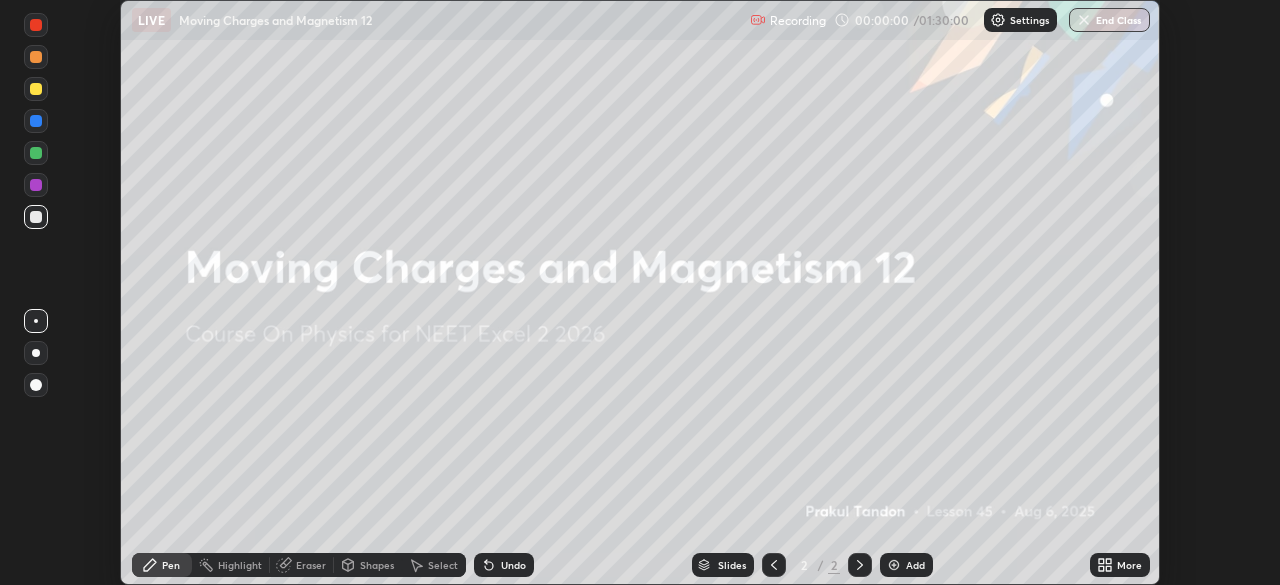click 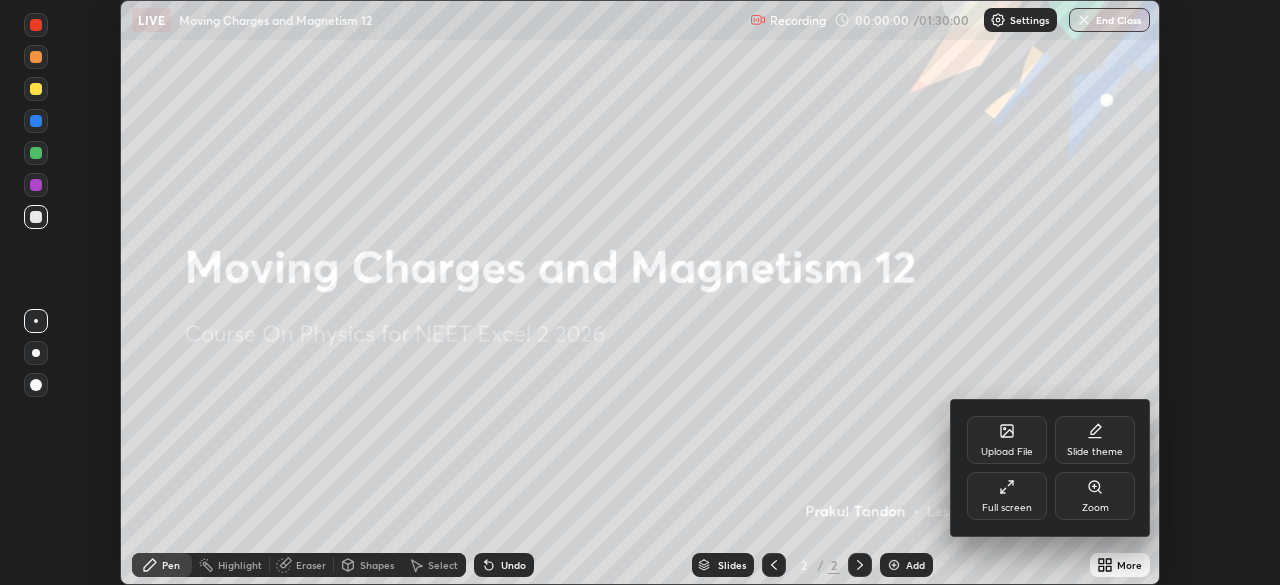 click on "Full screen" at bounding box center (1007, 508) 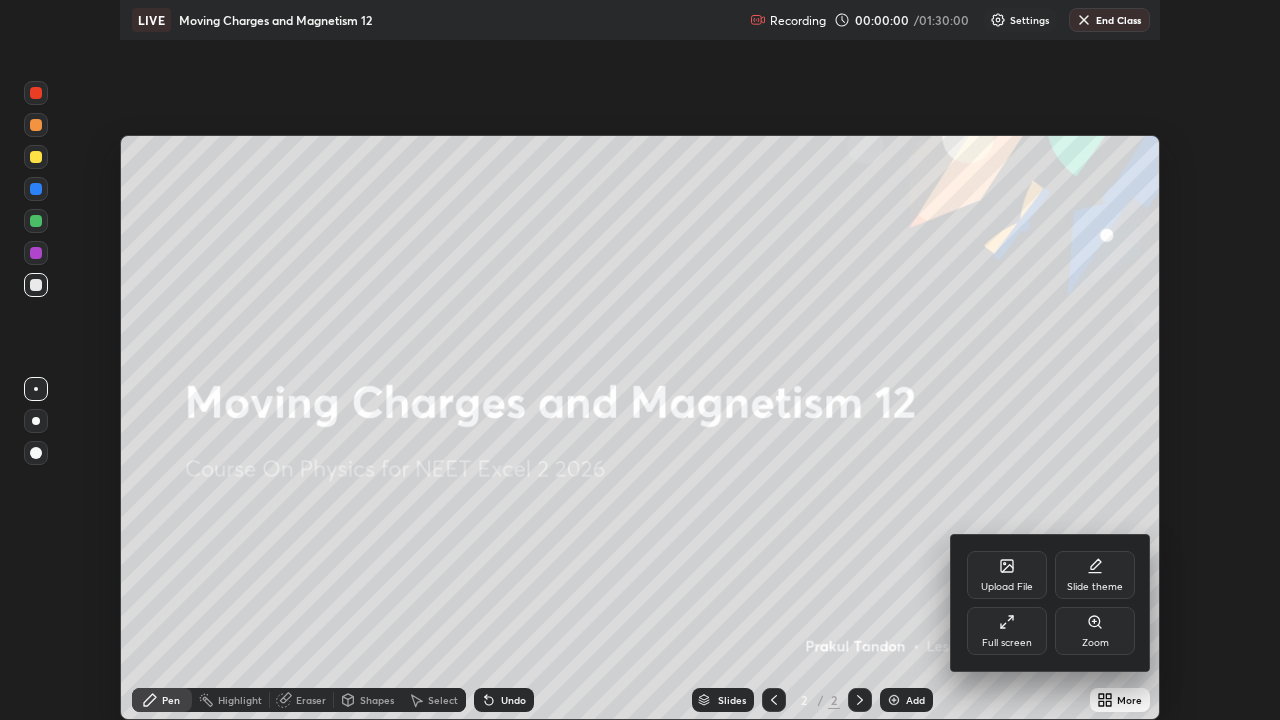 scroll, scrollTop: 99280, scrollLeft: 98720, axis: both 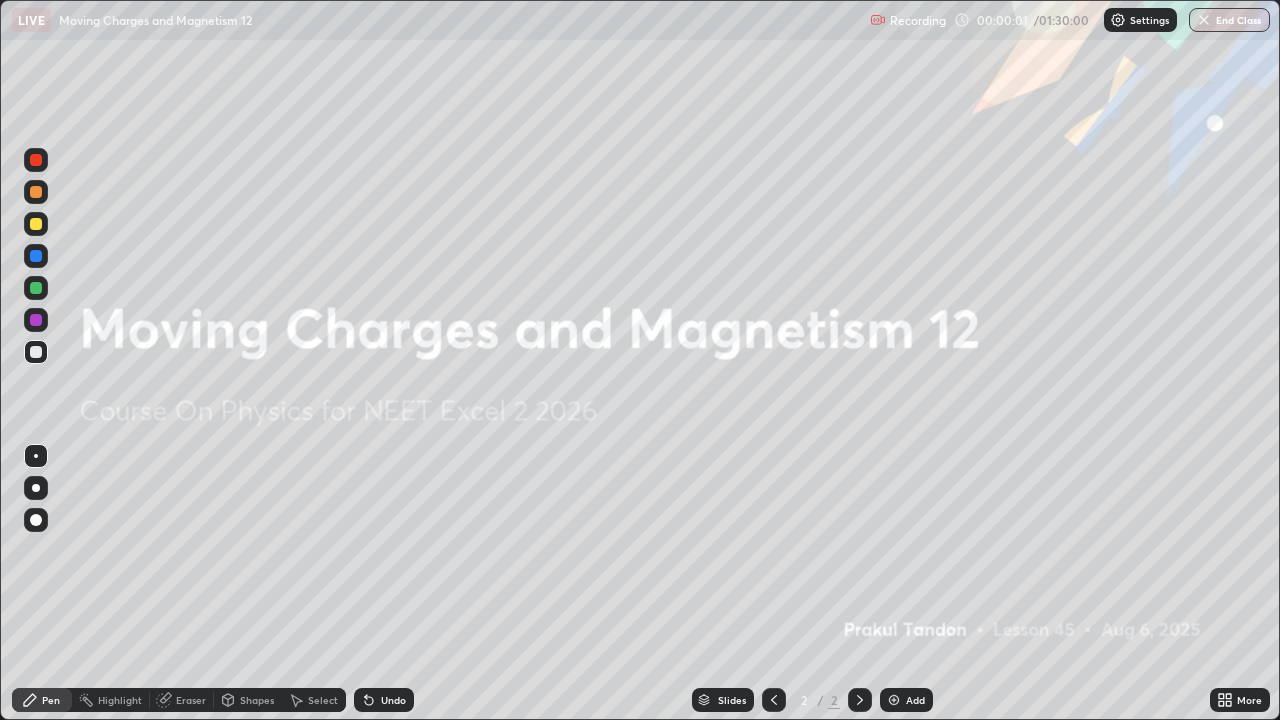 click at bounding box center [894, 700] 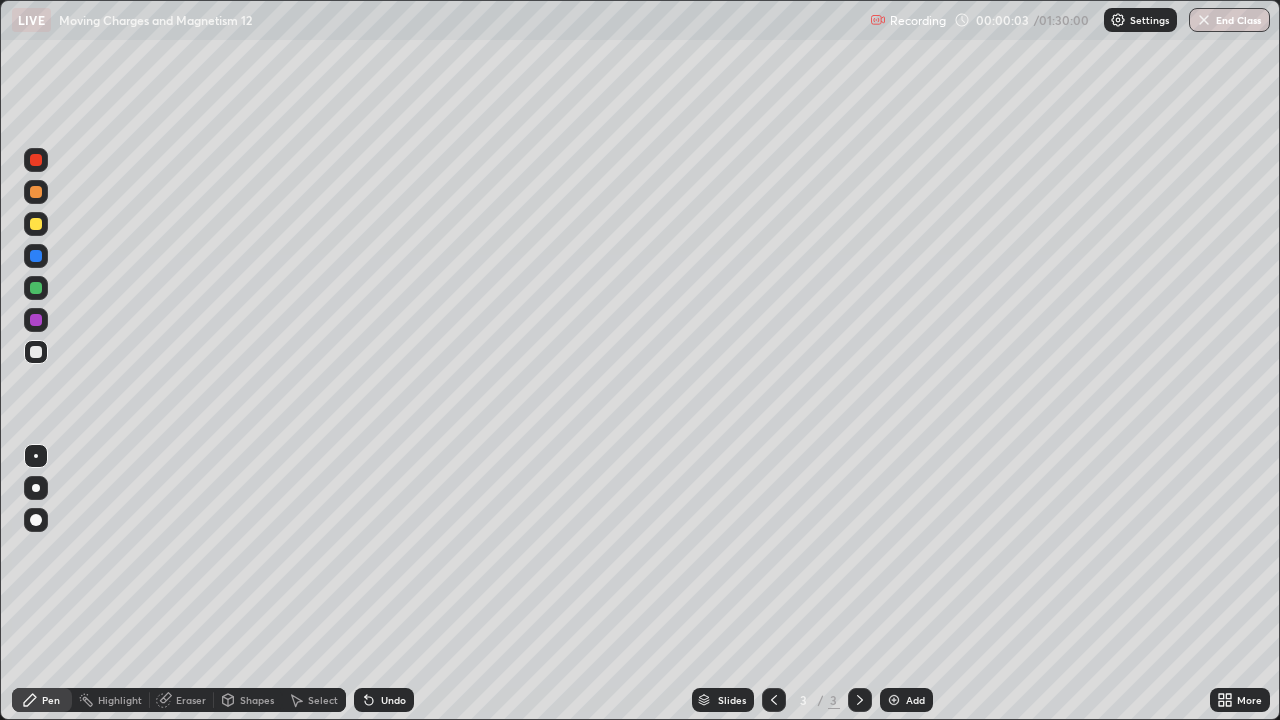 click on "More" at bounding box center [1249, 700] 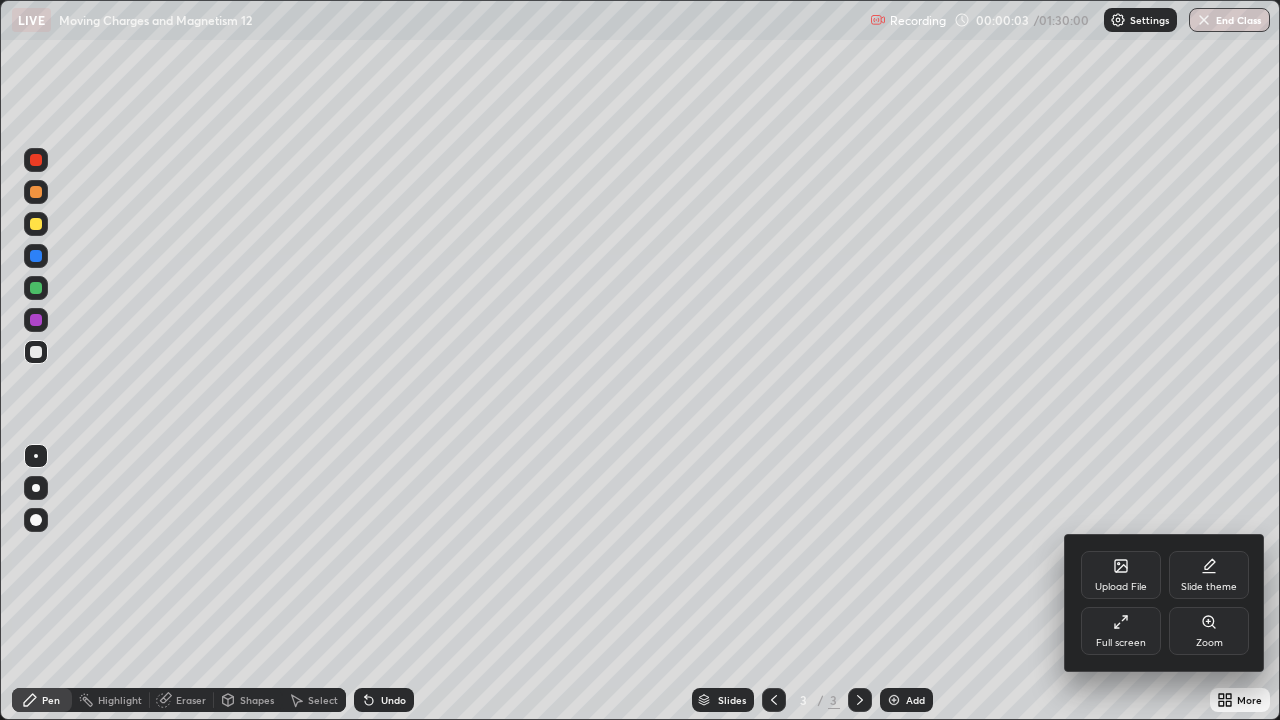 click on "Full screen" at bounding box center [1121, 631] 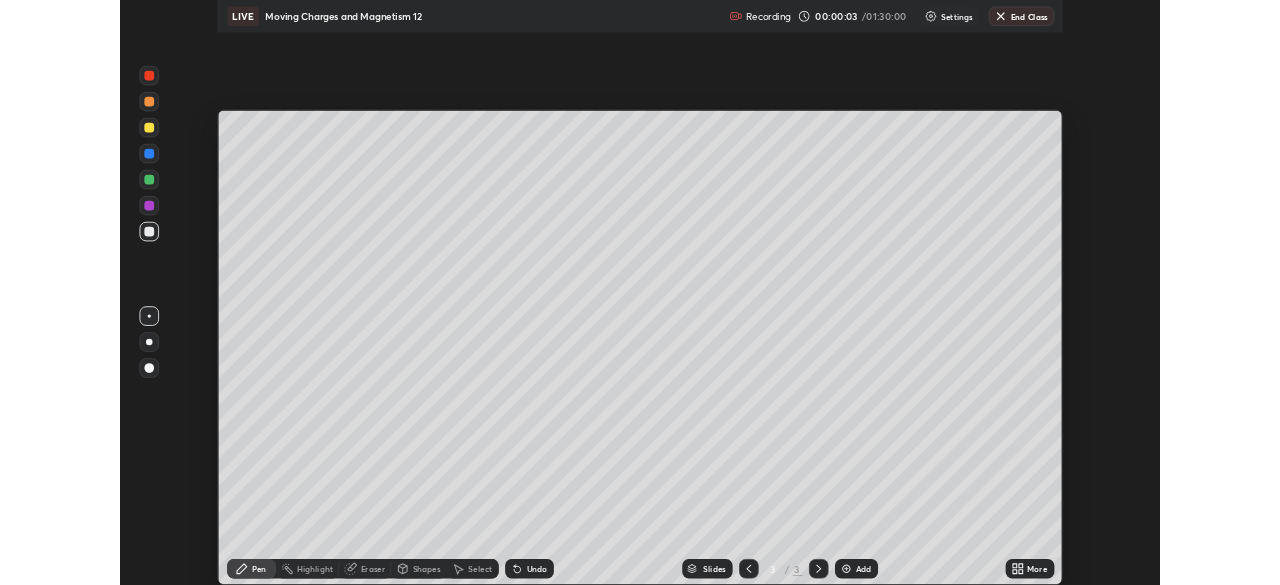 scroll, scrollTop: 585, scrollLeft: 1280, axis: both 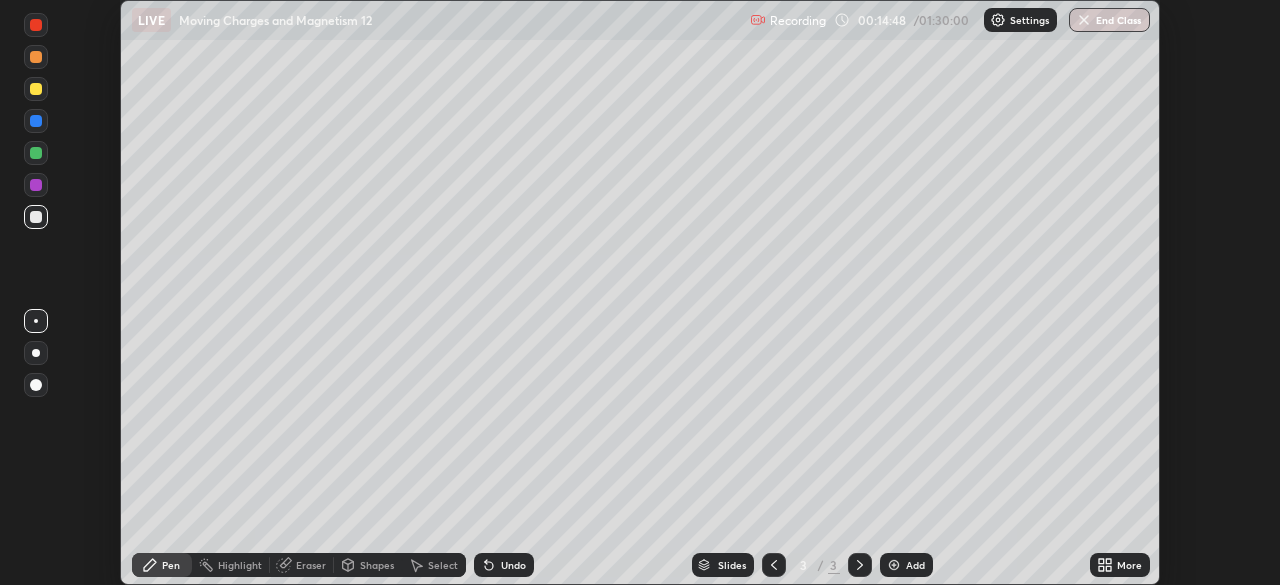 click at bounding box center (36, 89) 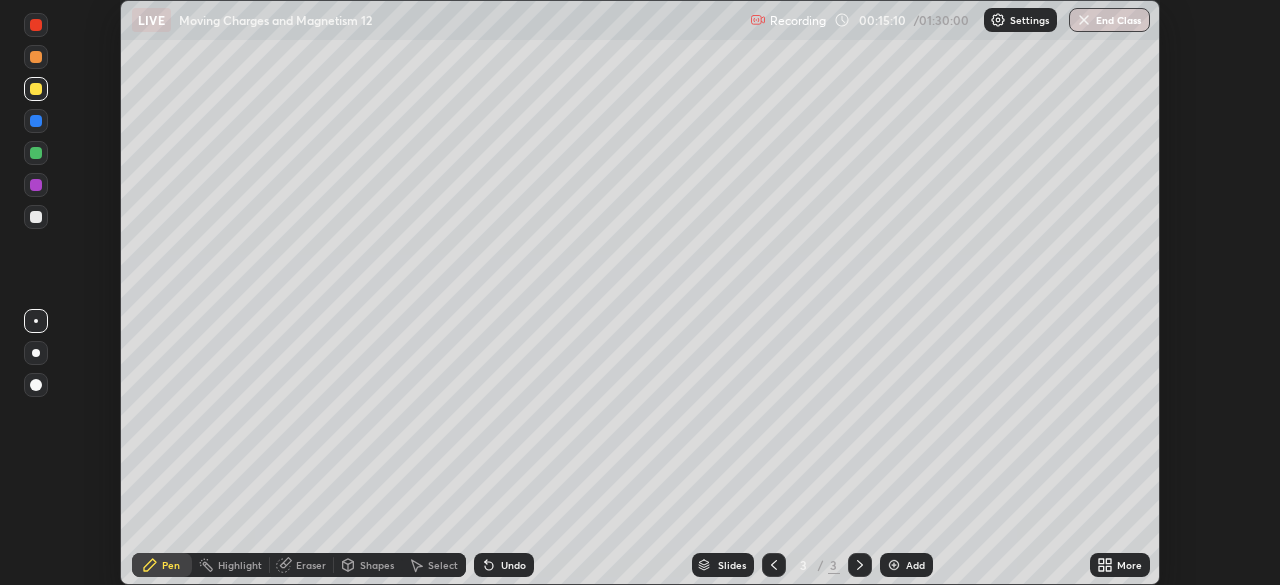 click 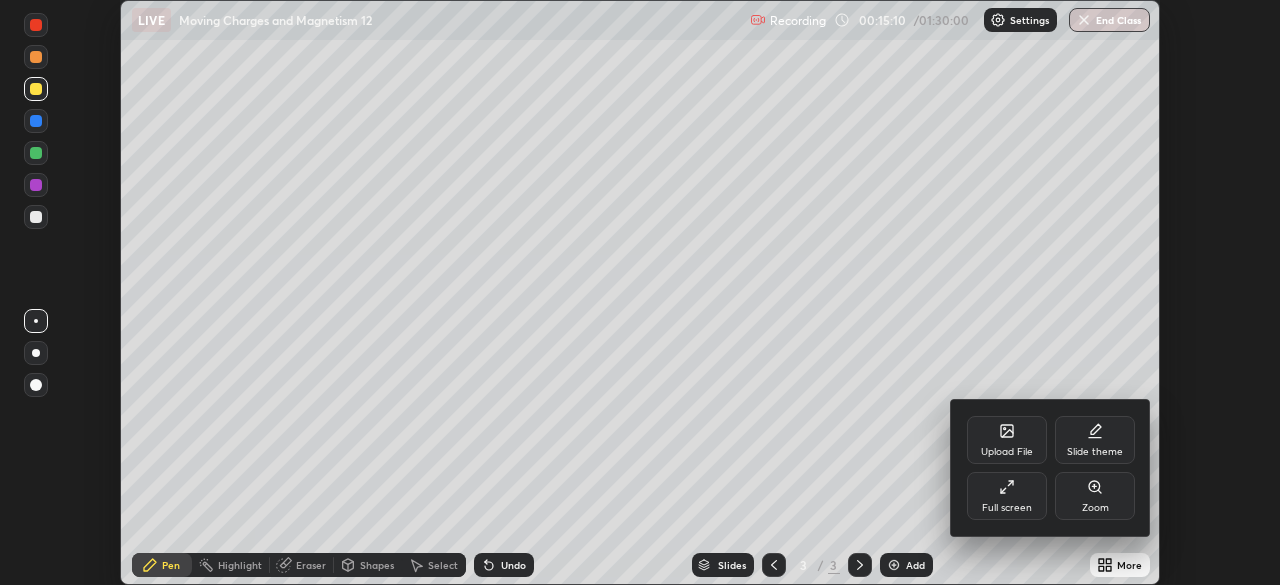 click on "Full screen" at bounding box center (1007, 496) 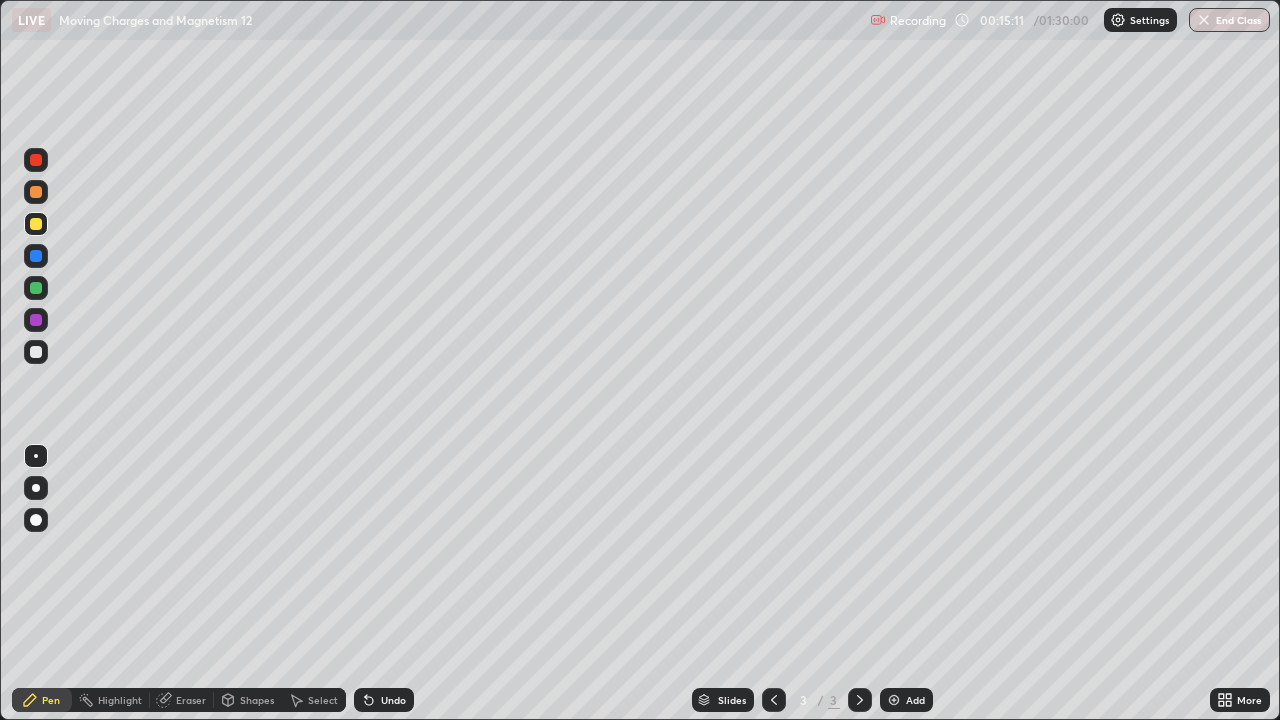 scroll, scrollTop: 99280, scrollLeft: 98720, axis: both 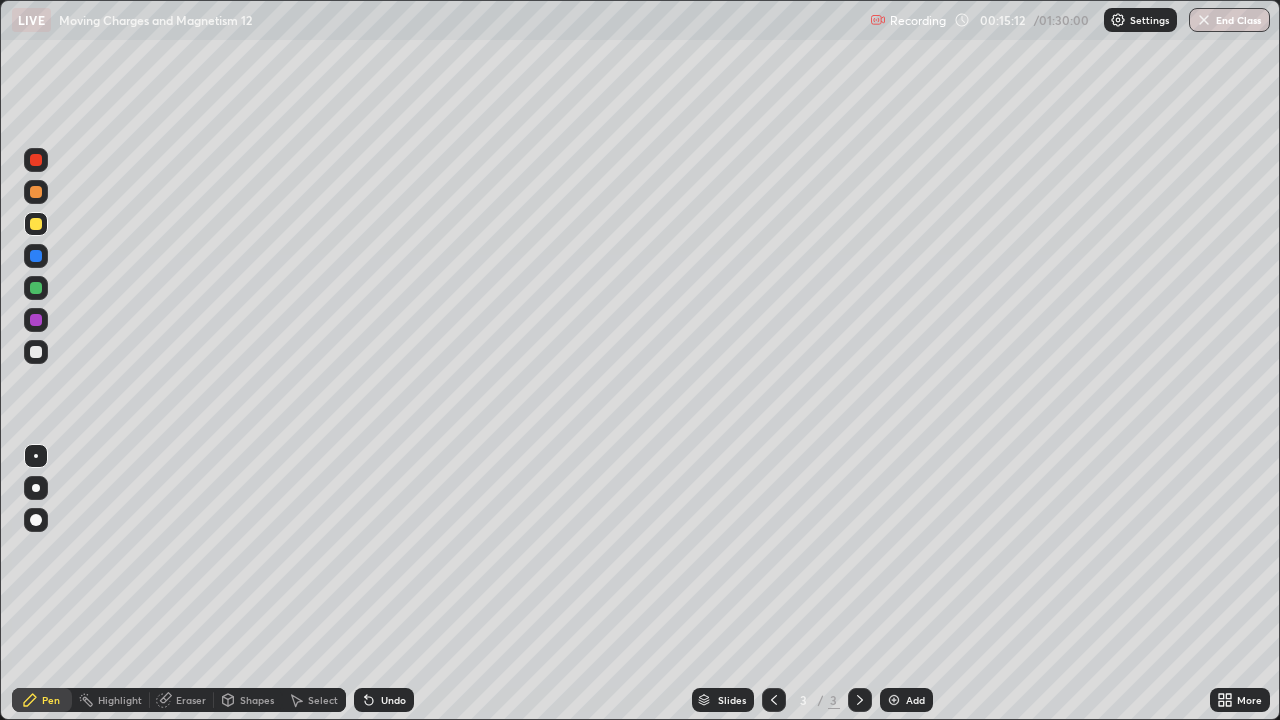 click on "Add" at bounding box center [915, 700] 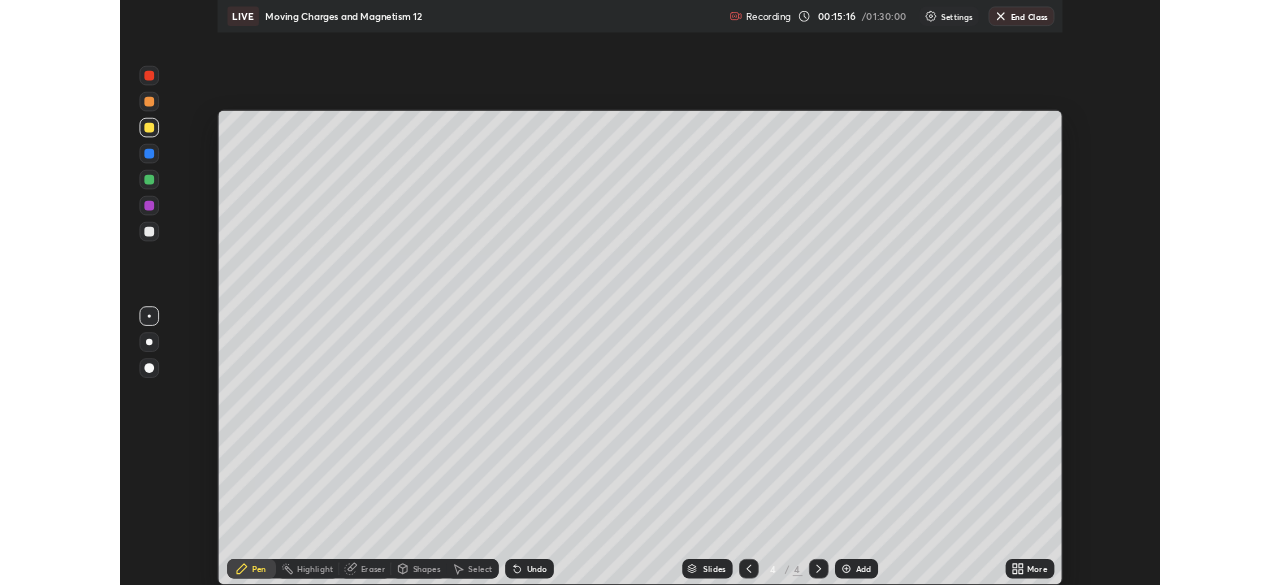 scroll, scrollTop: 585, scrollLeft: 1280, axis: both 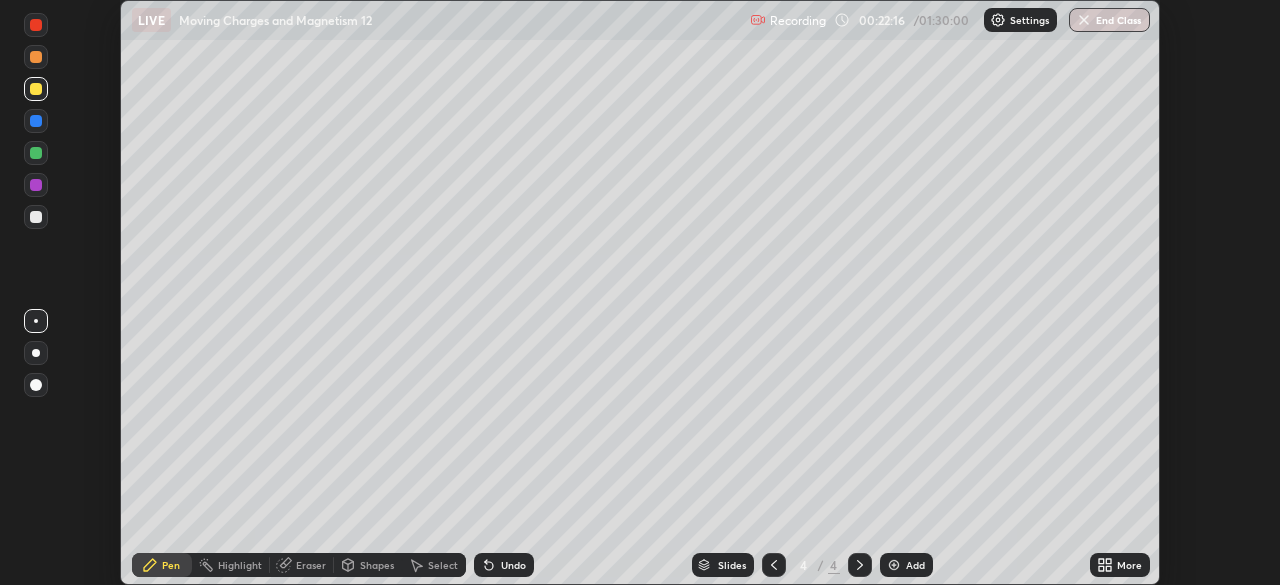 click on "More" at bounding box center [1129, 565] 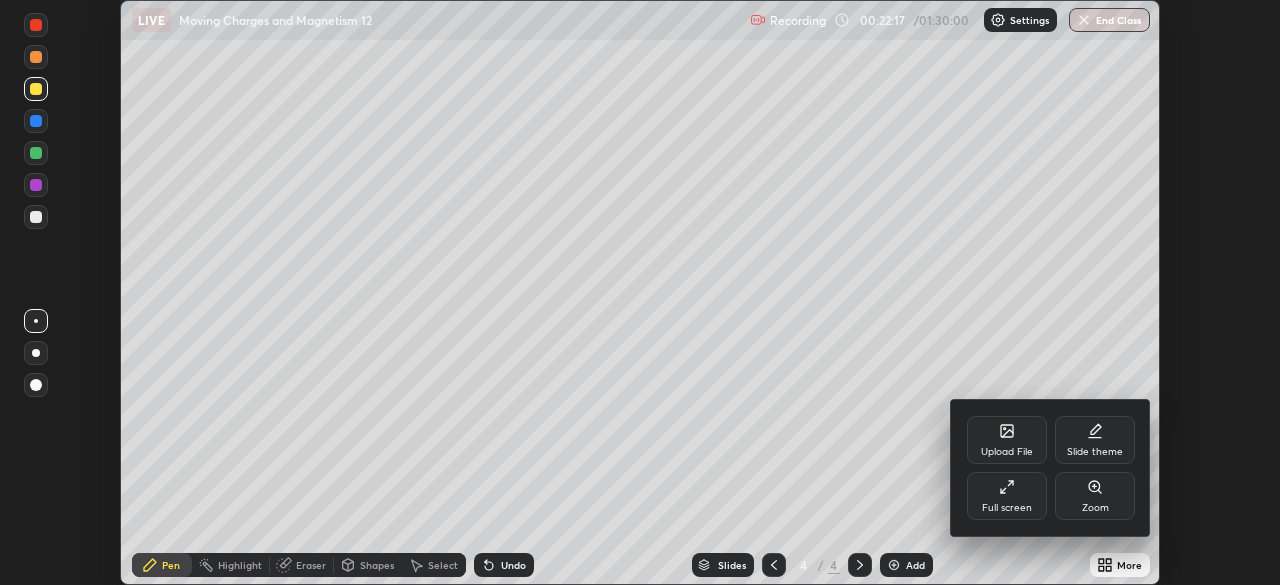 click on "Full screen" at bounding box center [1007, 496] 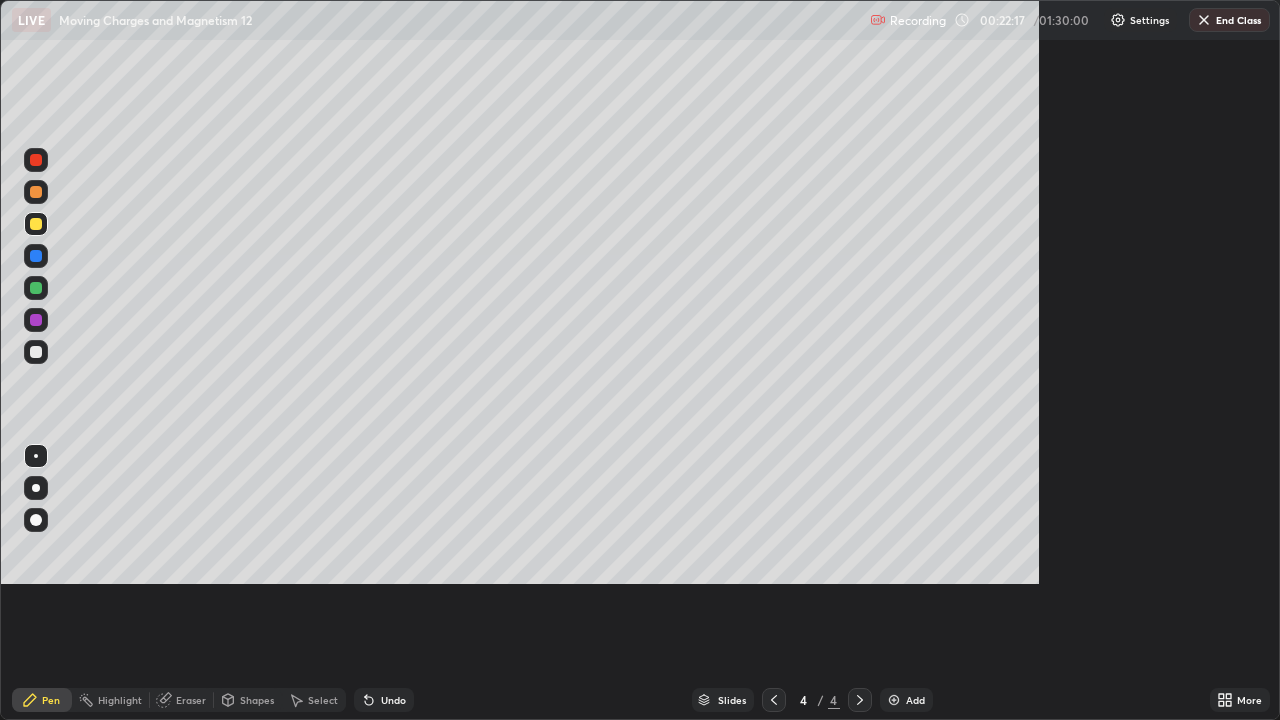 scroll, scrollTop: 99280, scrollLeft: 98720, axis: both 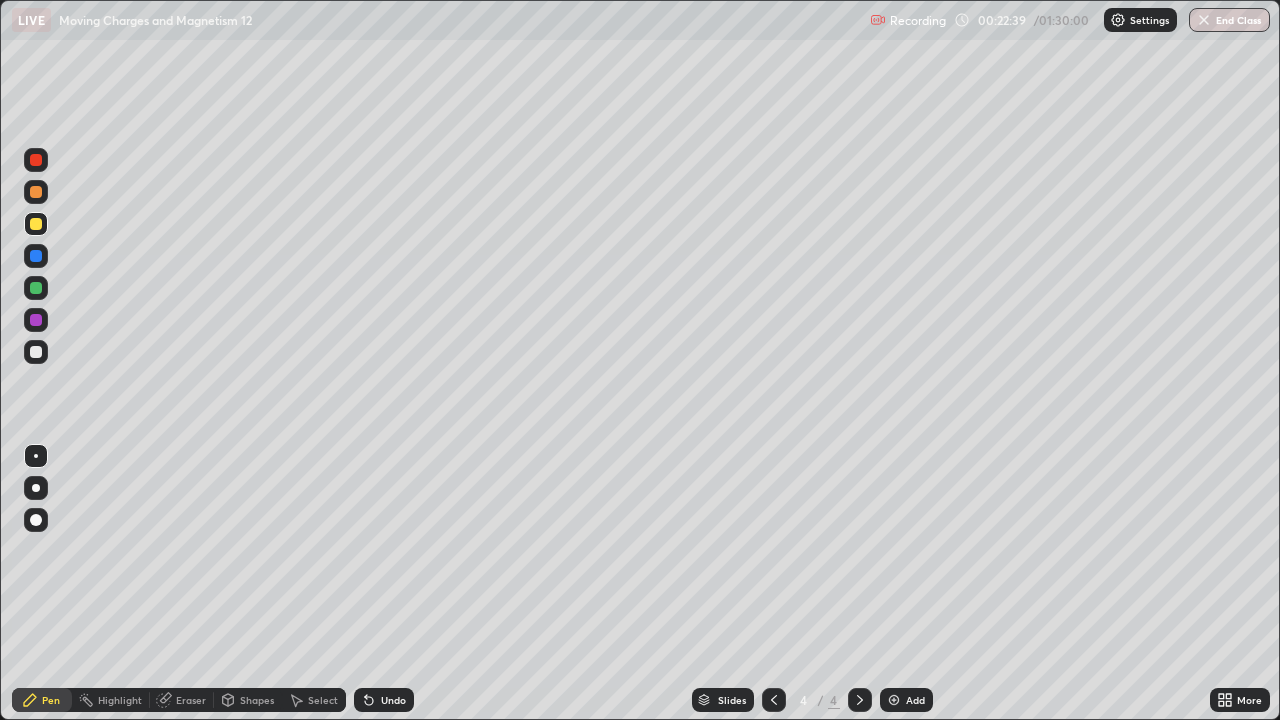 click at bounding box center [36, 352] 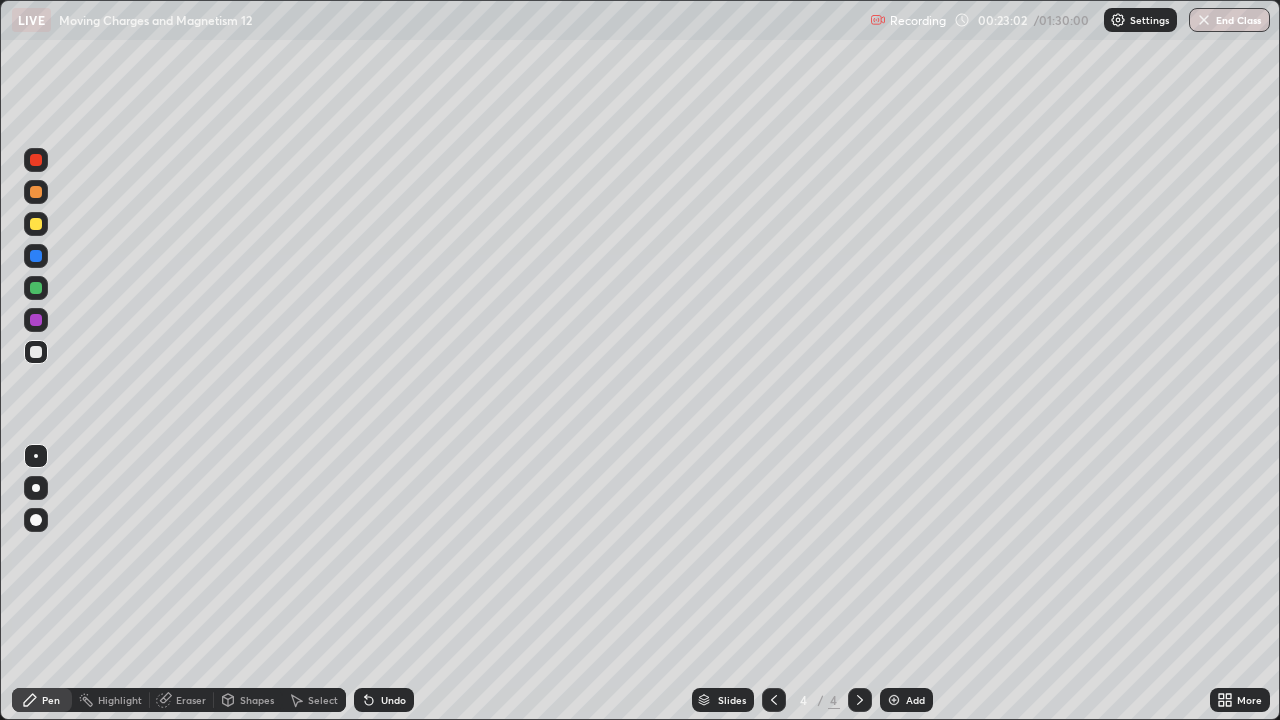 click at bounding box center [36, 224] 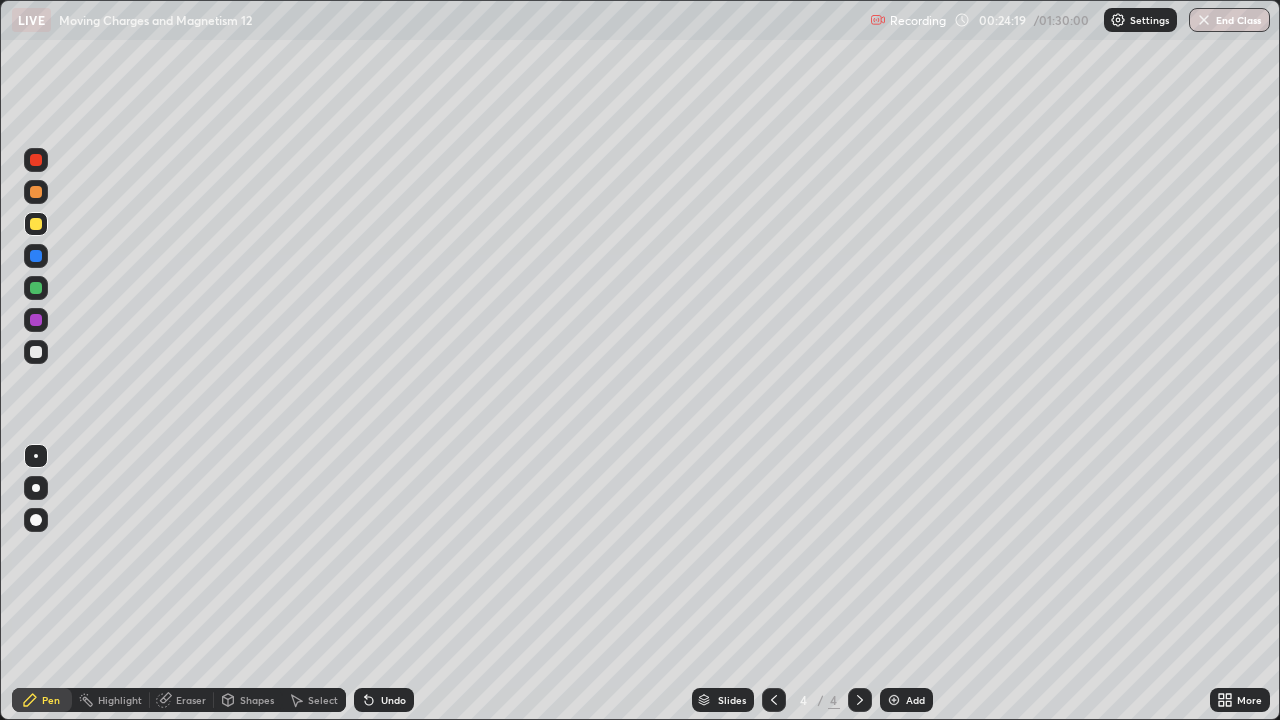 click at bounding box center [774, 700] 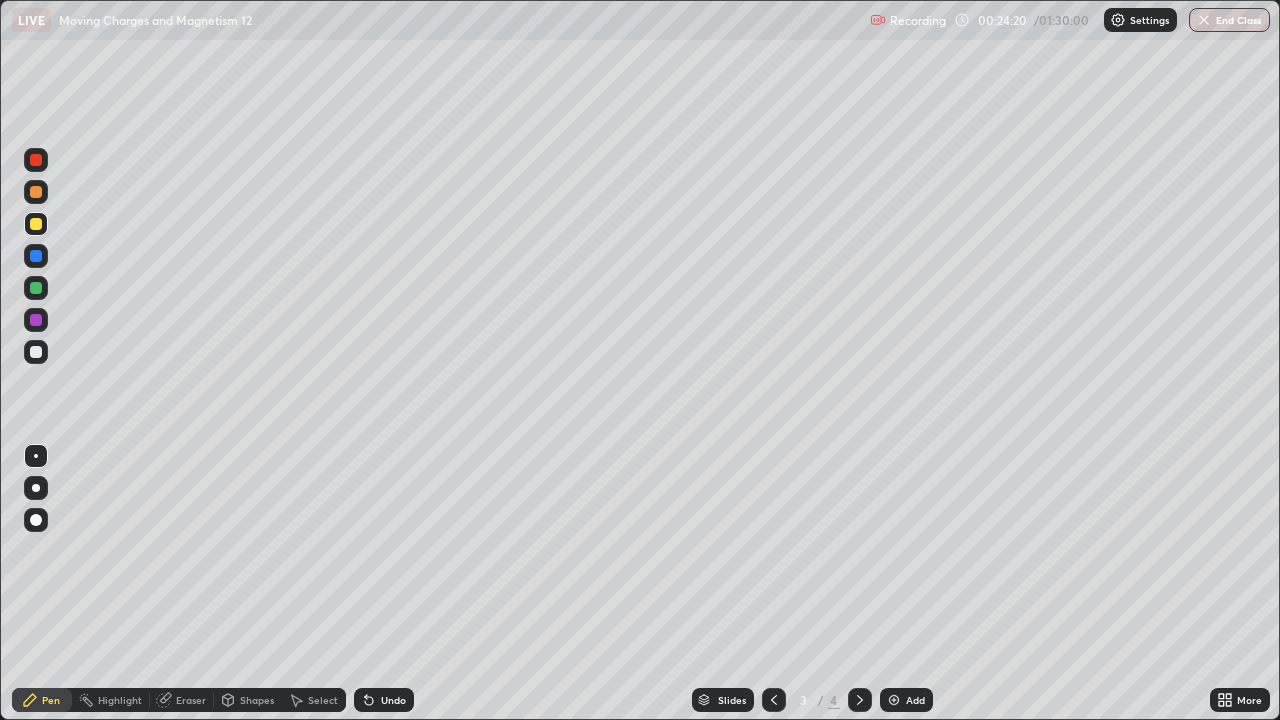 click at bounding box center (774, 700) 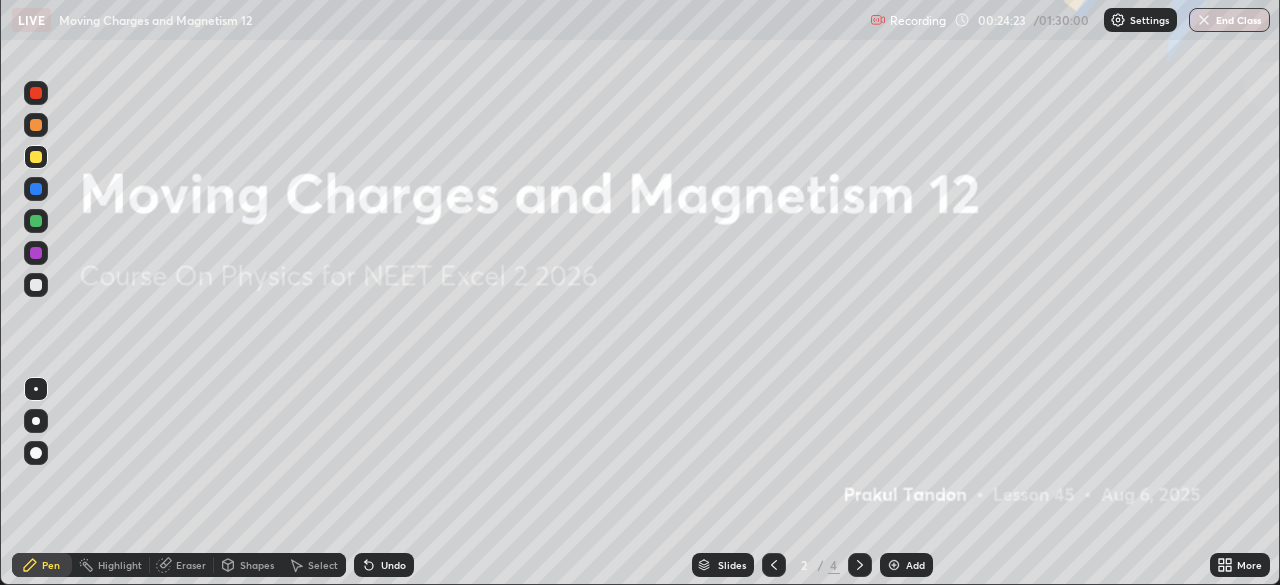 scroll, scrollTop: 585, scrollLeft: 1280, axis: both 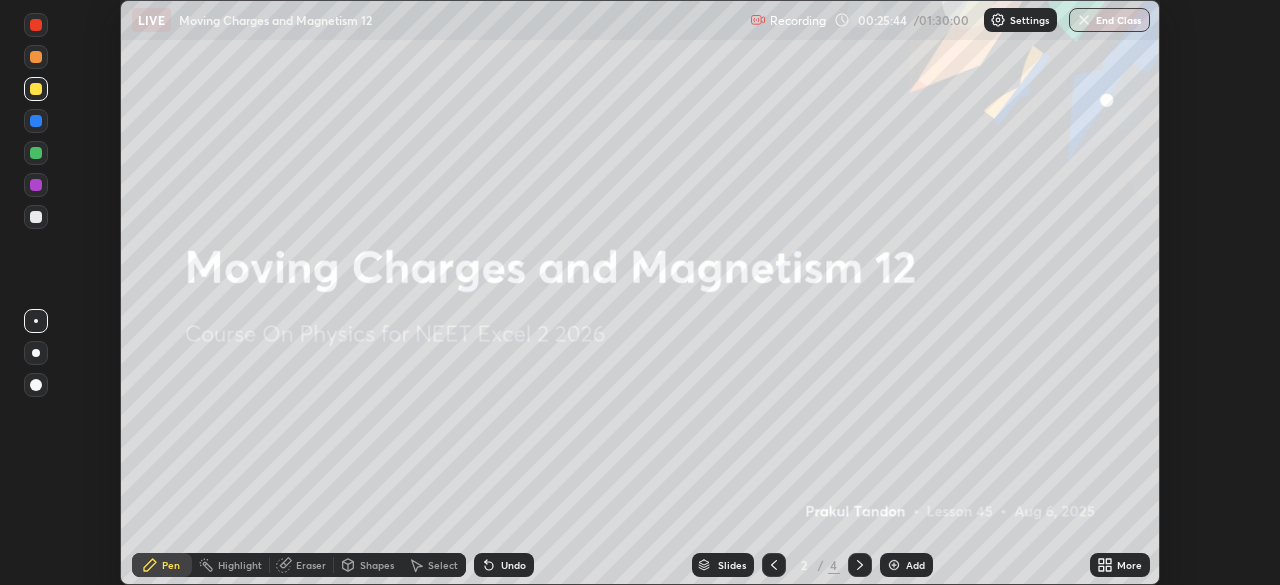 click on "Add" at bounding box center (906, 565) 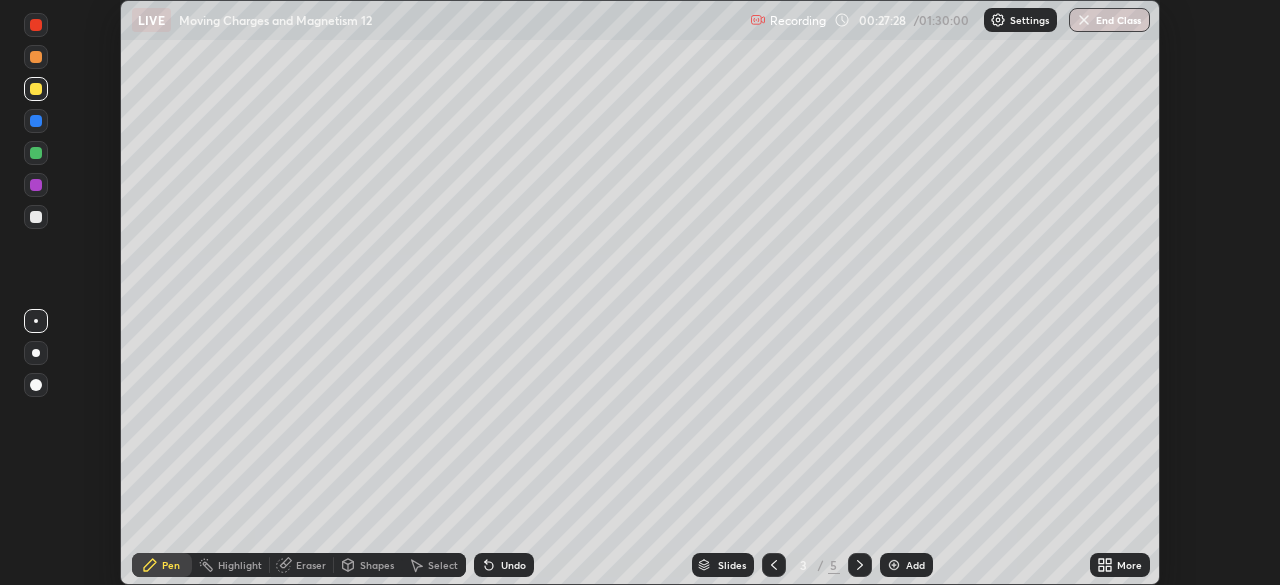 click on "More" at bounding box center [1120, 565] 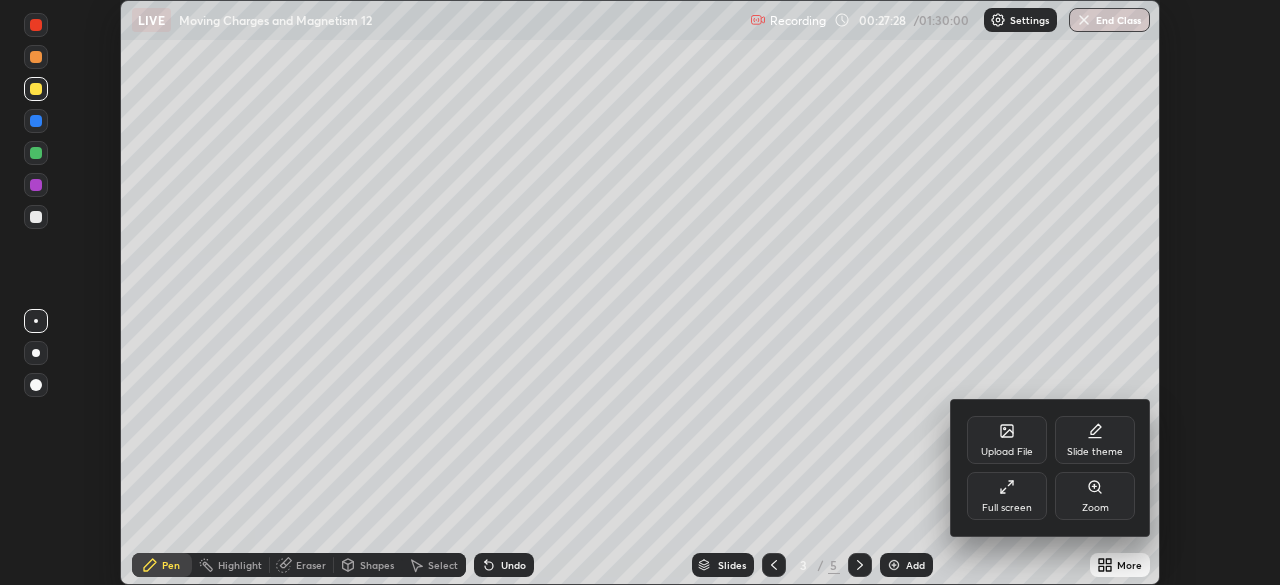 click on "Full screen" at bounding box center [1007, 508] 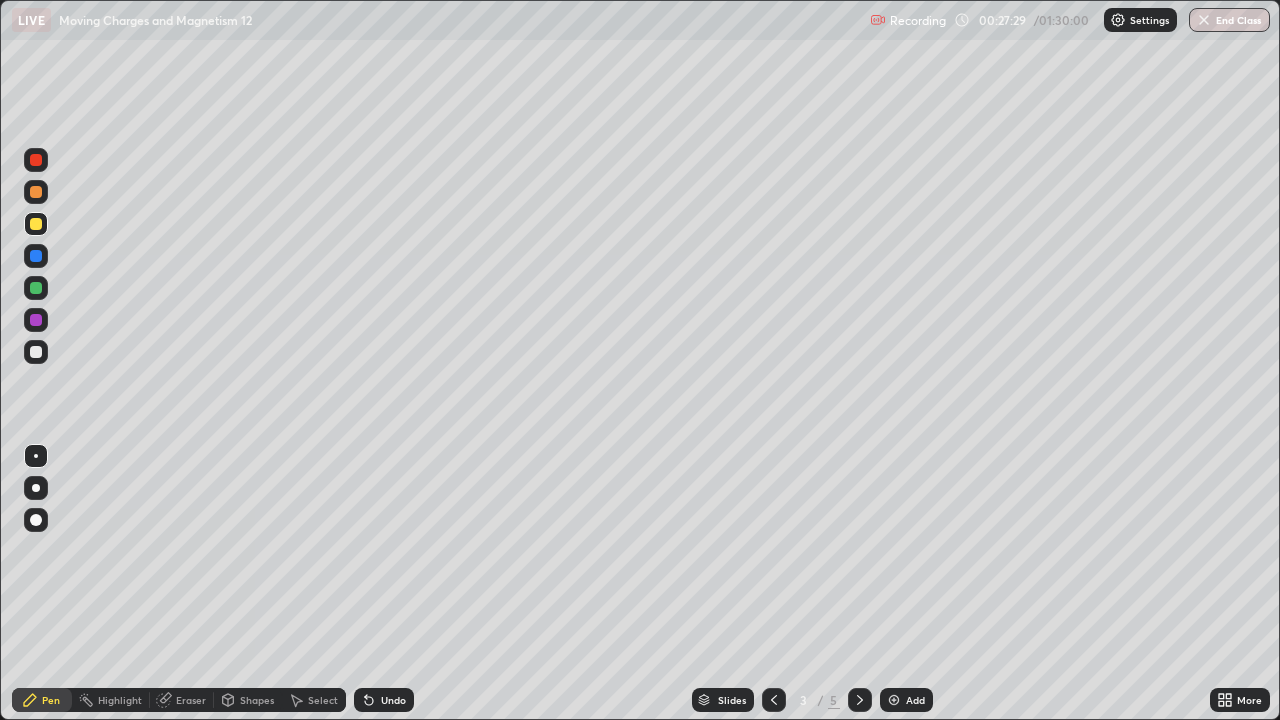 scroll, scrollTop: 99280, scrollLeft: 98720, axis: both 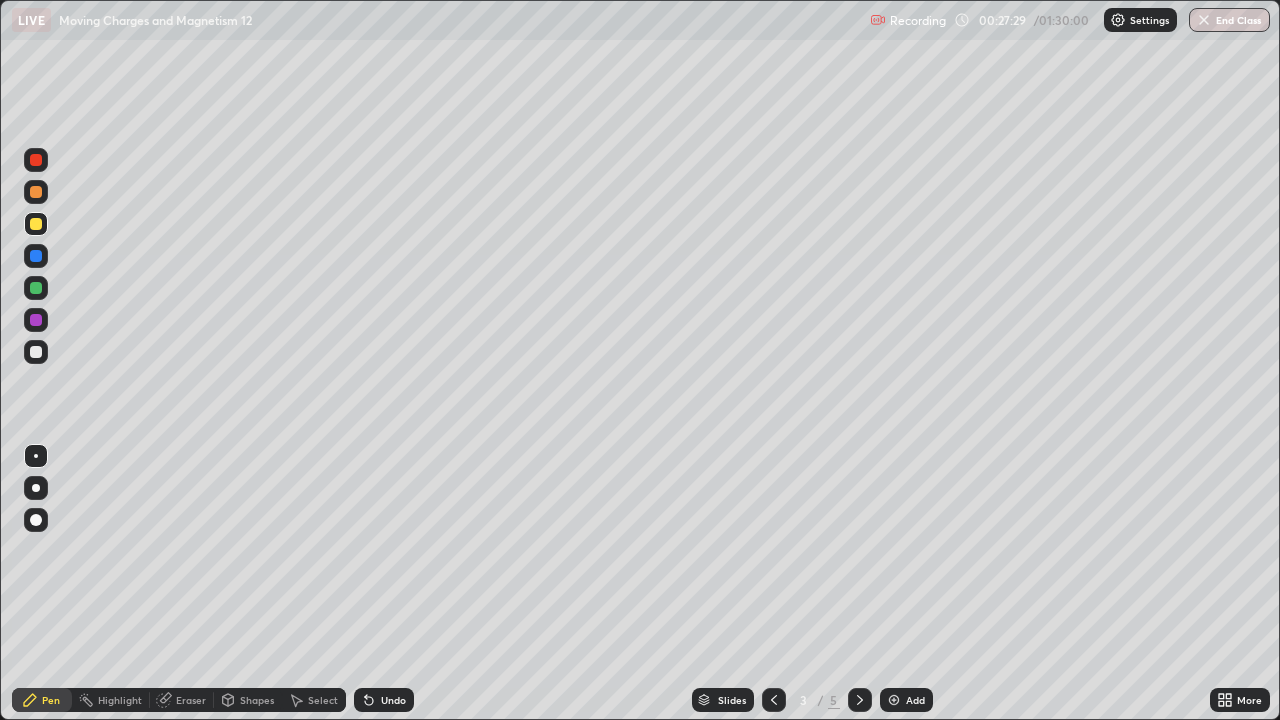click on "Add" at bounding box center [915, 700] 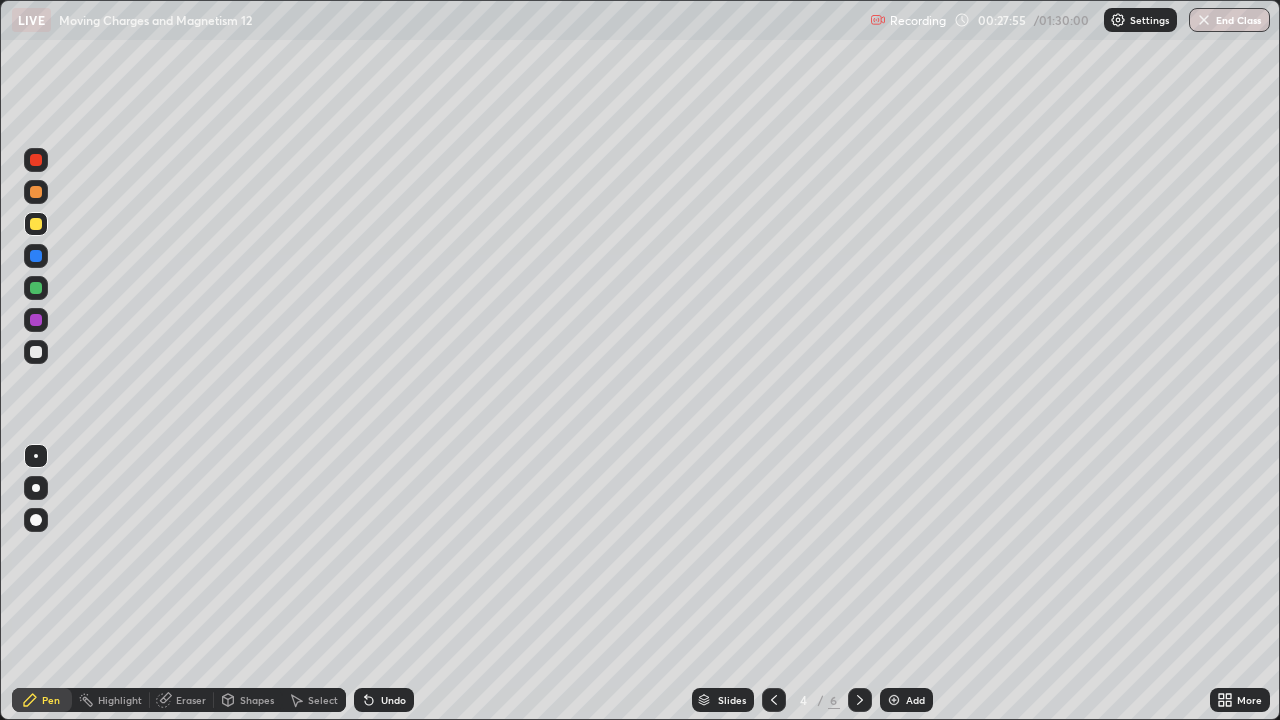 click on "Undo" at bounding box center [393, 700] 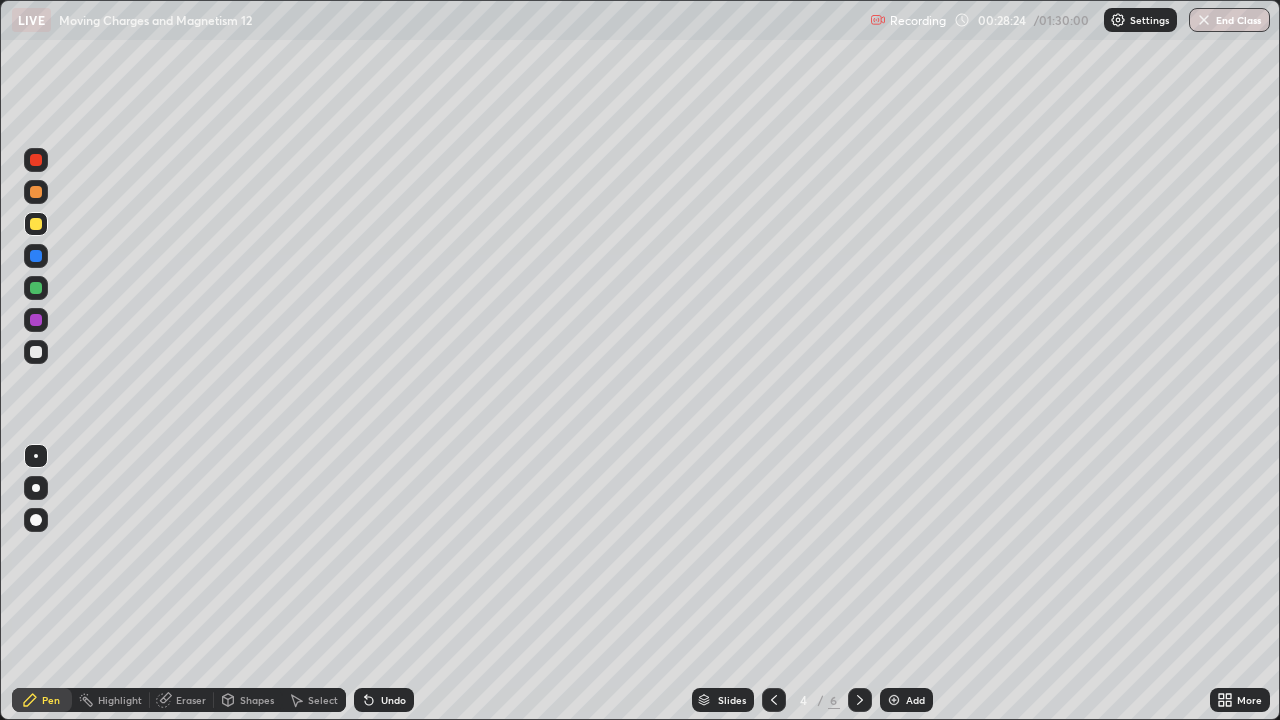 click on "Eraser" at bounding box center (191, 700) 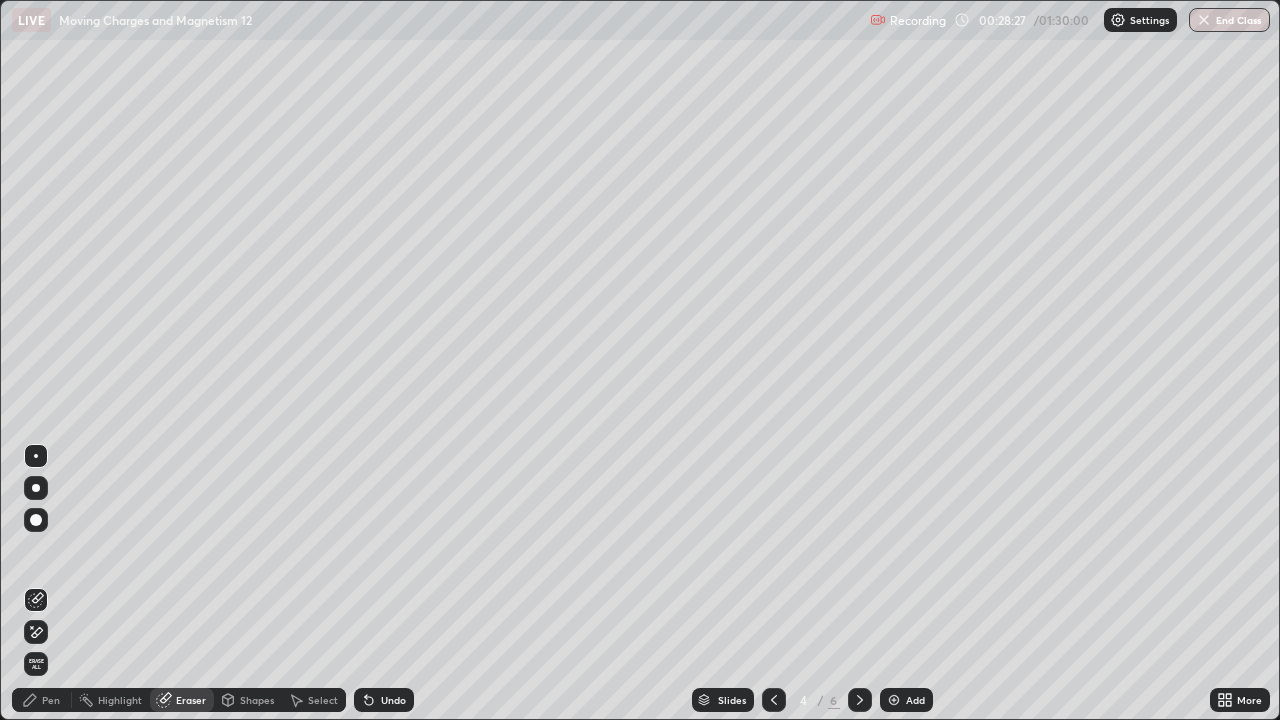 click 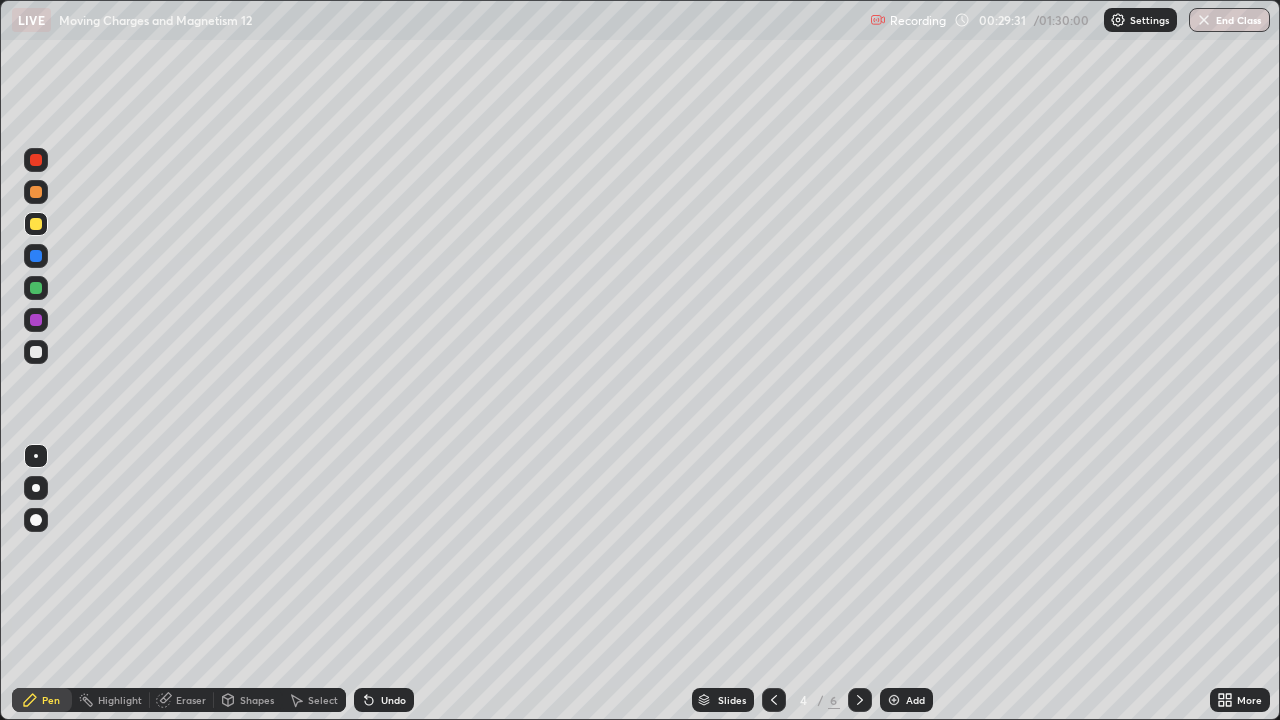 click at bounding box center [36, 192] 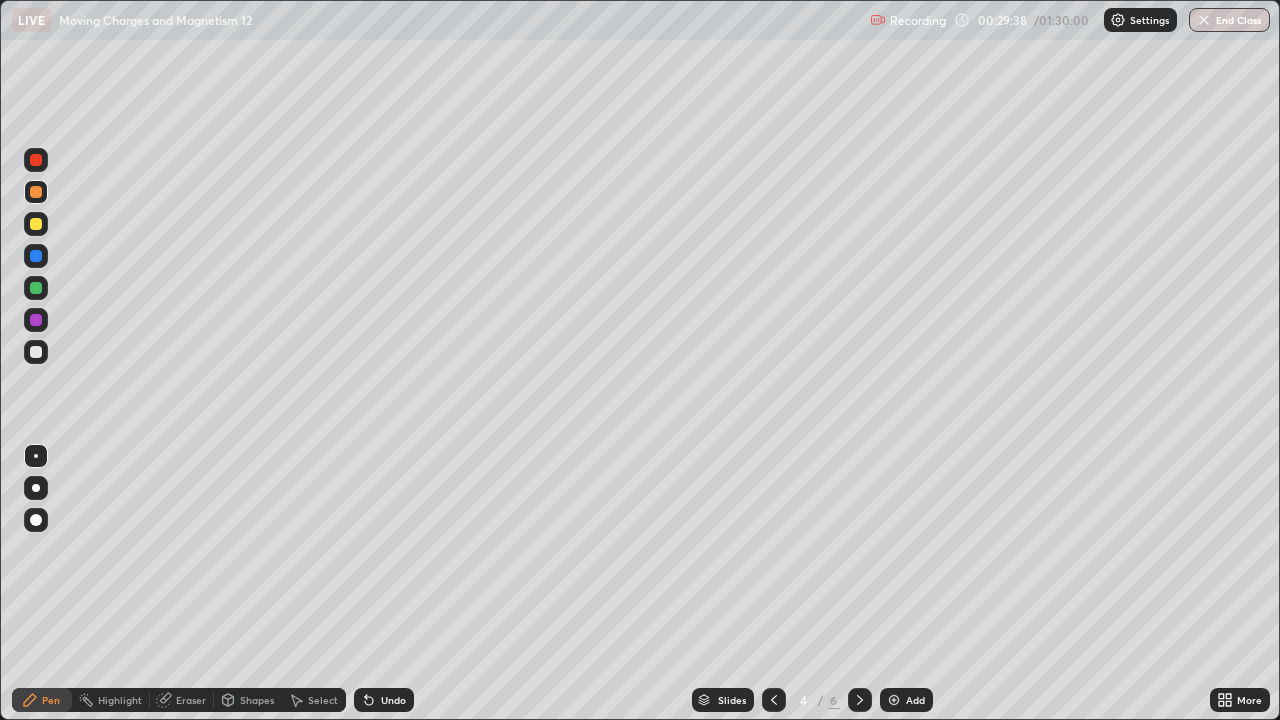 click on "Undo" at bounding box center (384, 700) 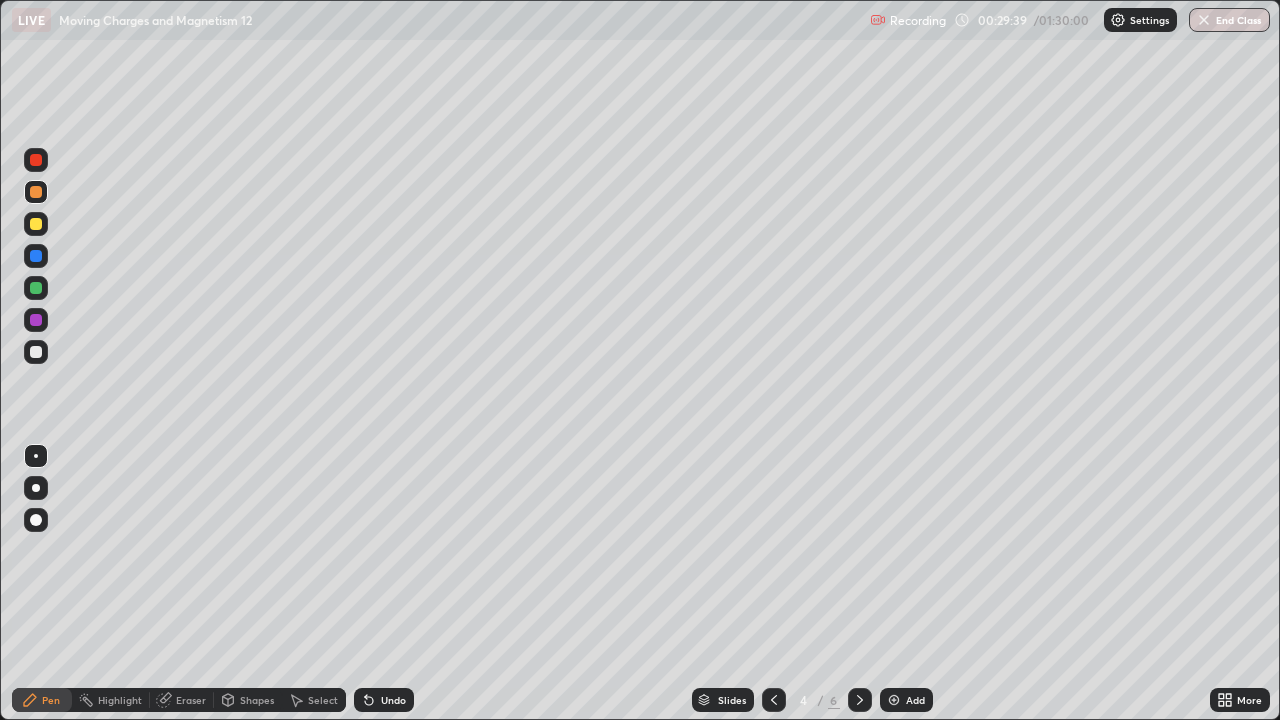 click on "Undo" at bounding box center [384, 700] 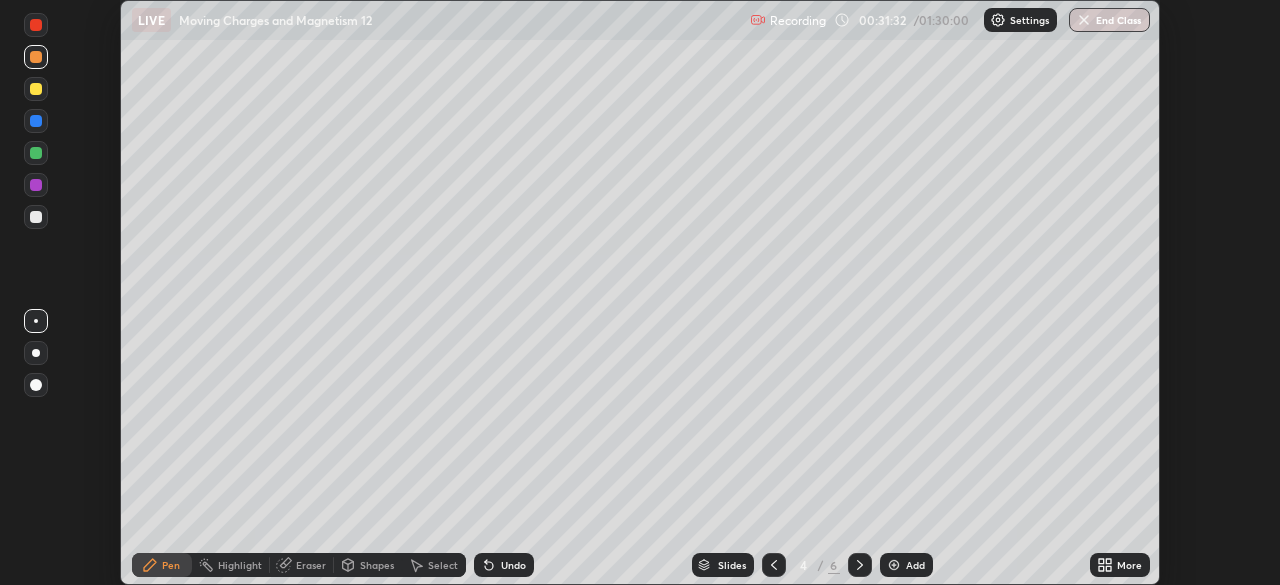 scroll, scrollTop: 585, scrollLeft: 1280, axis: both 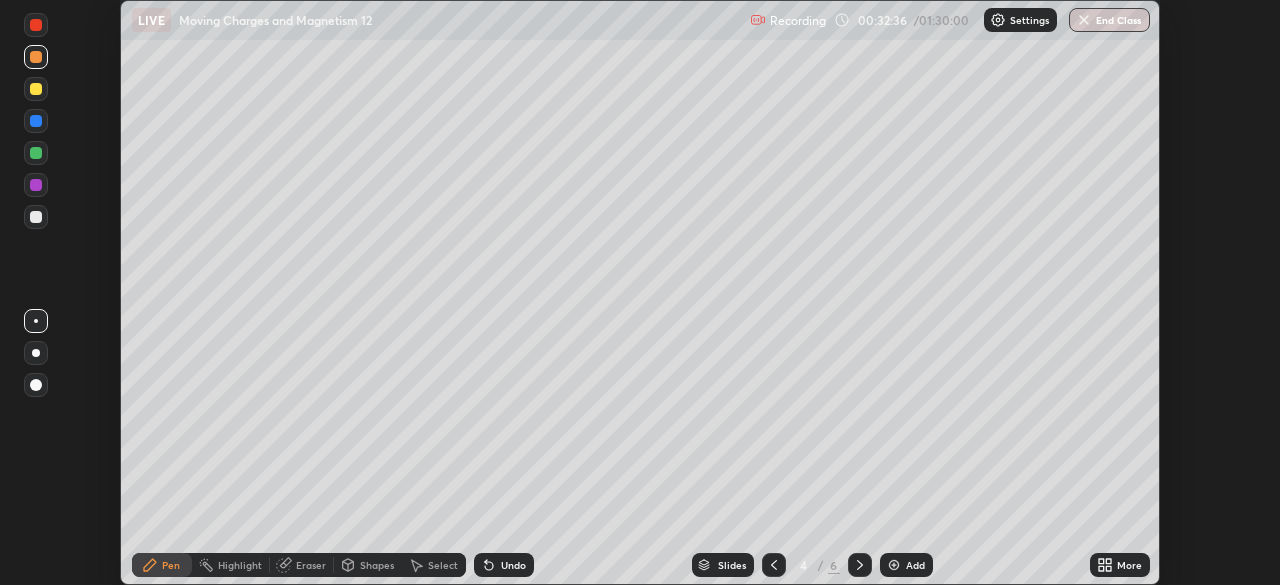click 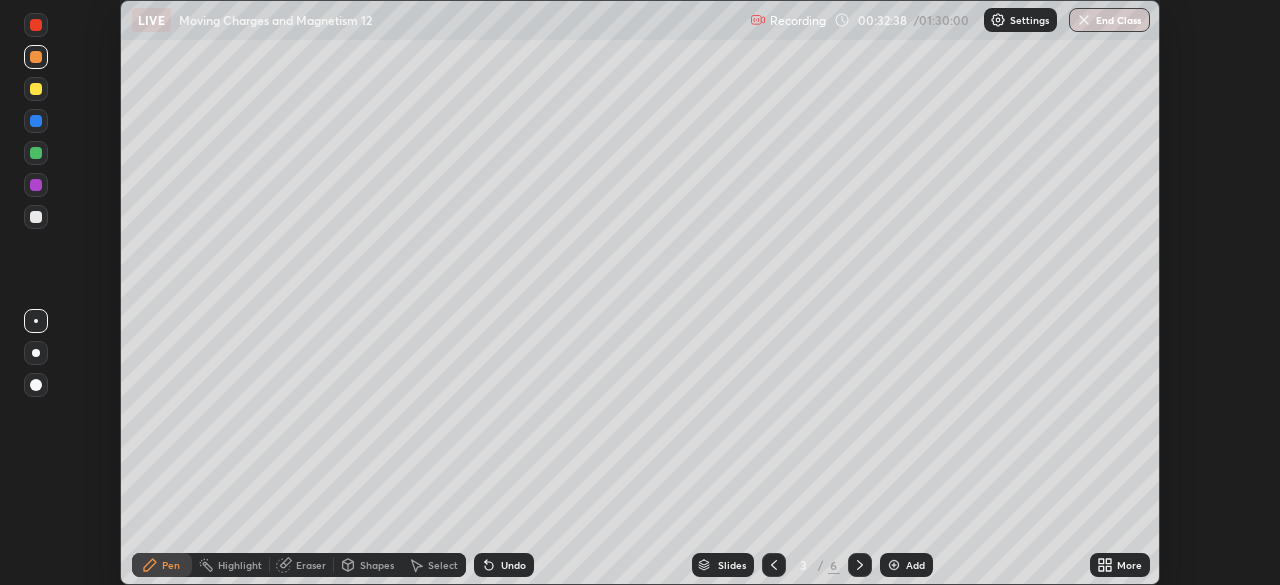 click 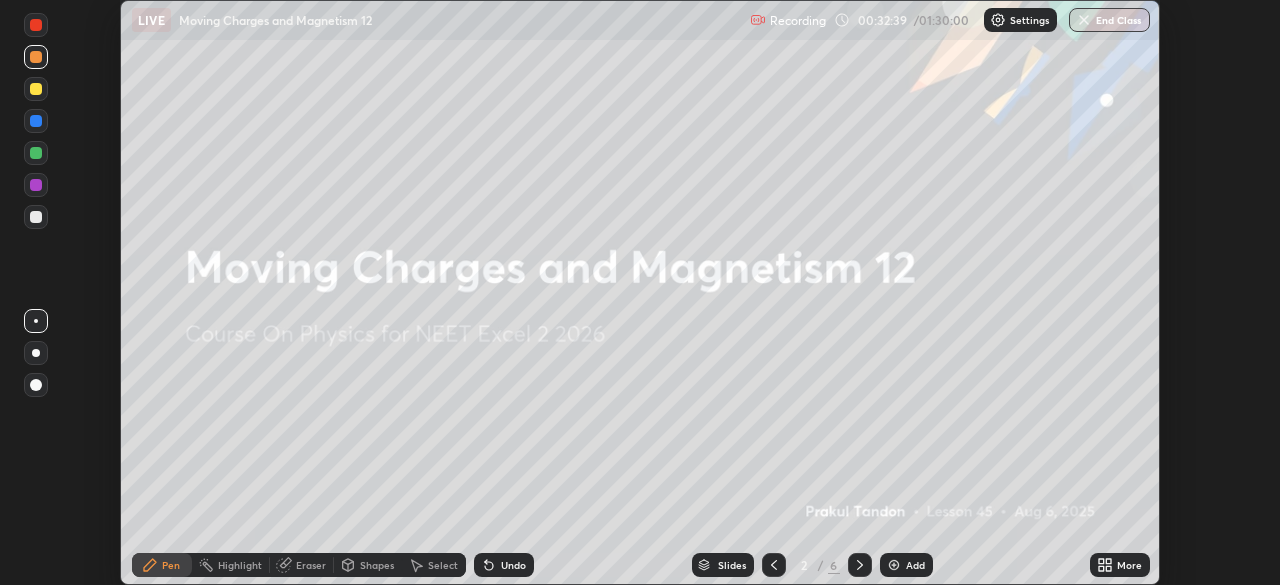 click 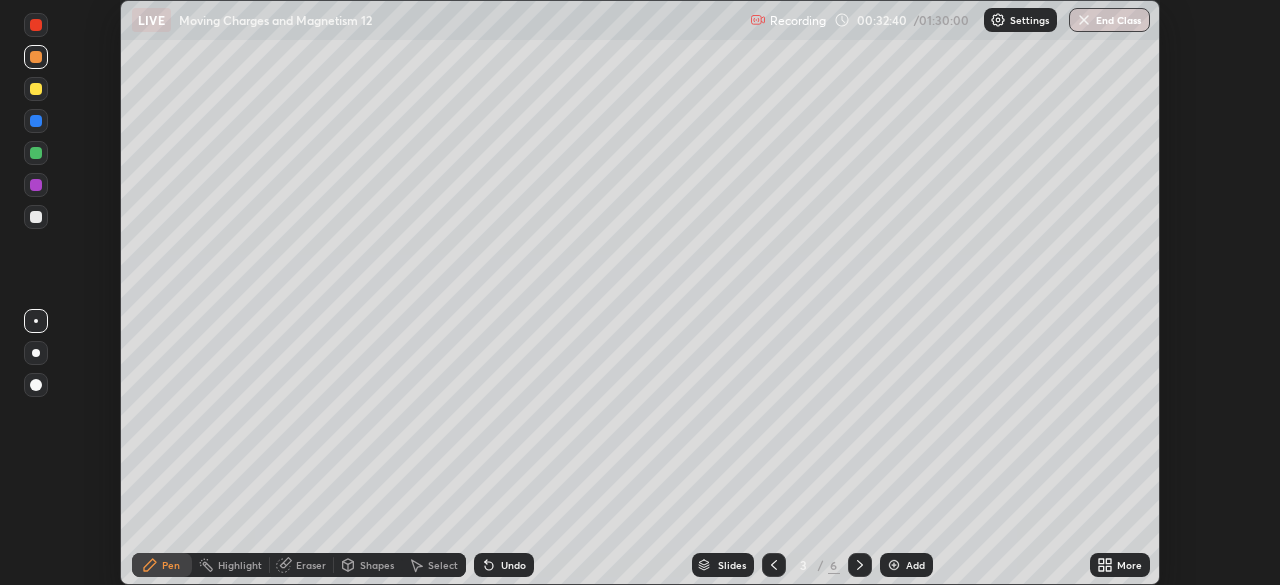click 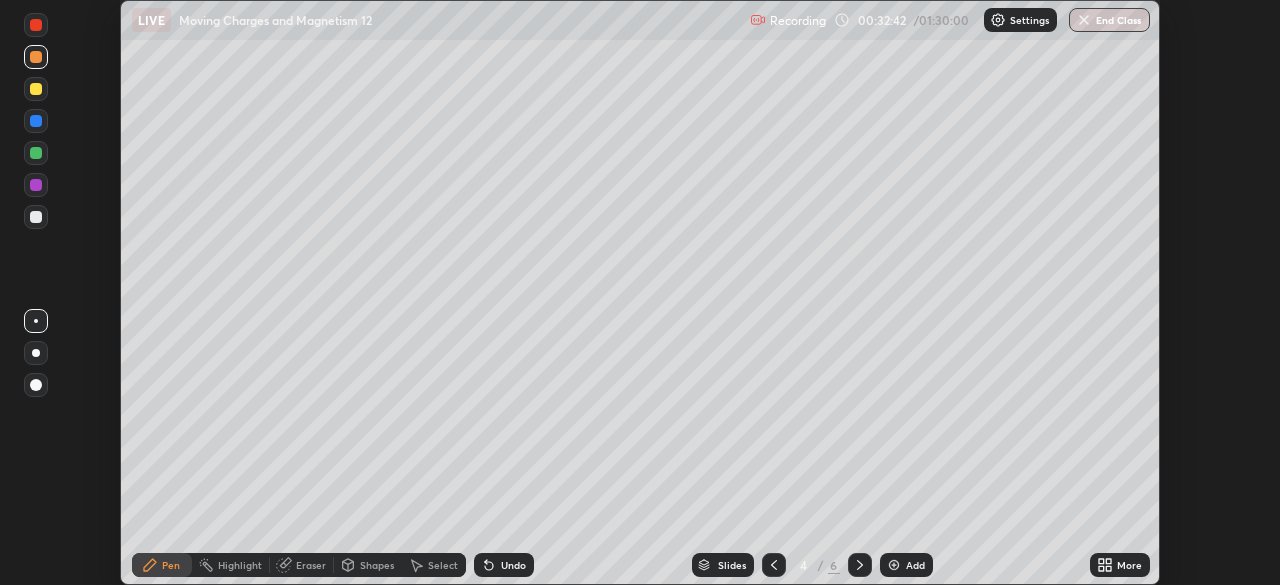 click 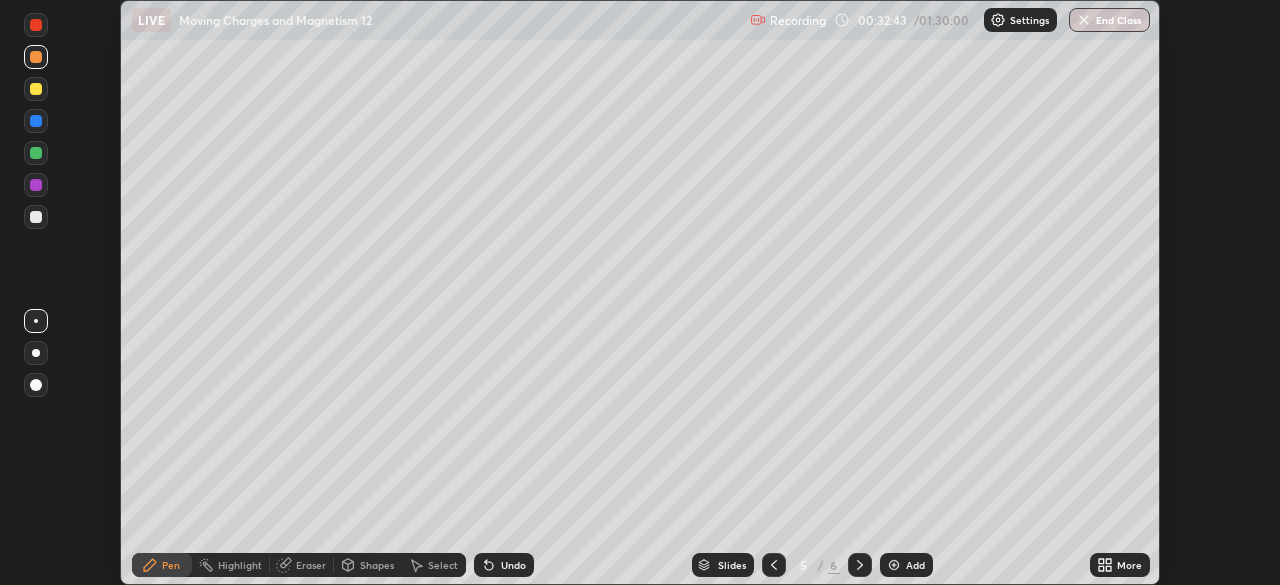 click 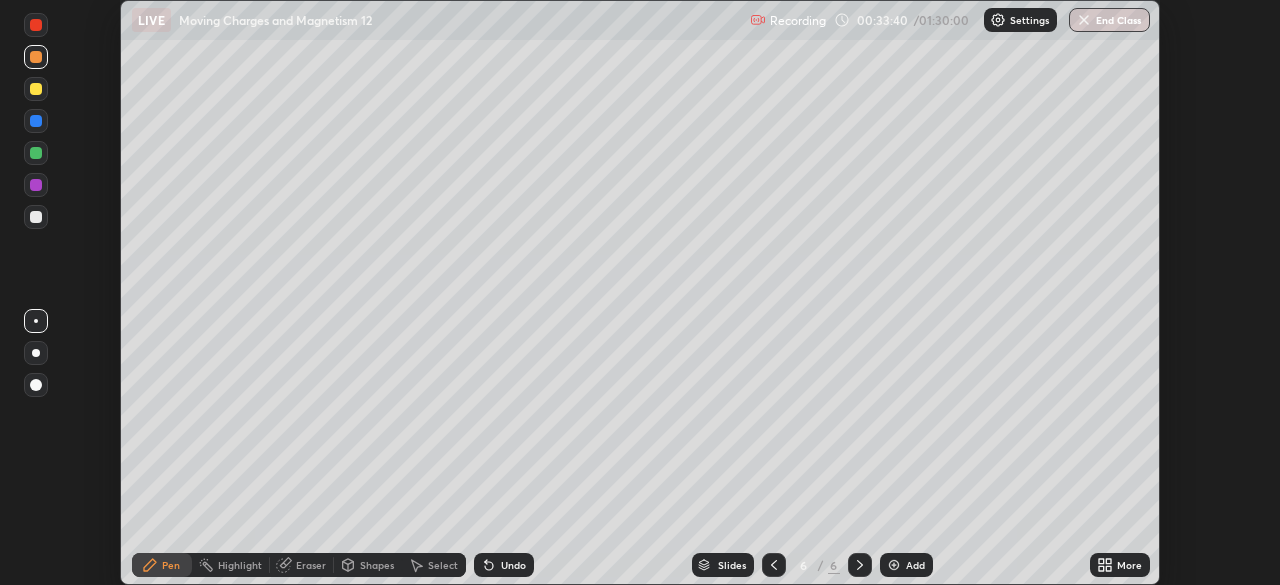 click on "More" at bounding box center [1120, 565] 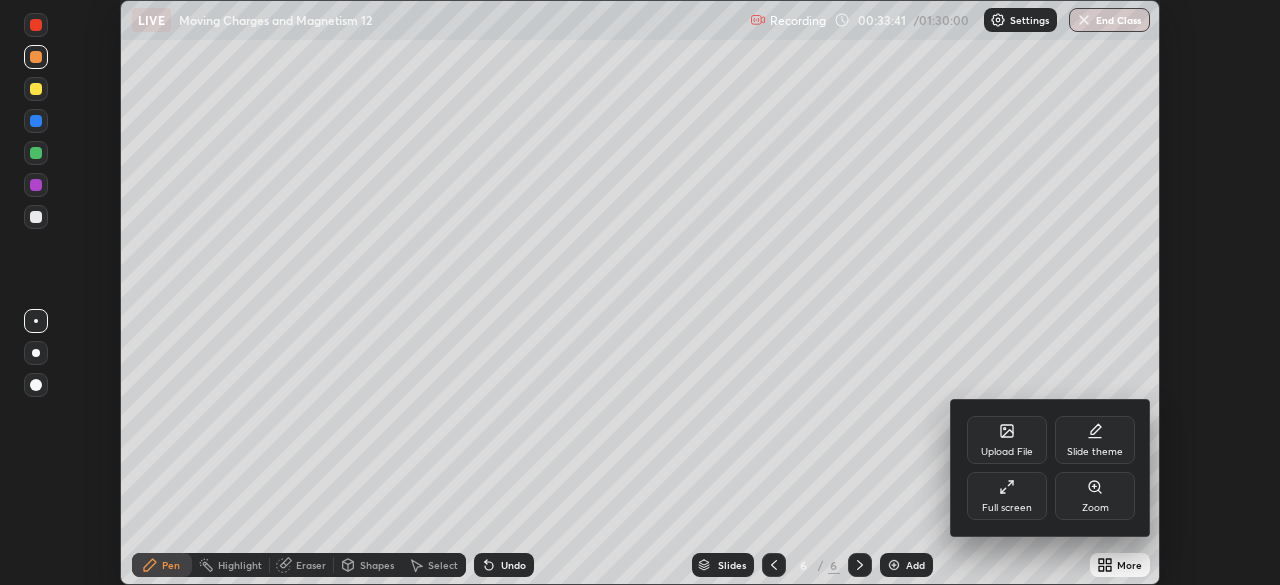 click on "Full screen" at bounding box center (1007, 496) 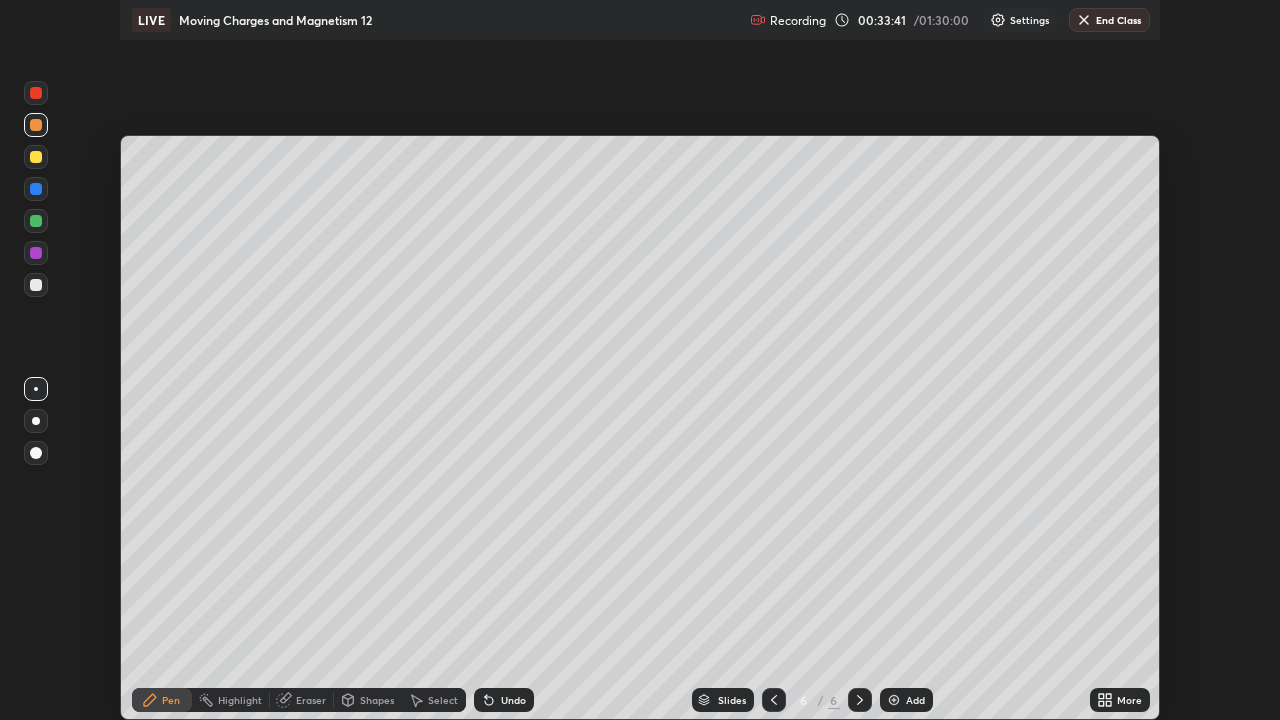 scroll, scrollTop: 99280, scrollLeft: 98720, axis: both 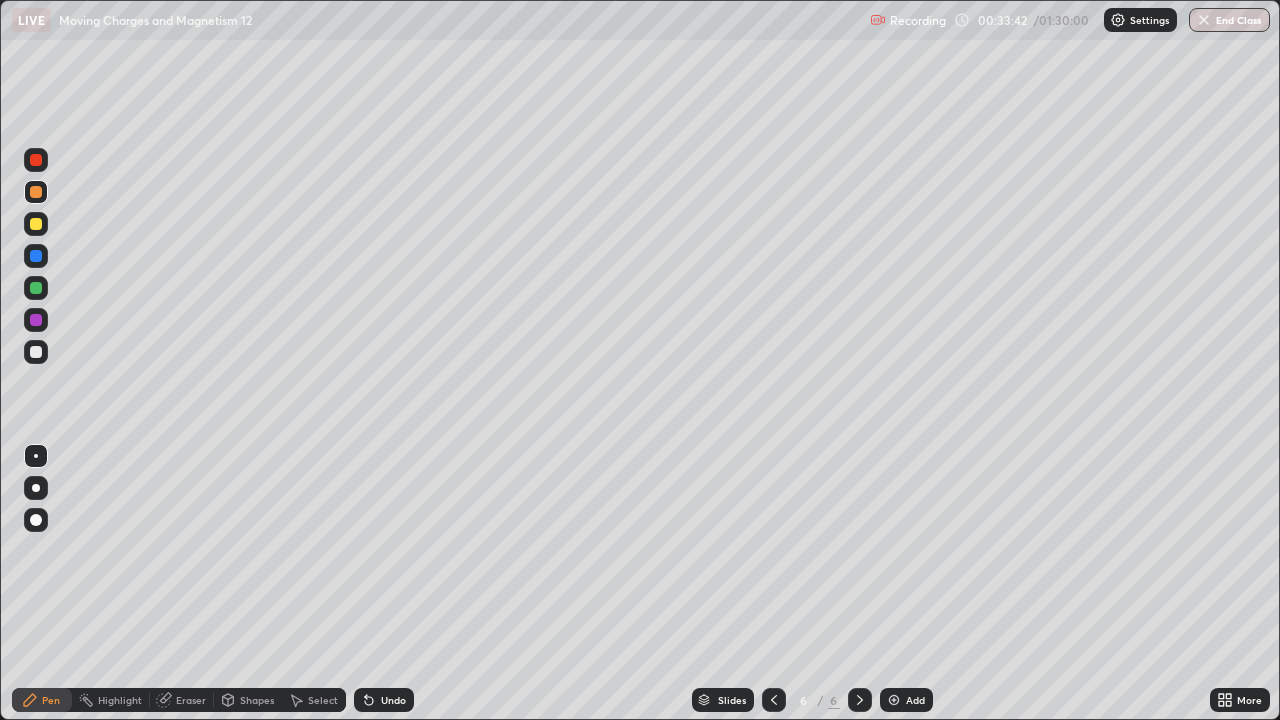 click on "Add" at bounding box center [915, 700] 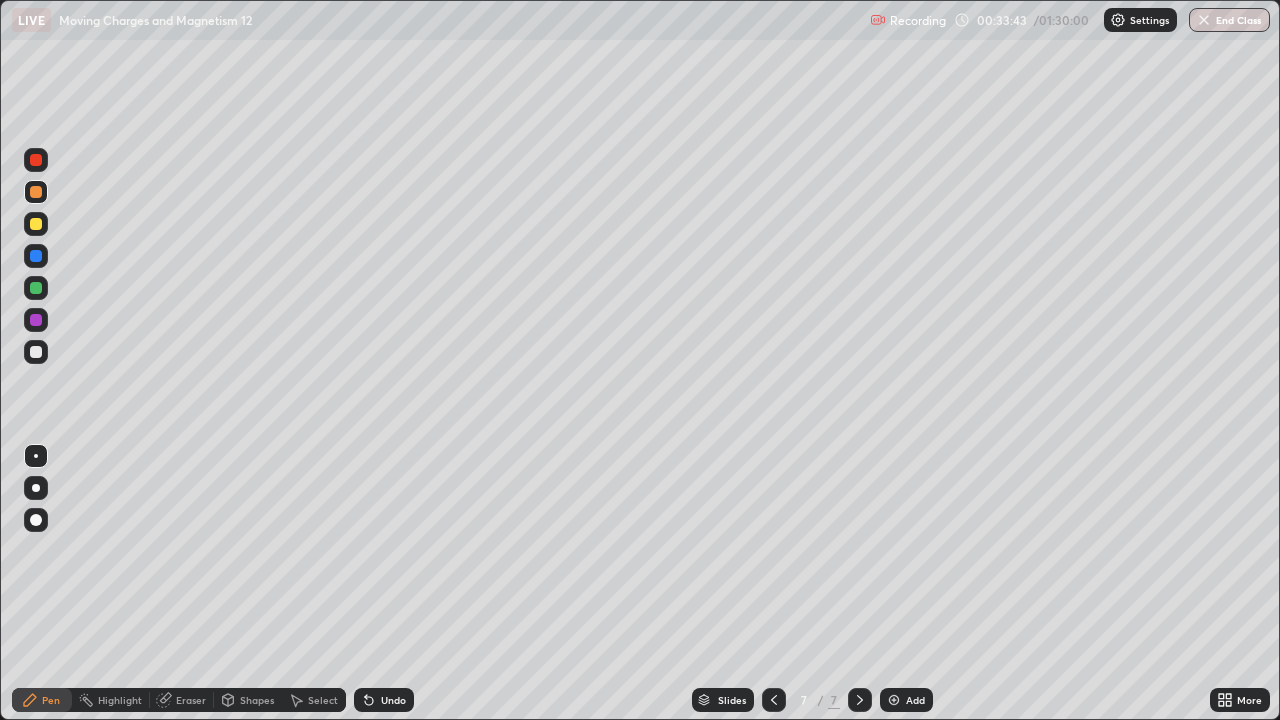 click at bounding box center [36, 224] 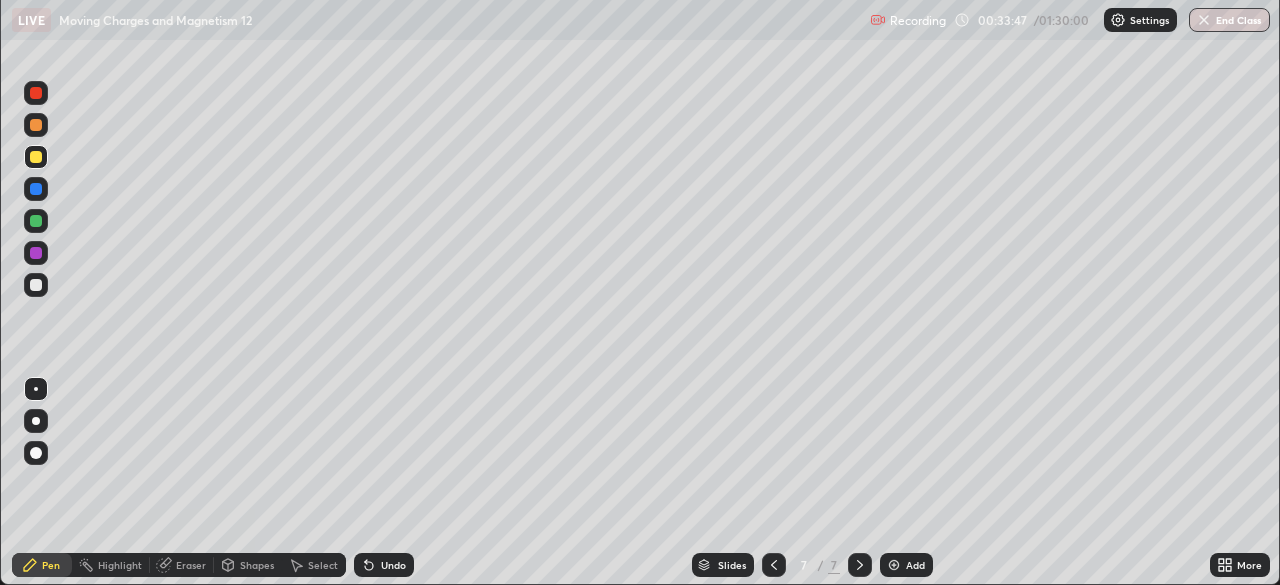 scroll, scrollTop: 585, scrollLeft: 1280, axis: both 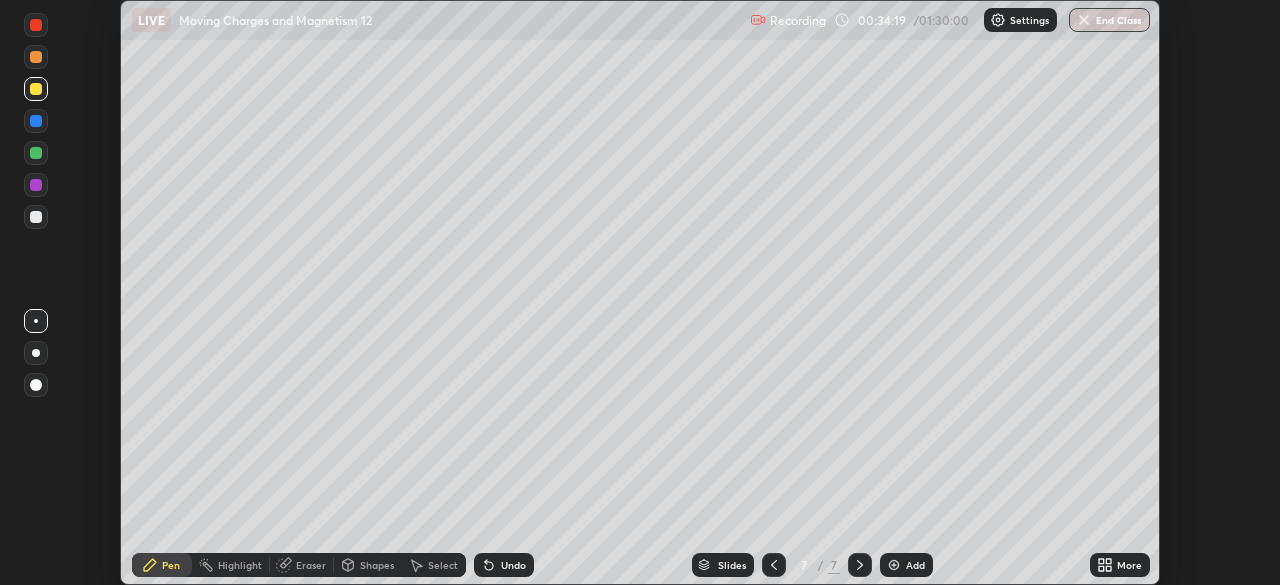 click 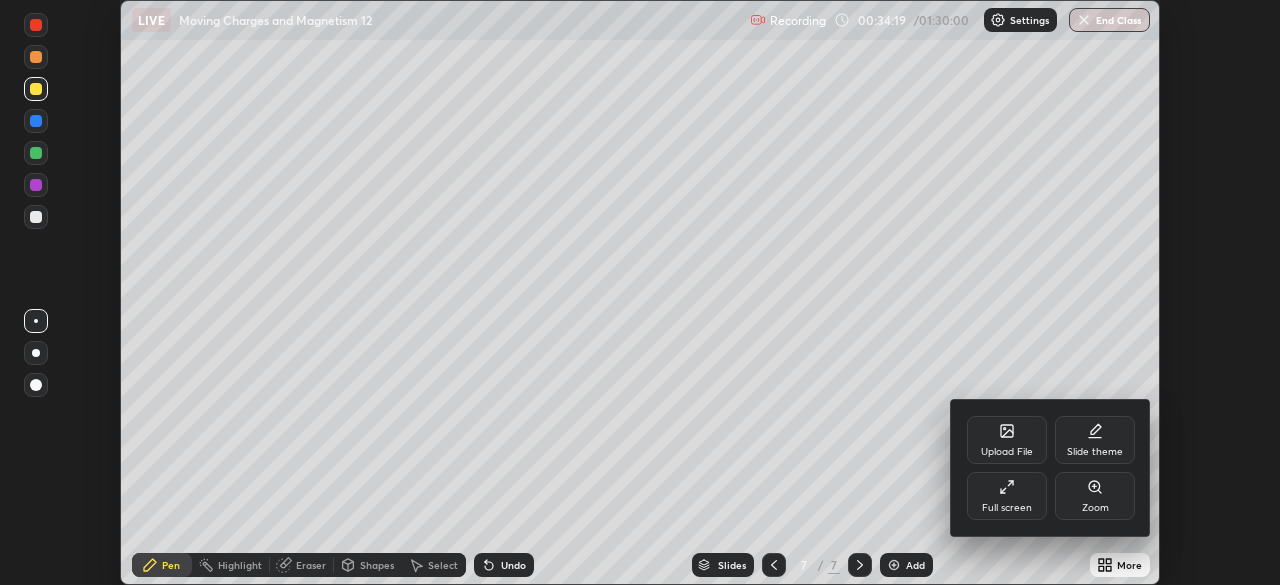 click on "Full screen" at bounding box center [1007, 496] 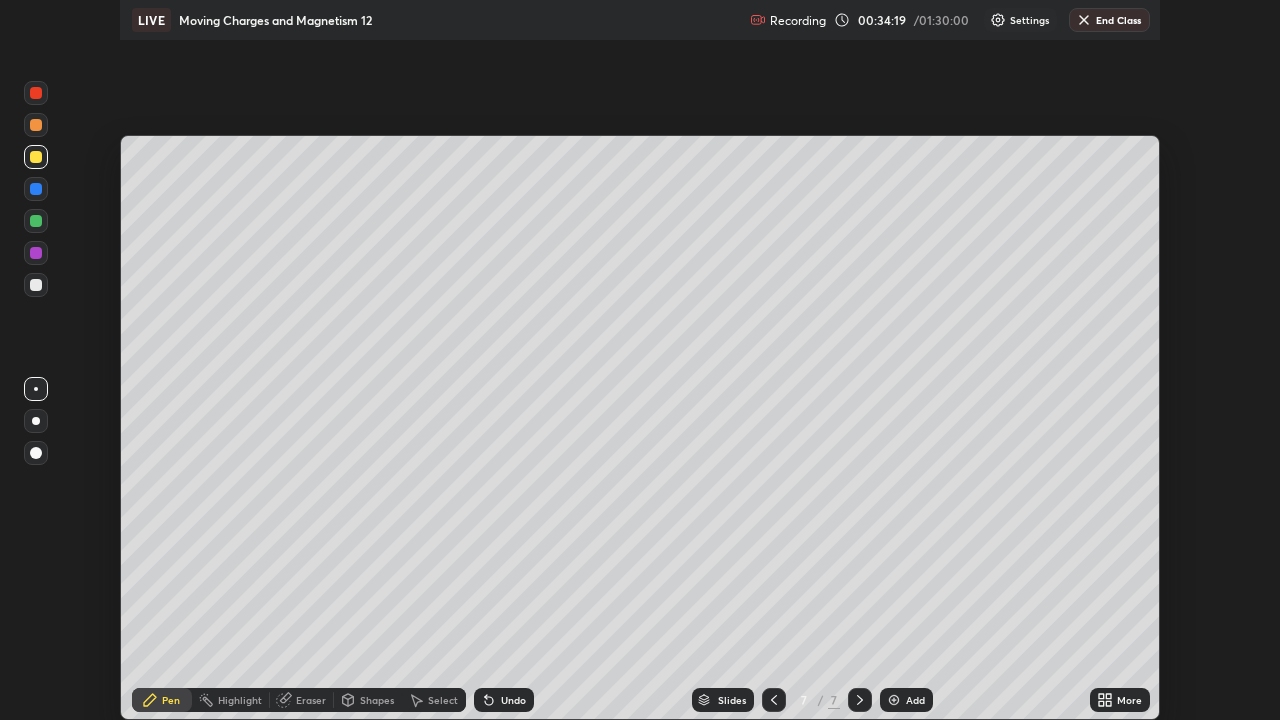 scroll, scrollTop: 99280, scrollLeft: 98720, axis: both 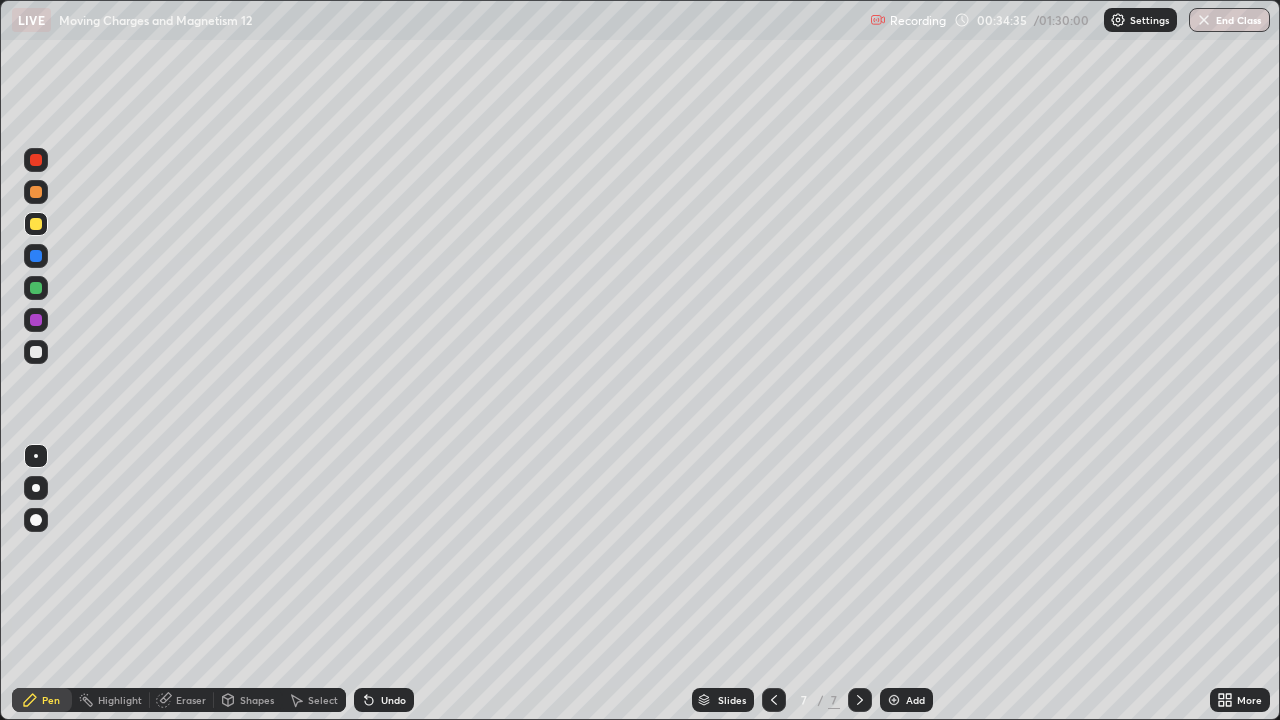 click at bounding box center (774, 700) 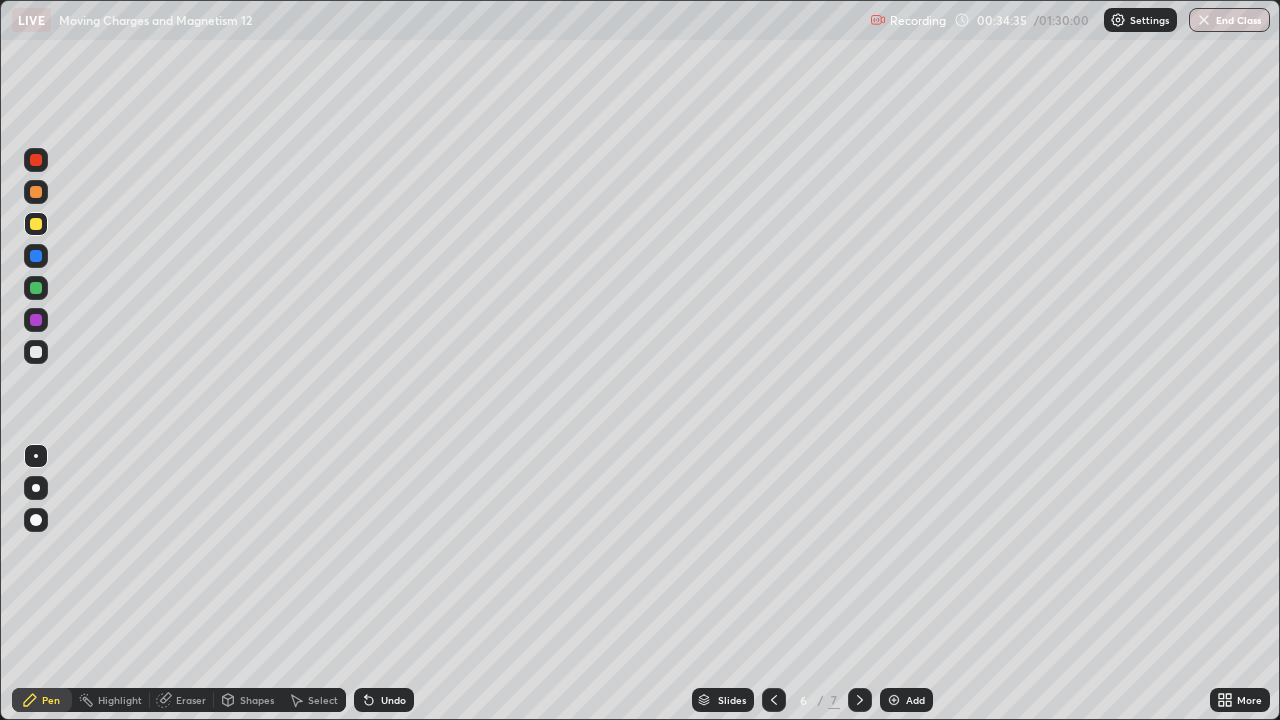 click 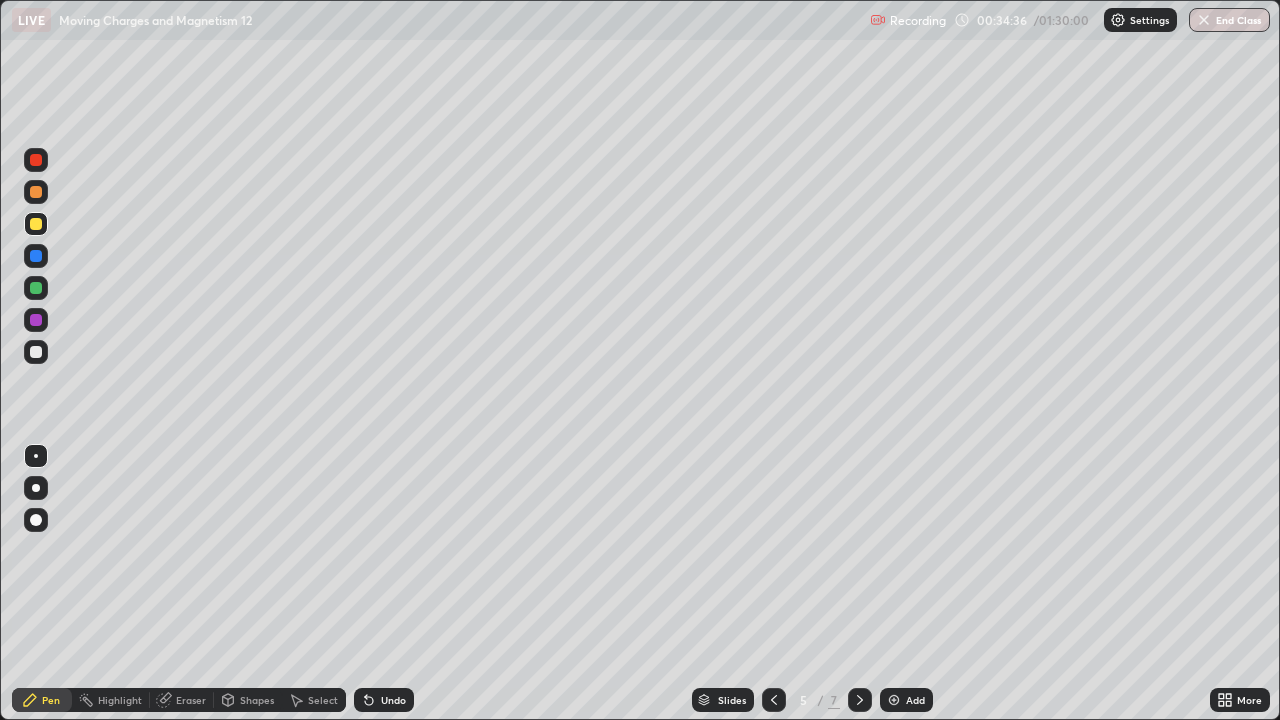 click 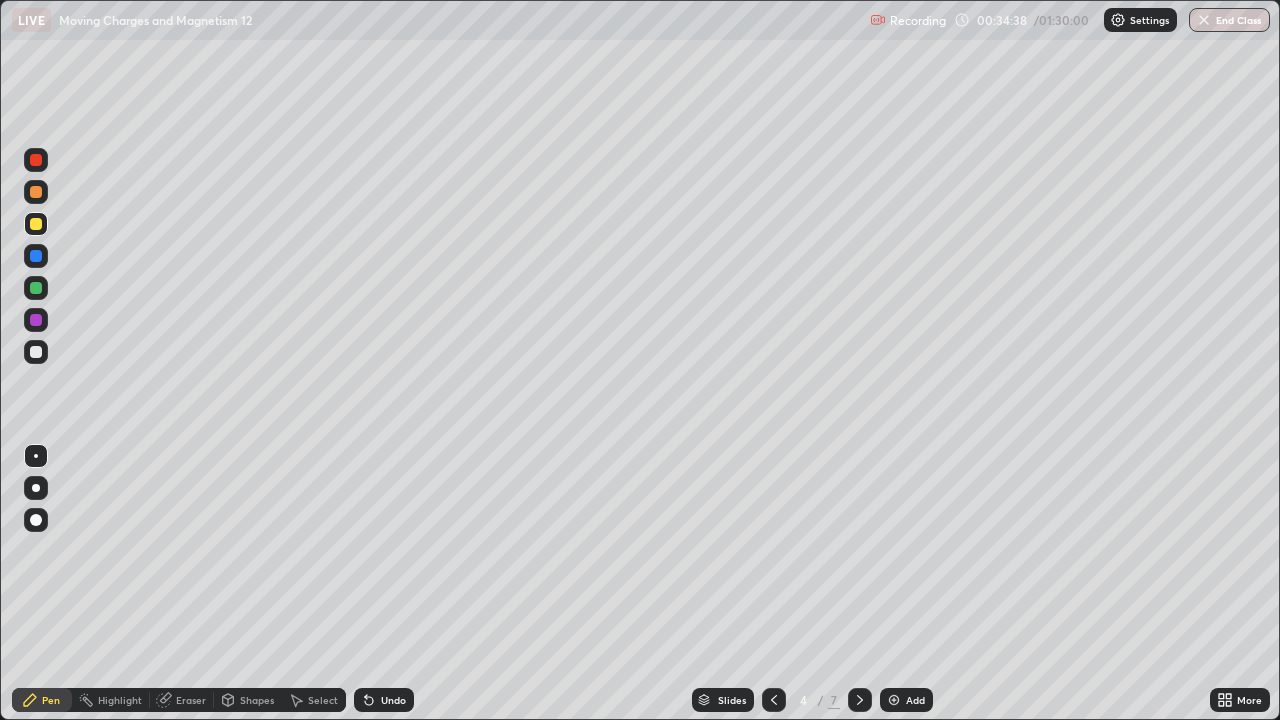 click 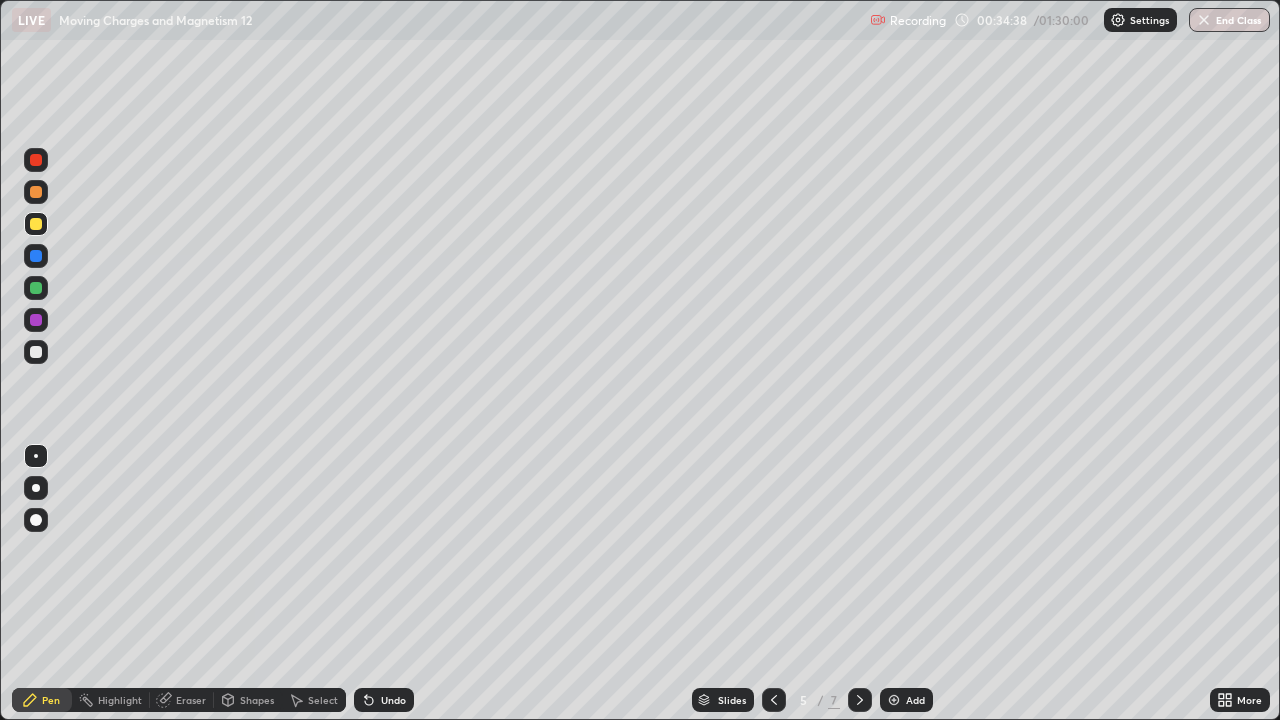 click 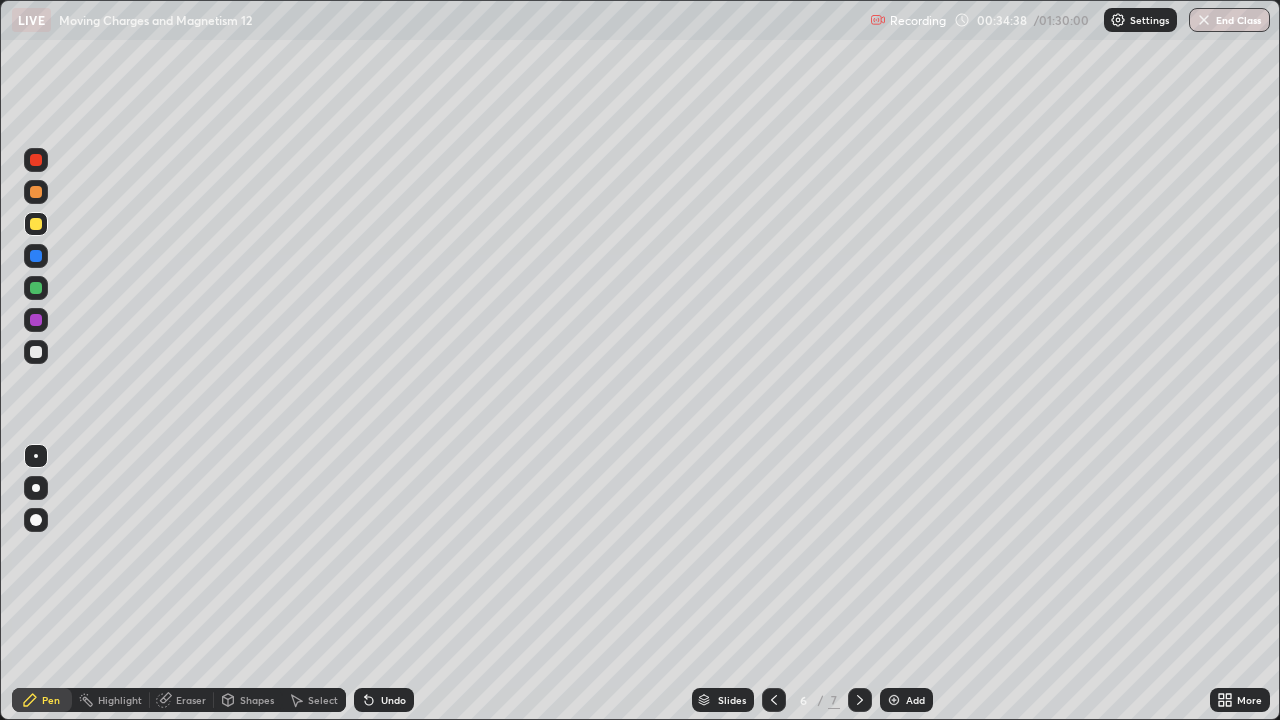 click 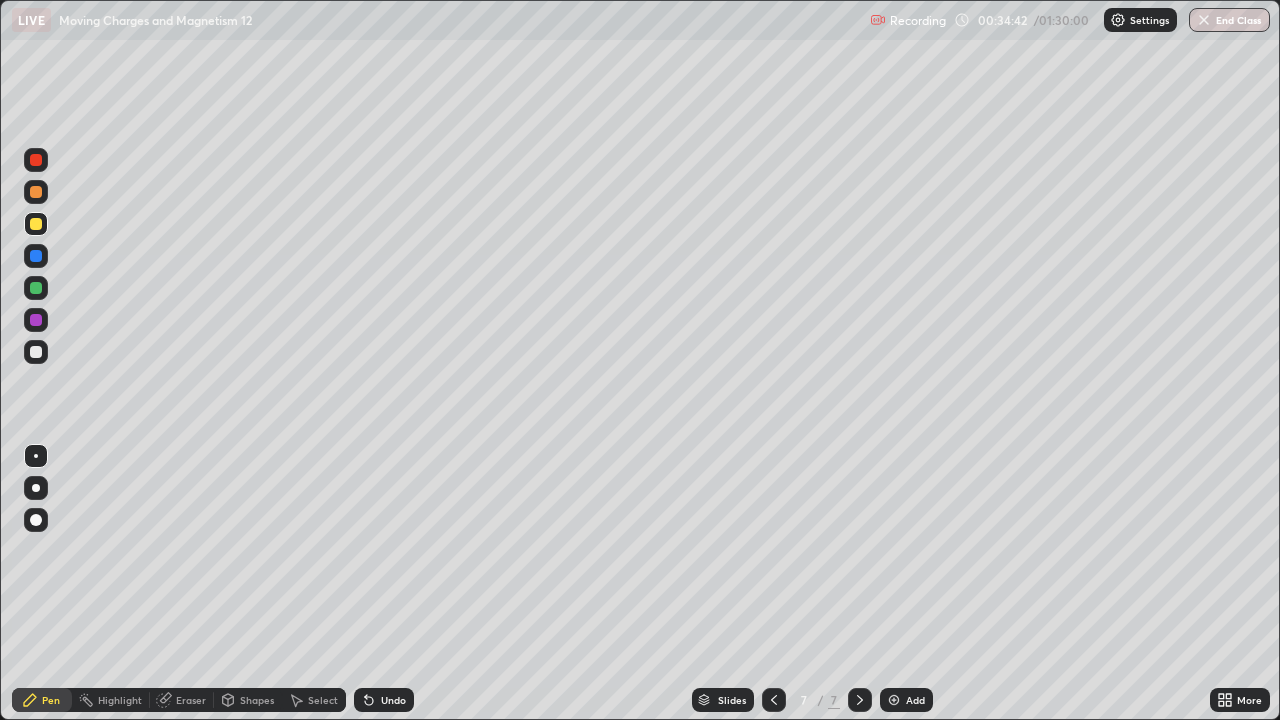 click at bounding box center [36, 192] 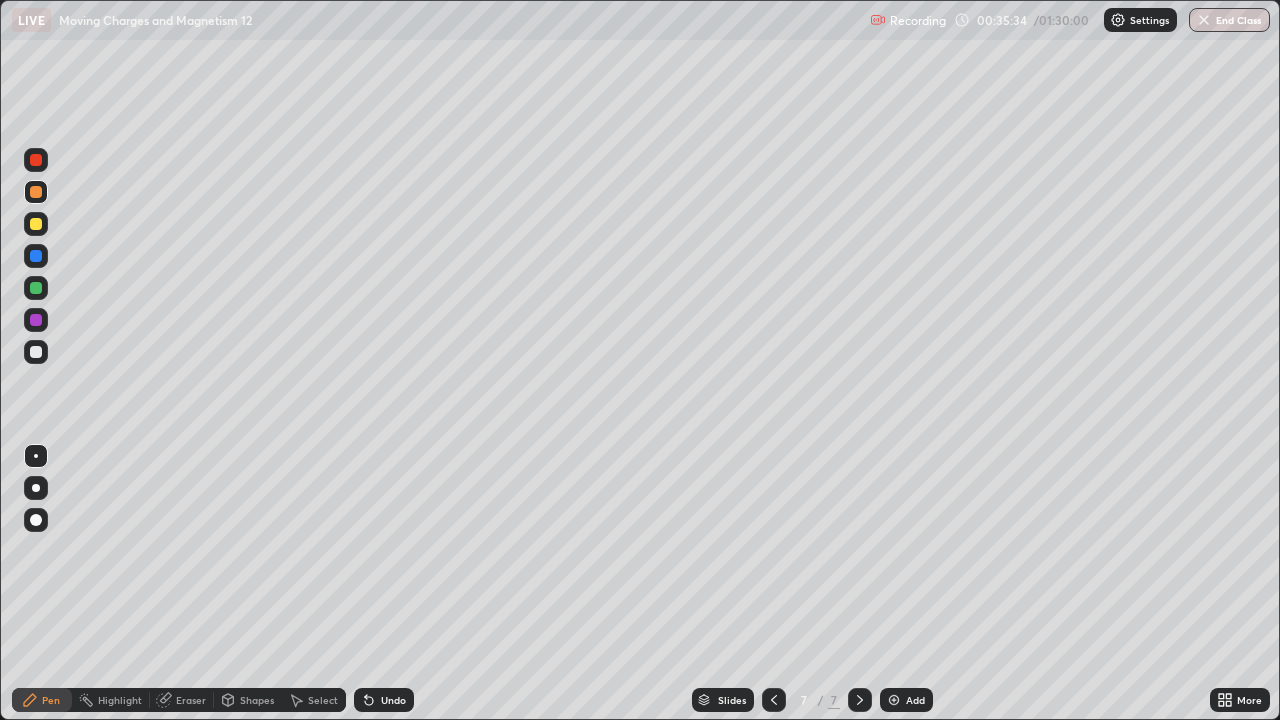 click on "Undo" at bounding box center [384, 700] 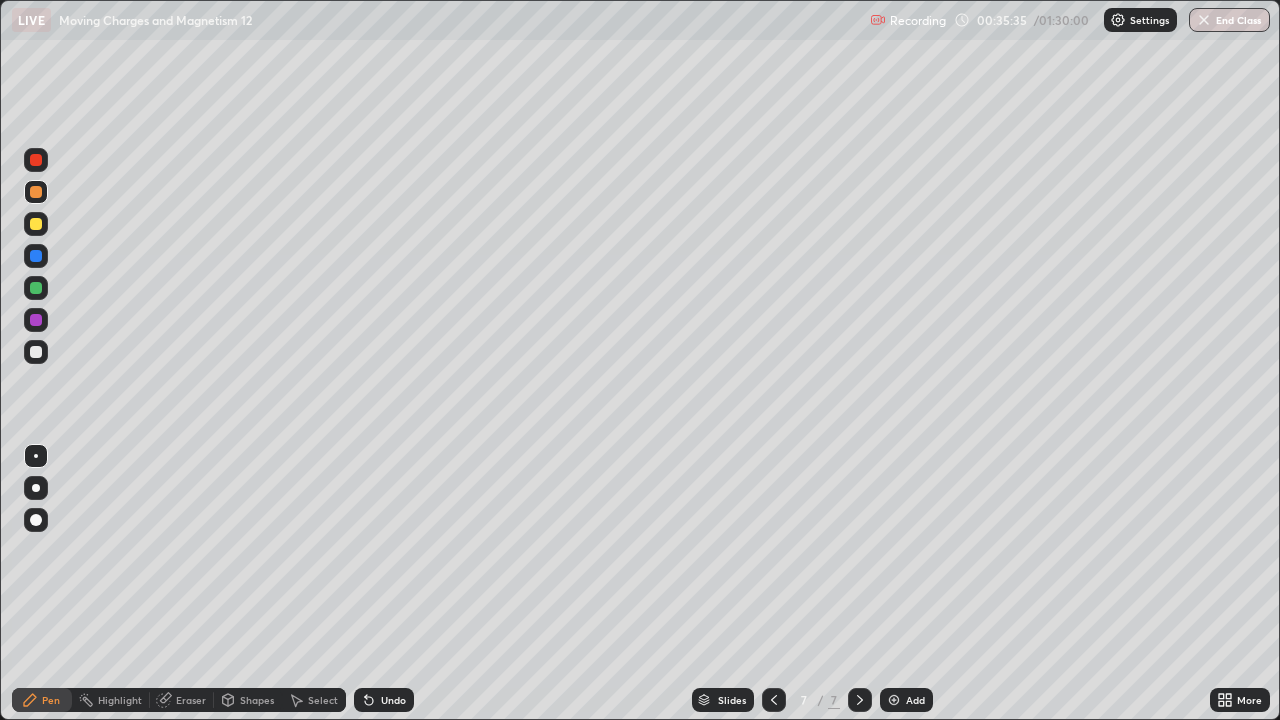 click on "Undo" at bounding box center (384, 700) 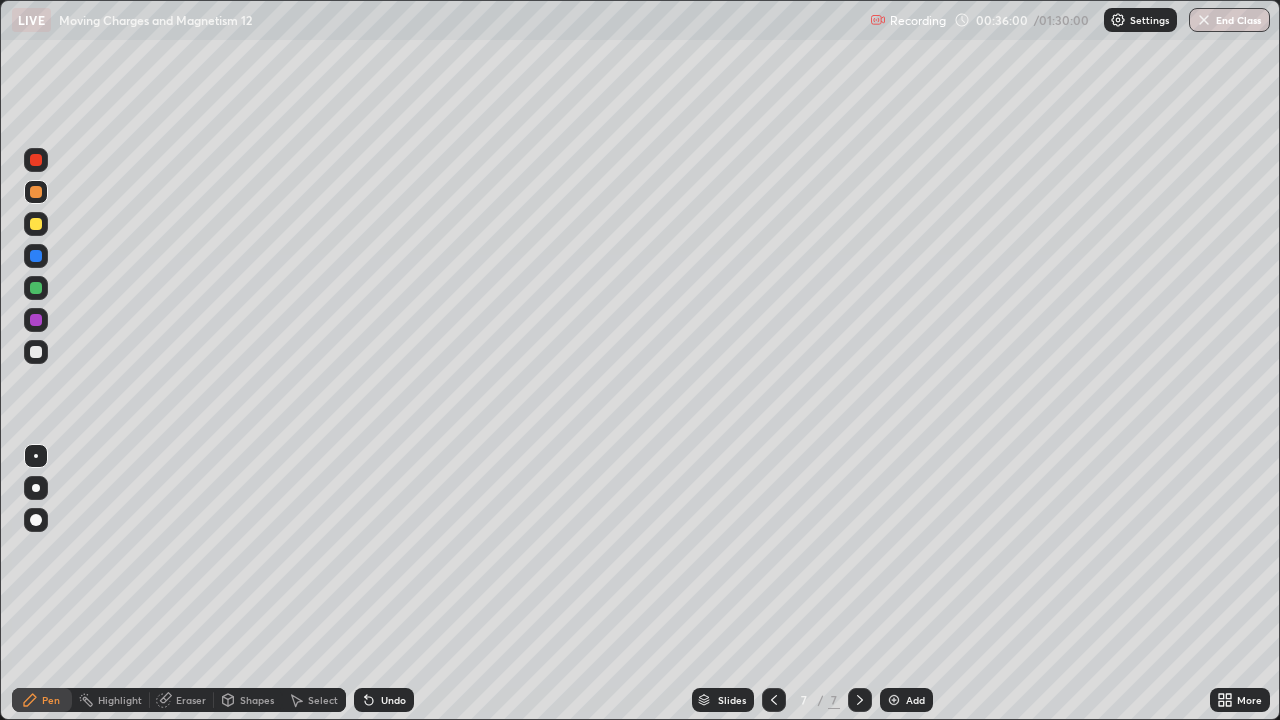 click at bounding box center [36, 256] 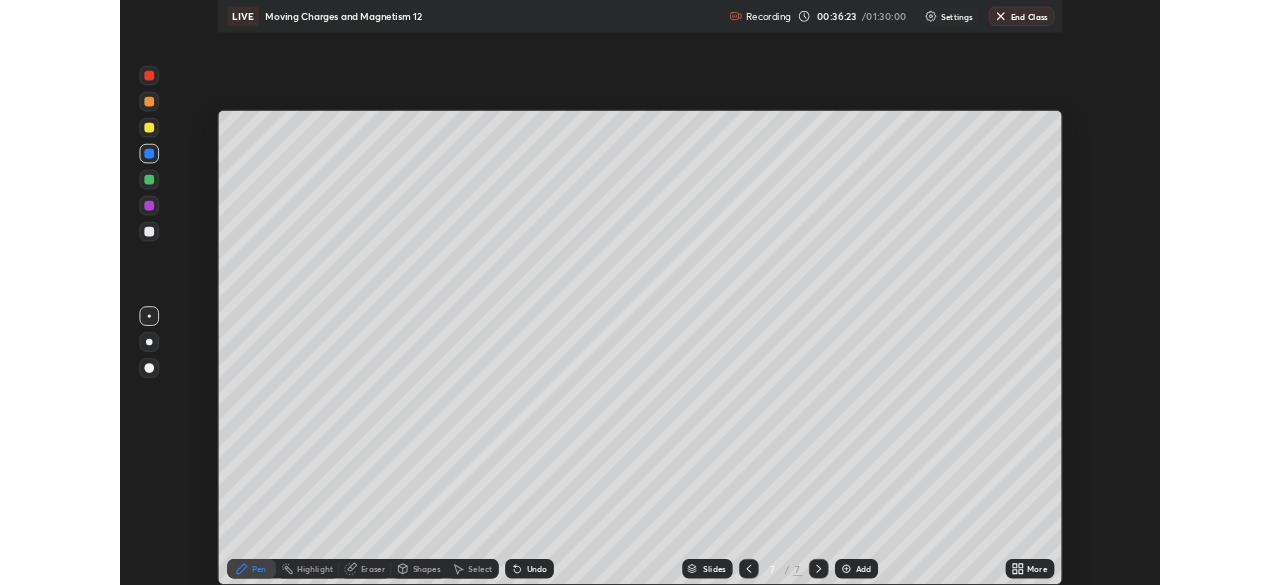 scroll, scrollTop: 585, scrollLeft: 1280, axis: both 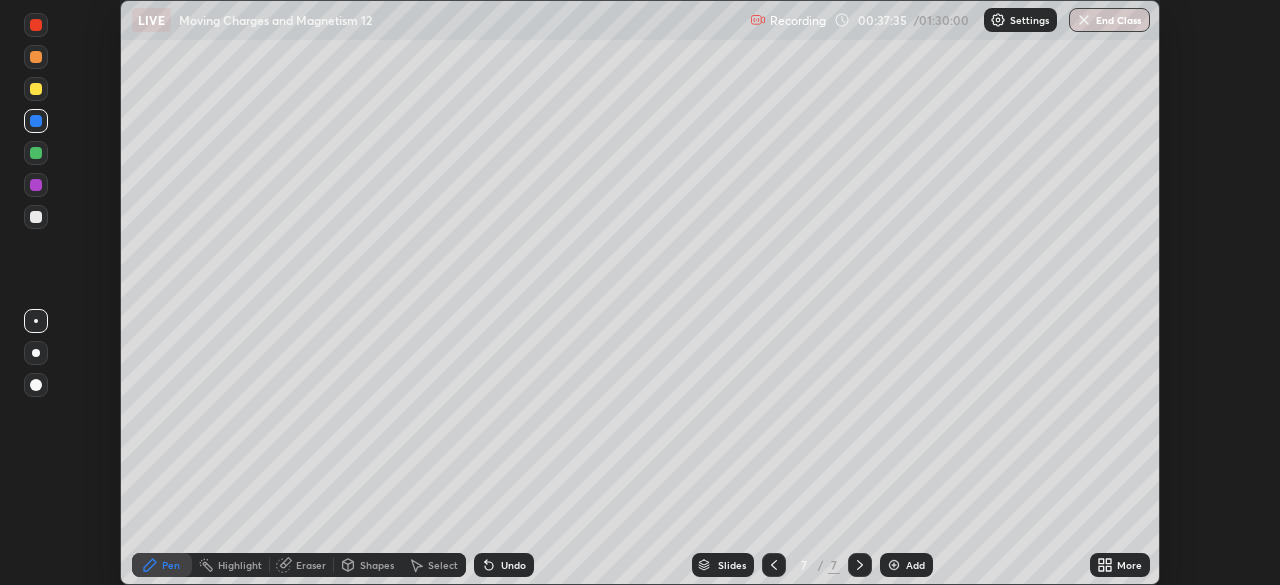 click on "More" at bounding box center [1129, 565] 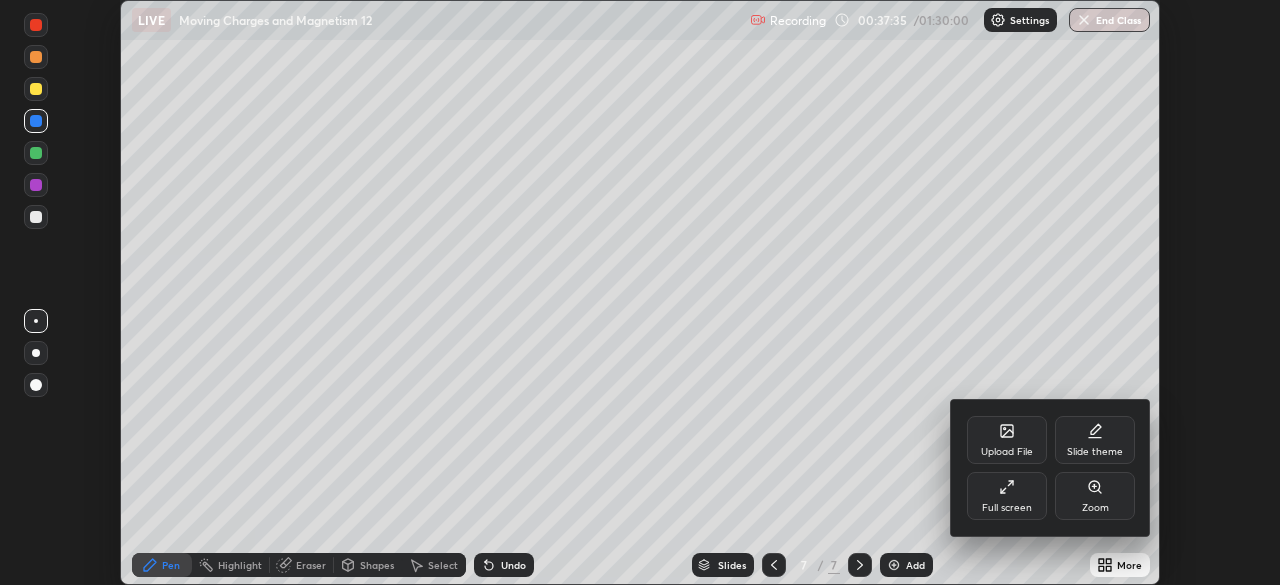 click on "Full screen" at bounding box center [1007, 496] 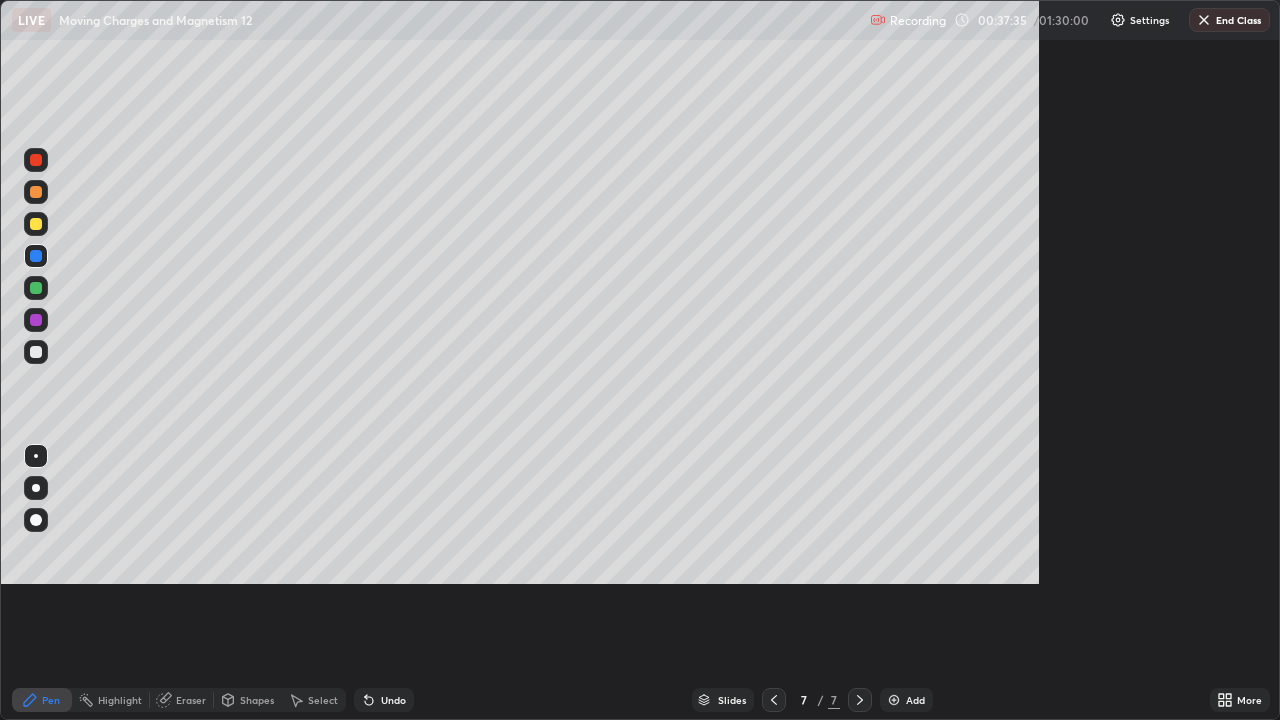 scroll, scrollTop: 99280, scrollLeft: 98720, axis: both 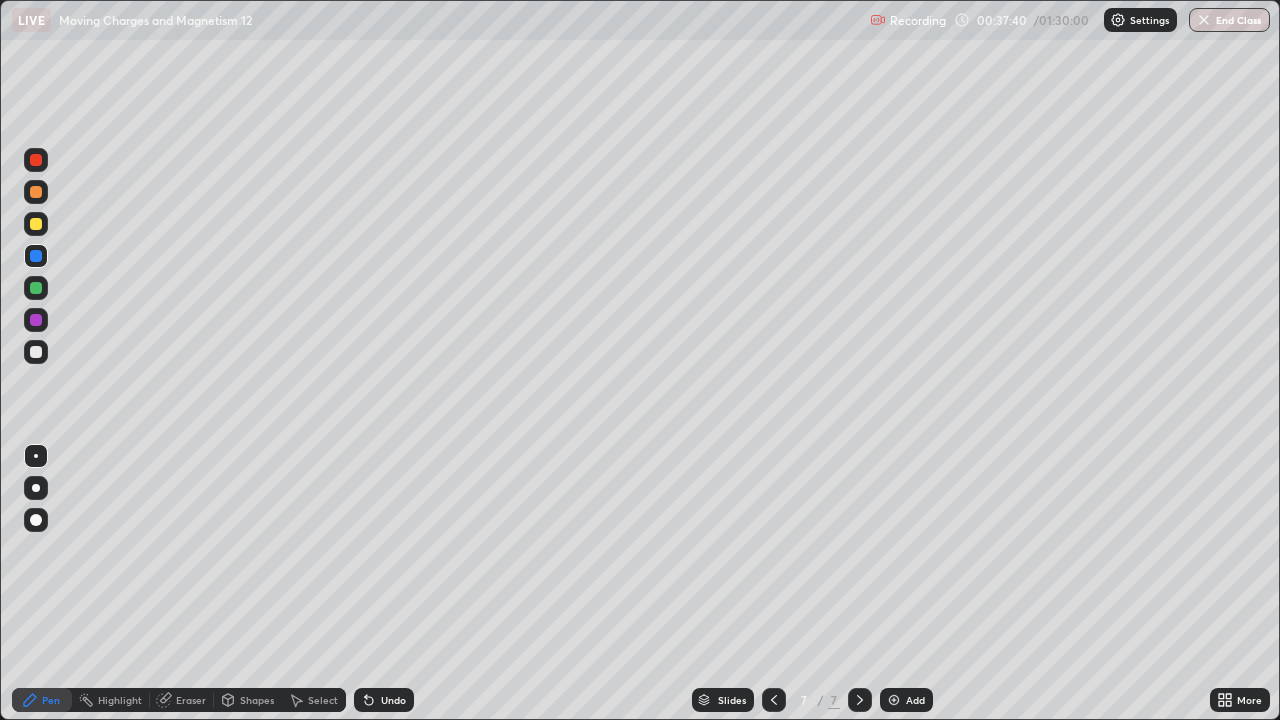 click at bounding box center (36, 224) 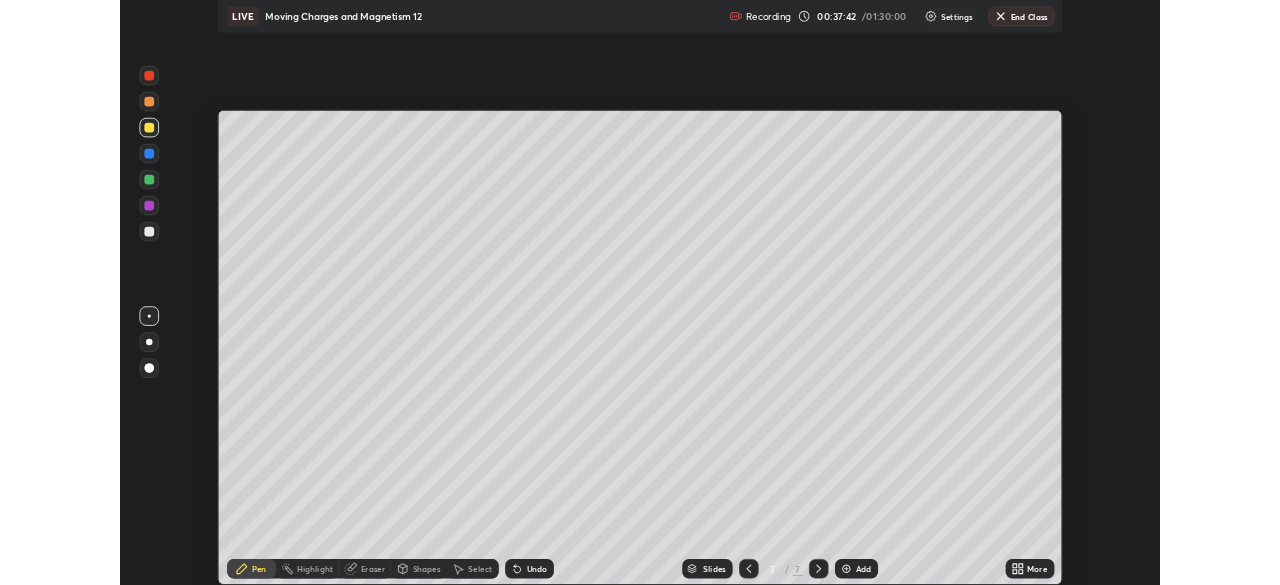 scroll, scrollTop: 585, scrollLeft: 1280, axis: both 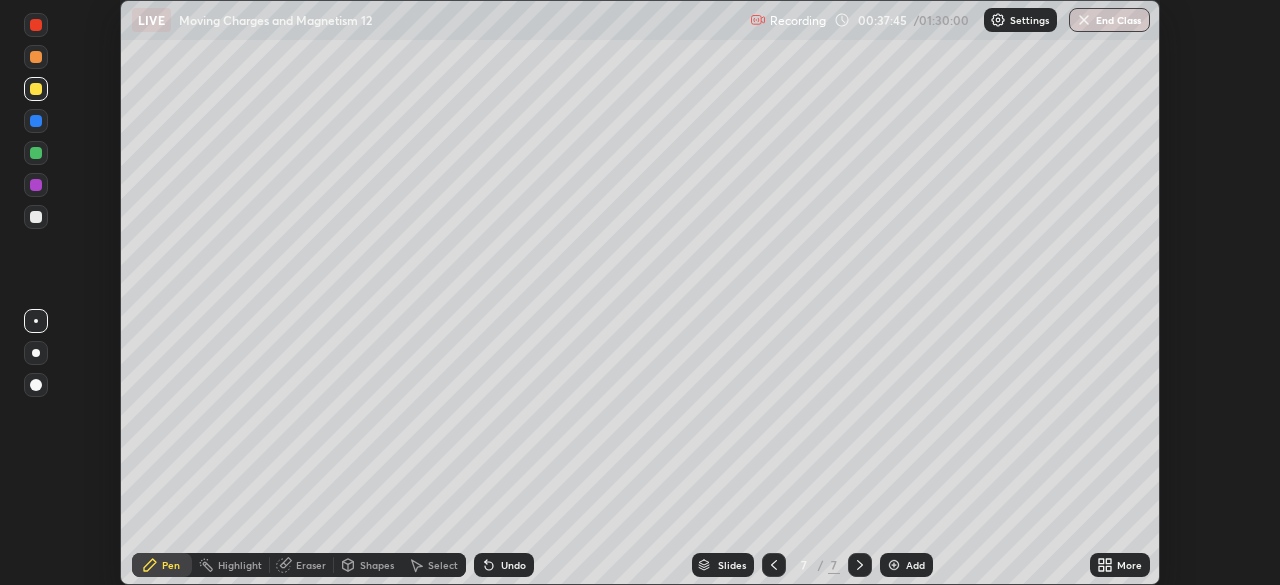 click 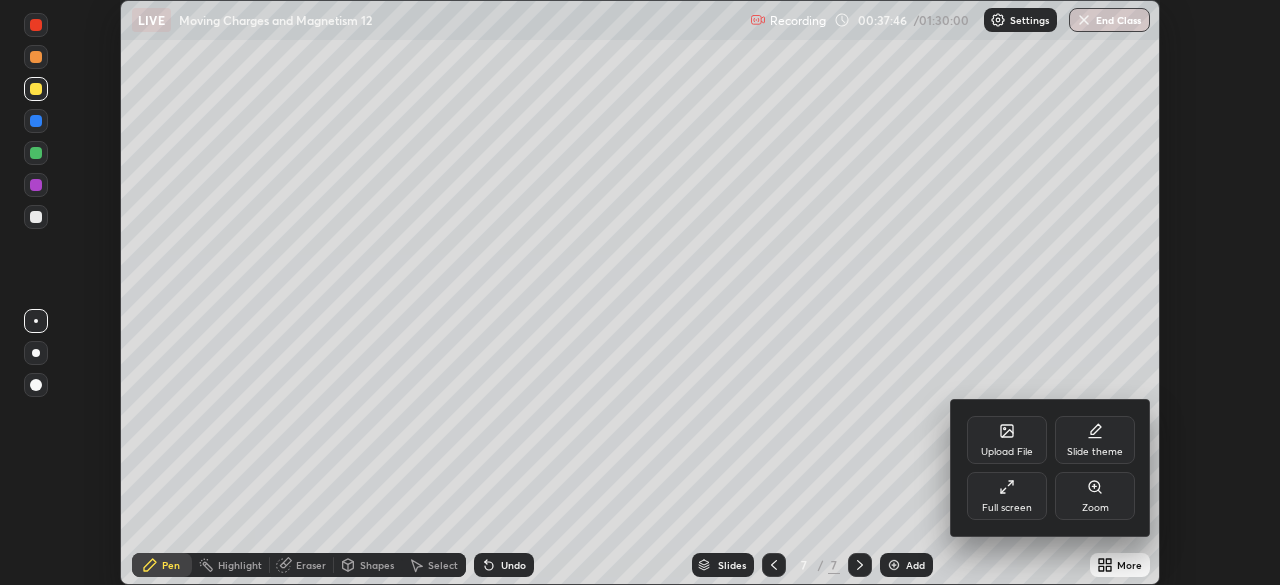 click on "Full screen" at bounding box center (1007, 496) 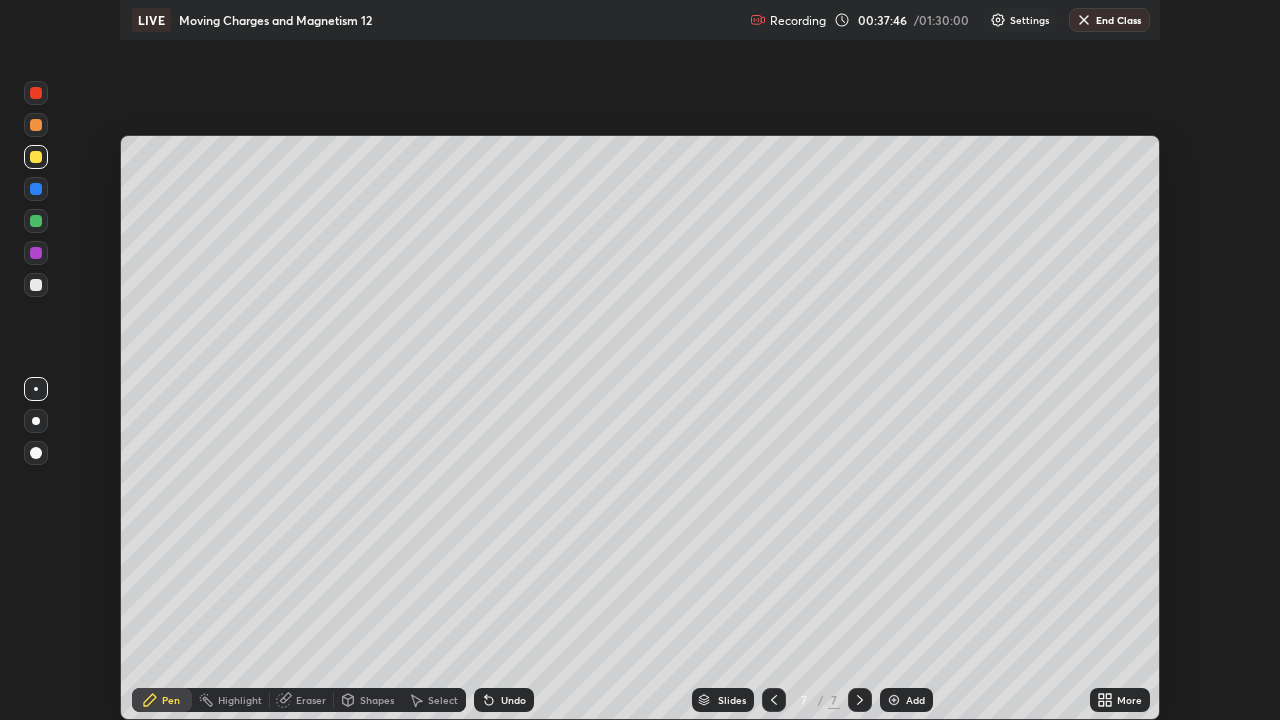 scroll, scrollTop: 99280, scrollLeft: 98720, axis: both 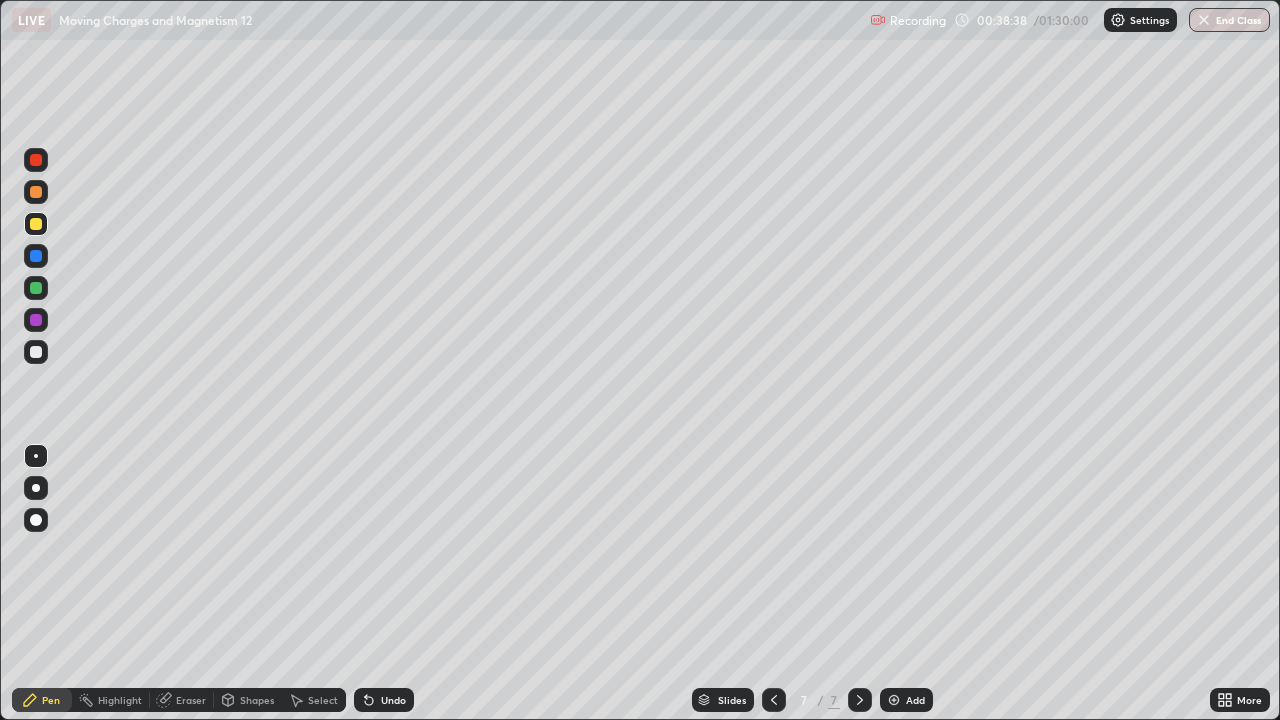 click 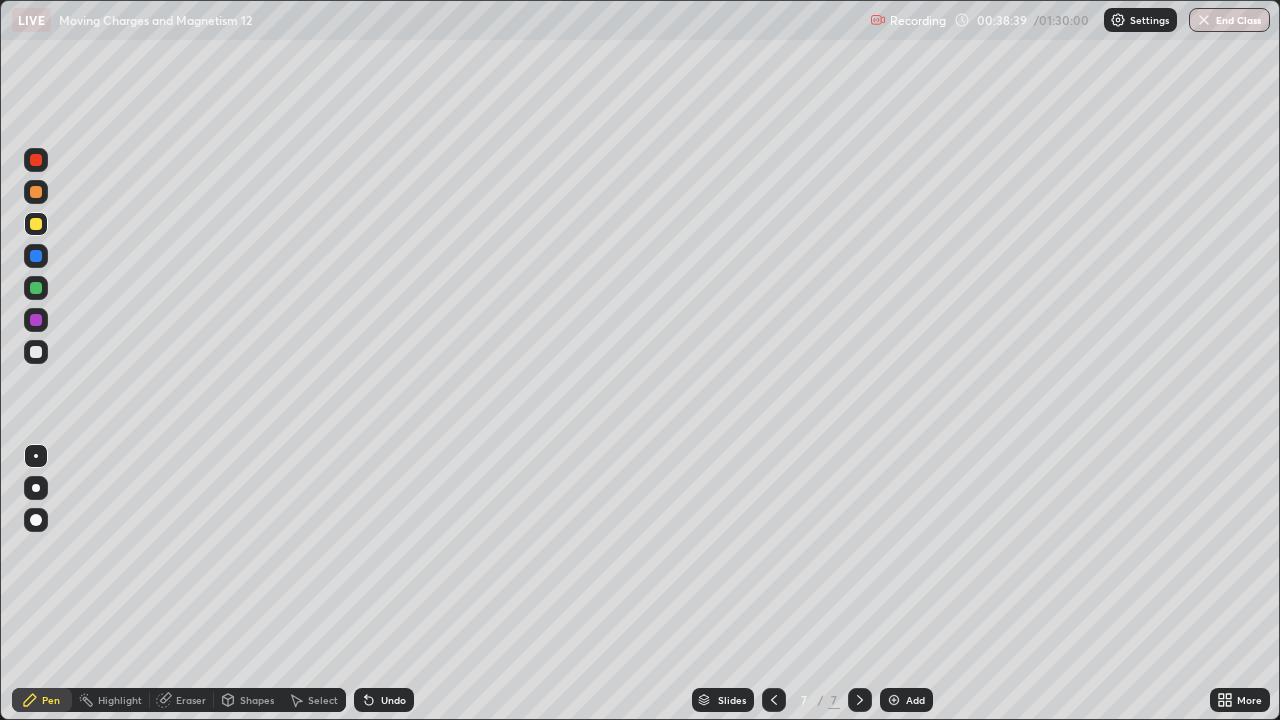 click on "Undo" at bounding box center [384, 700] 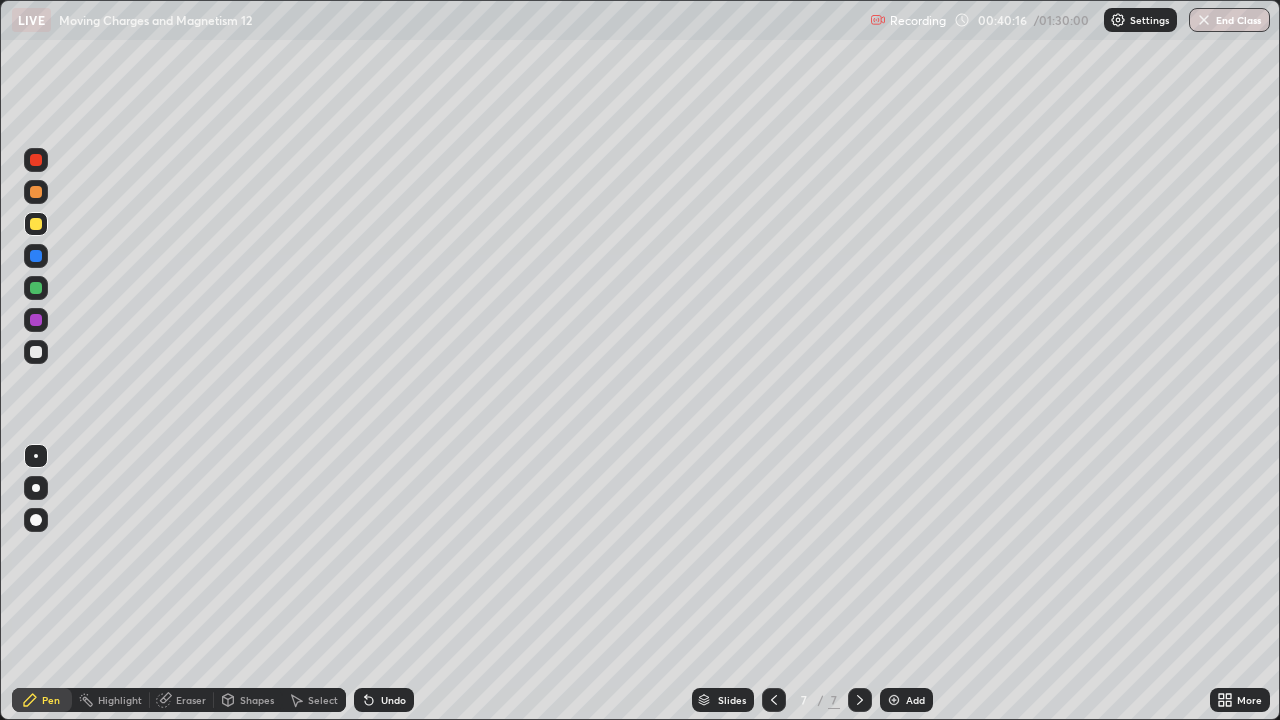click at bounding box center (36, 352) 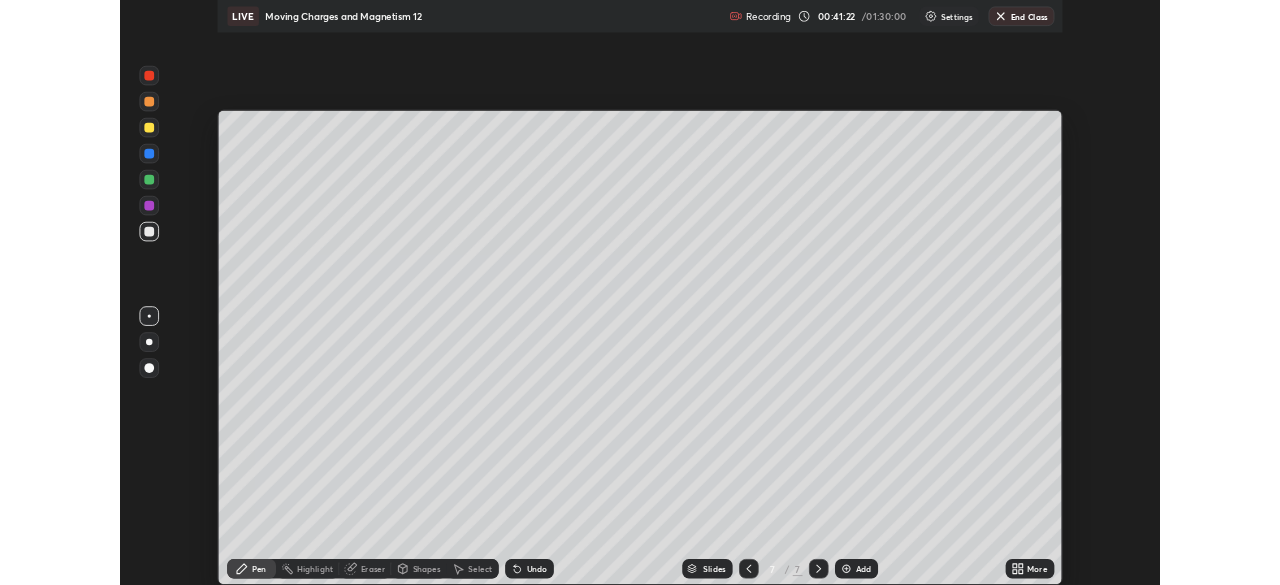 scroll, scrollTop: 585, scrollLeft: 1280, axis: both 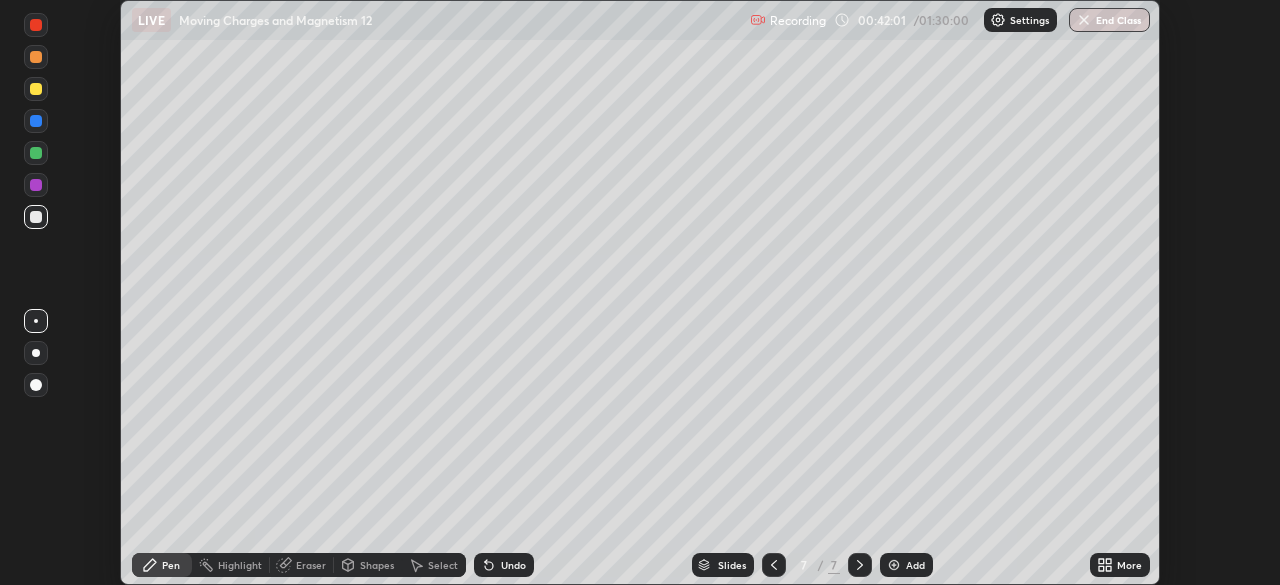 click on "More" at bounding box center (1120, 565) 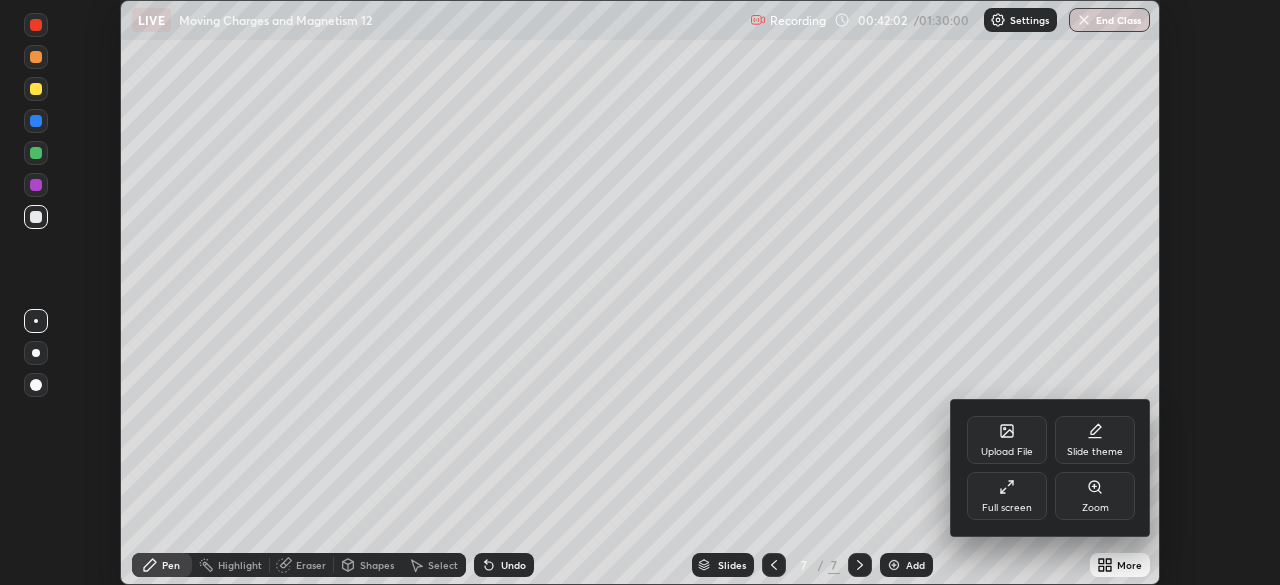 click on "Full screen" at bounding box center (1007, 508) 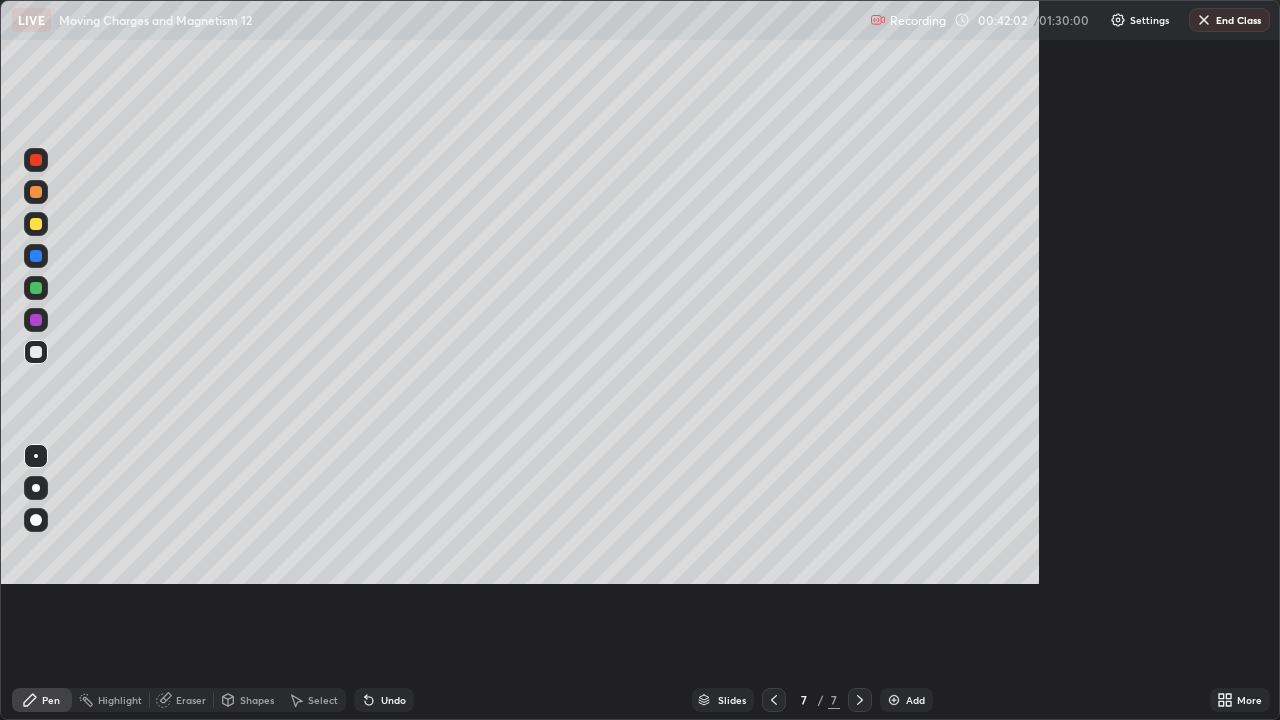 scroll, scrollTop: 99280, scrollLeft: 98720, axis: both 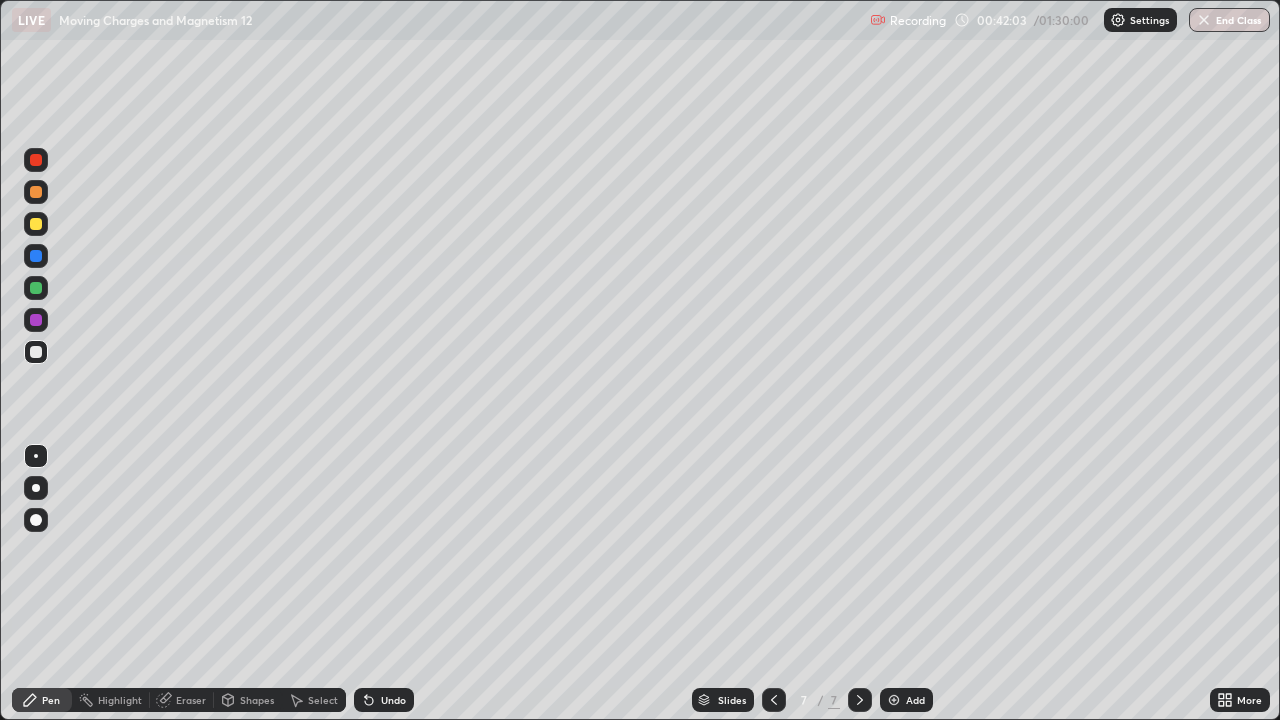 click on "Add" at bounding box center [915, 700] 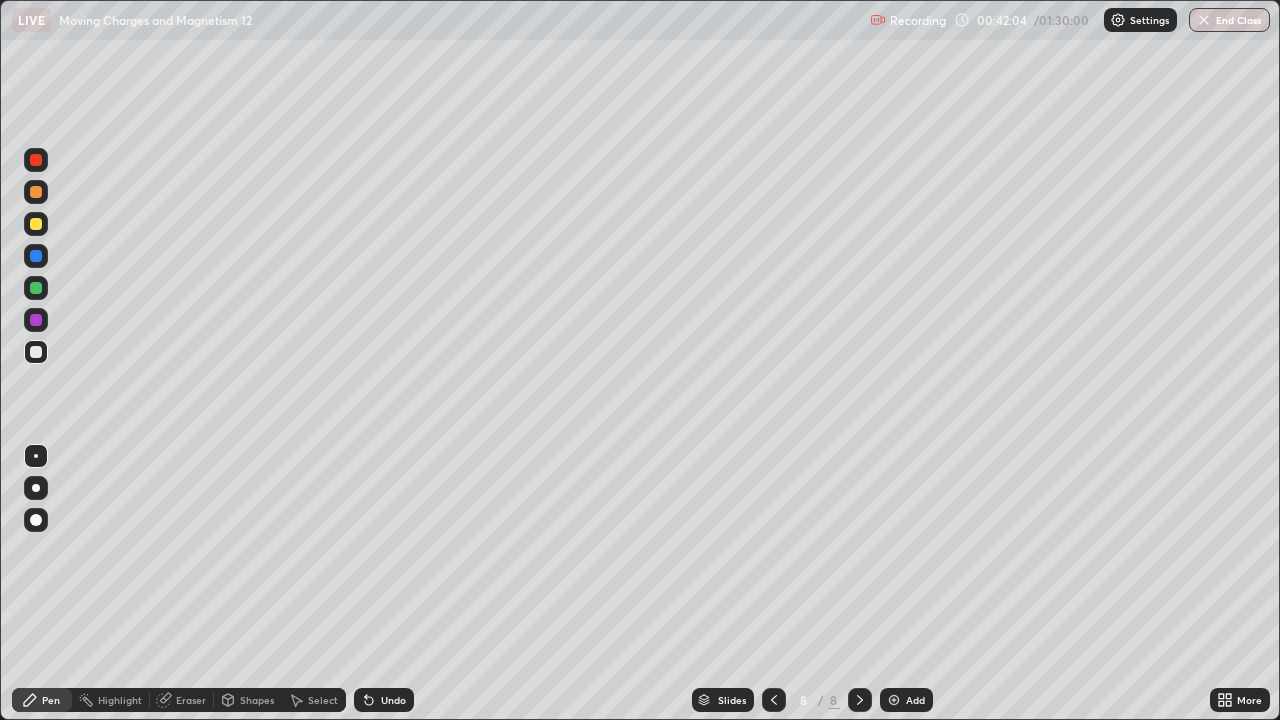 click at bounding box center [36, 224] 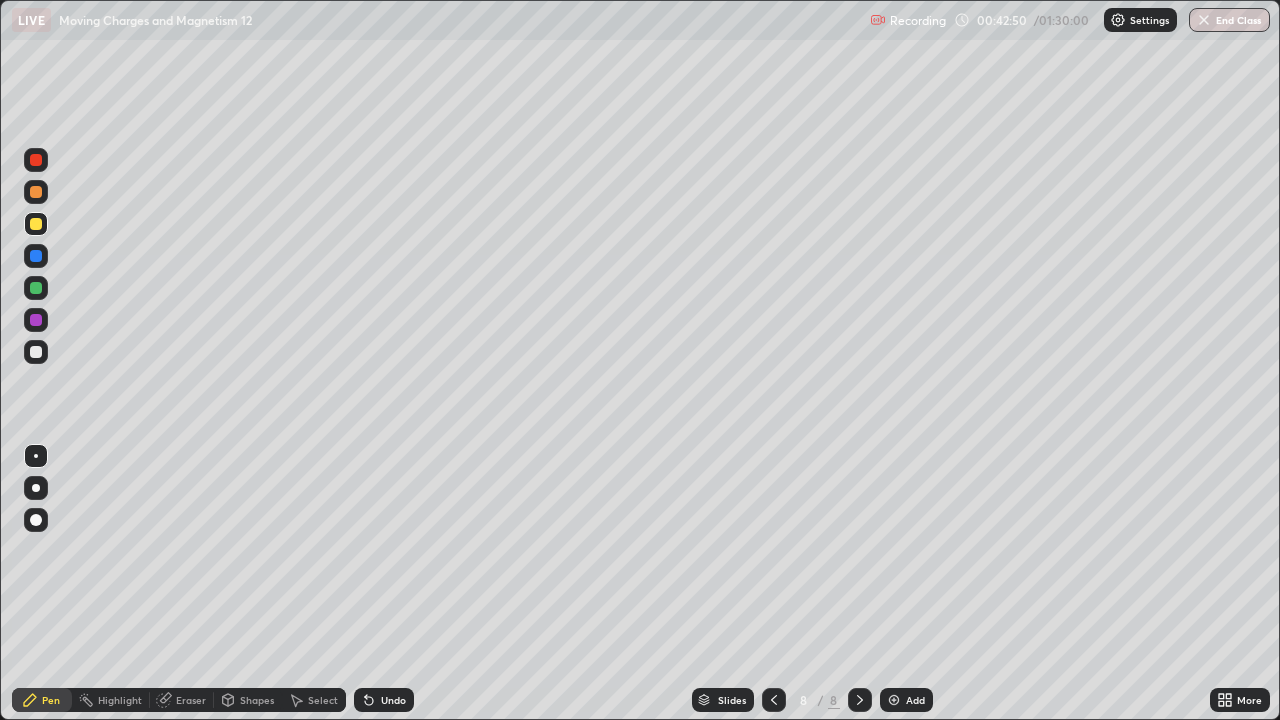 click at bounding box center [36, 192] 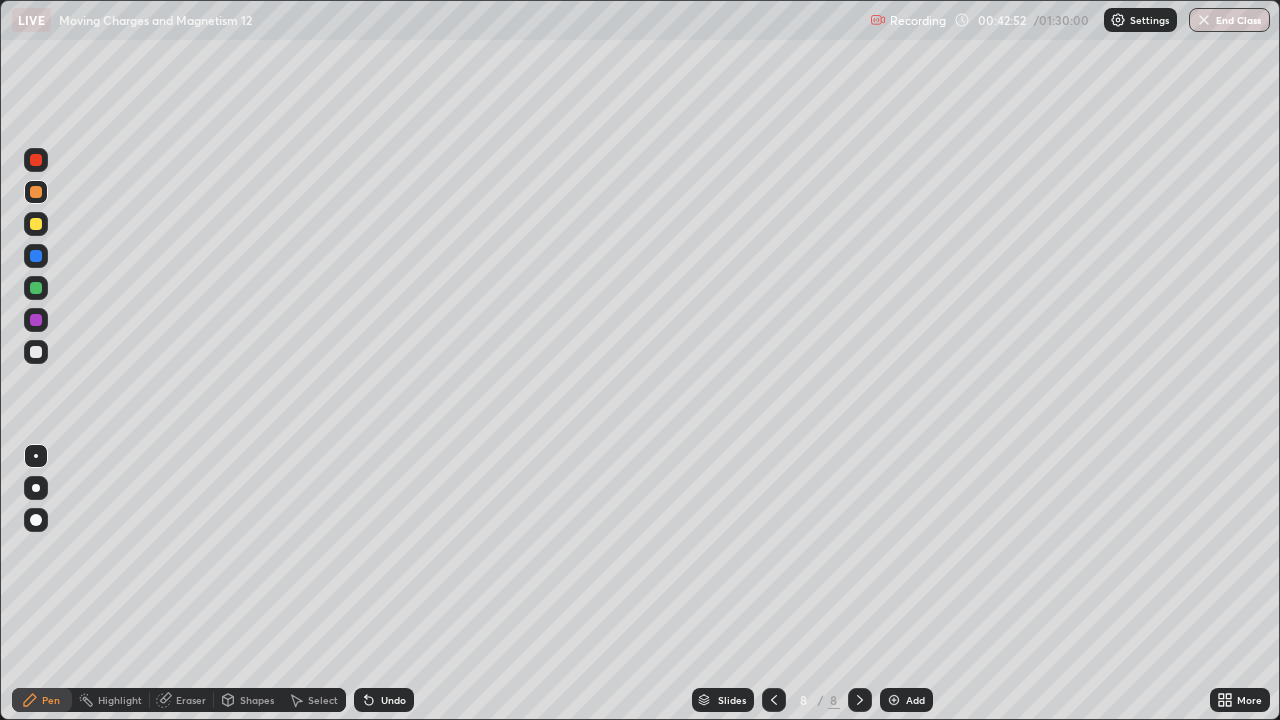 click 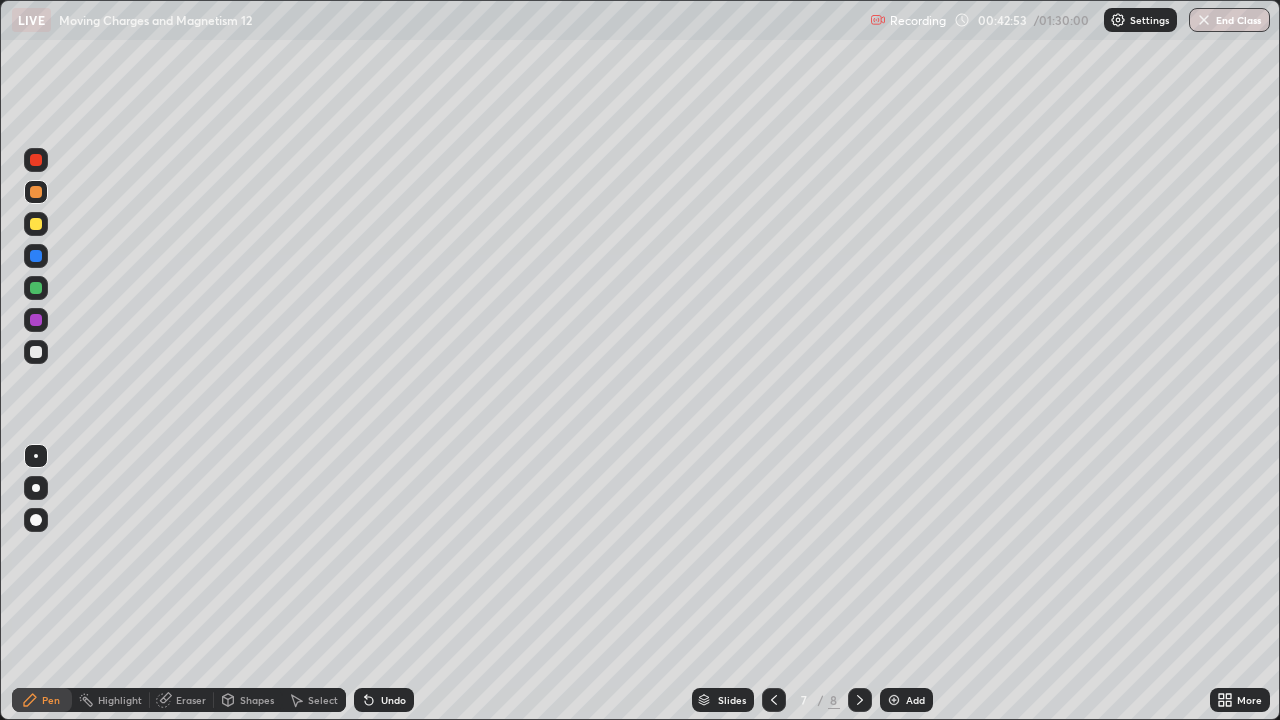 click 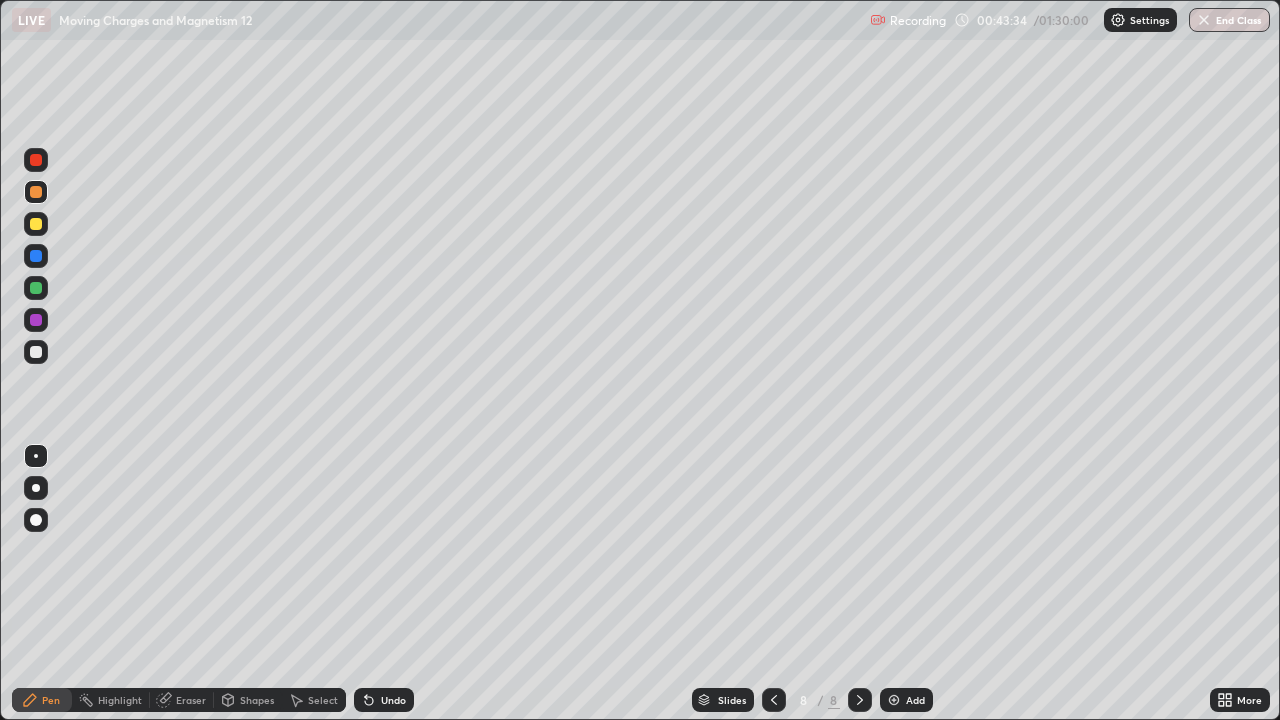 click at bounding box center (36, 352) 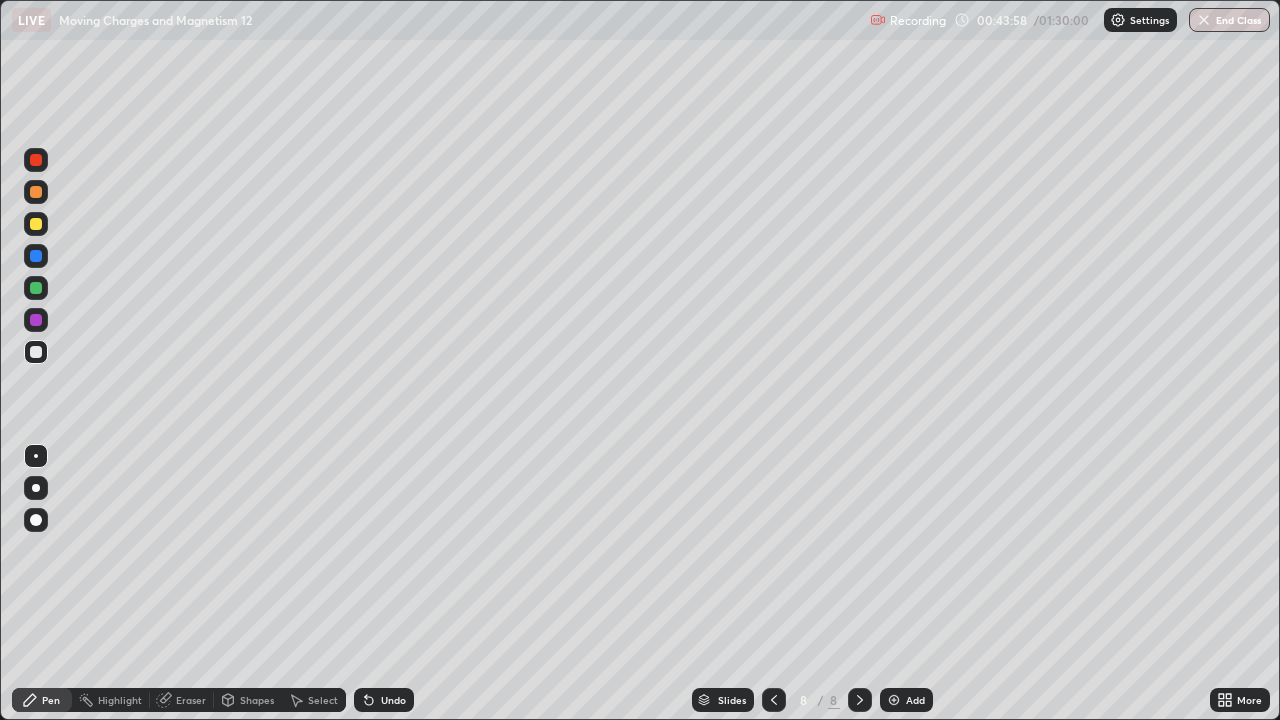 click 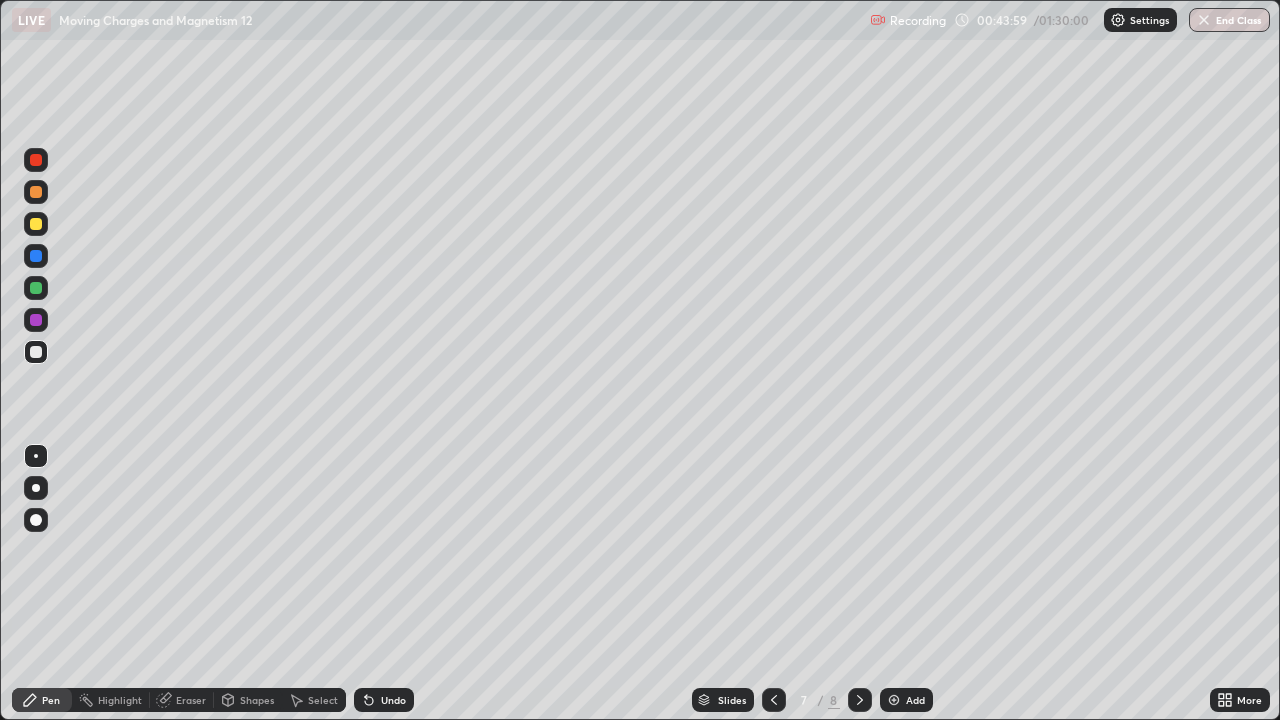 click 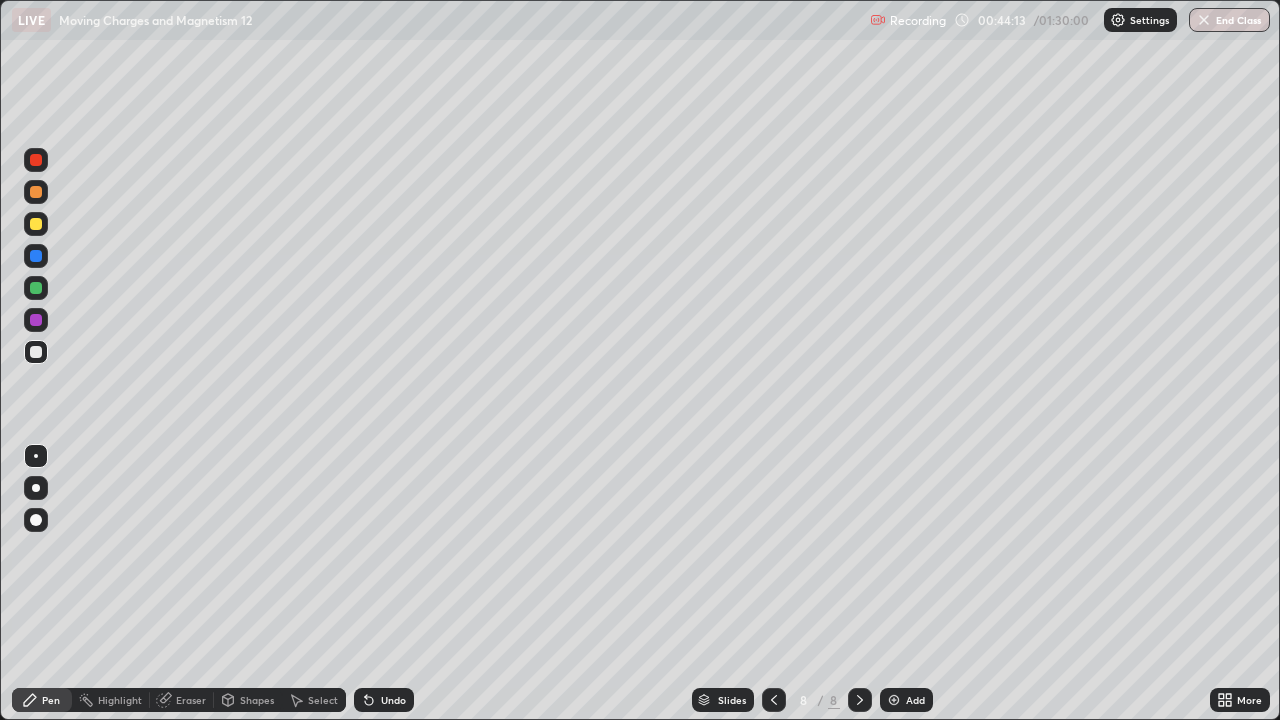 click on "Undo" at bounding box center [393, 700] 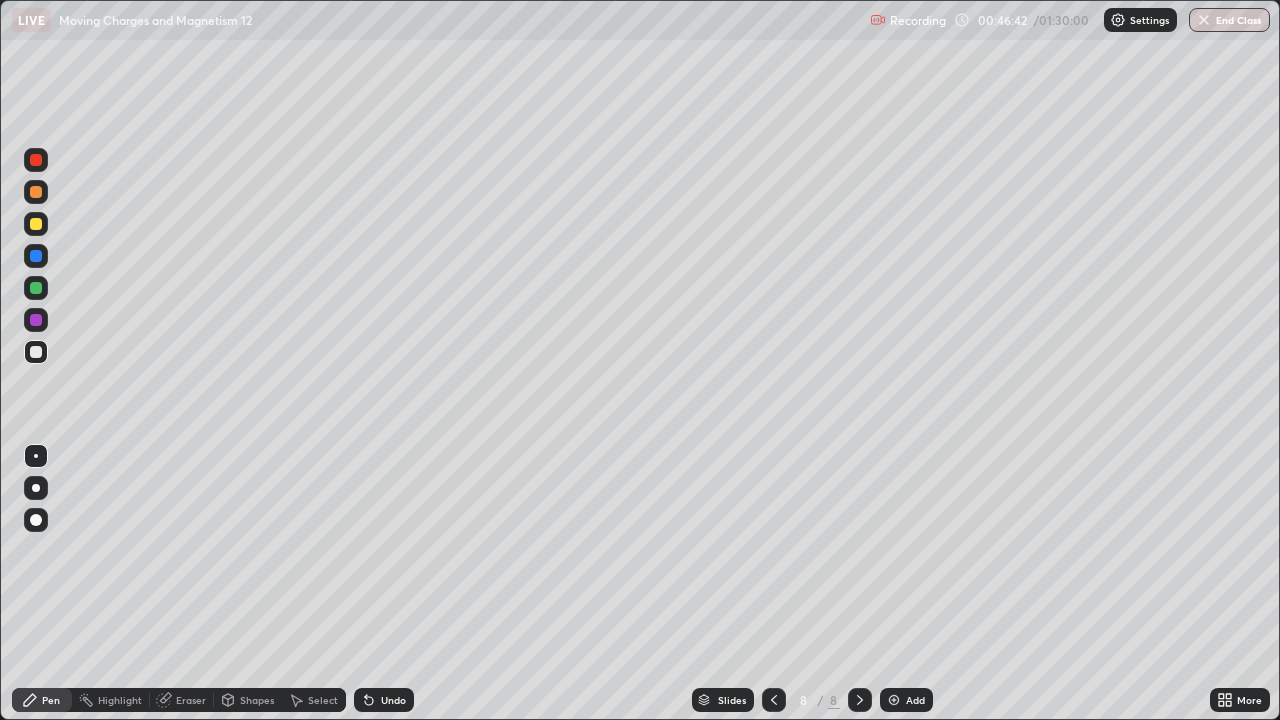 click 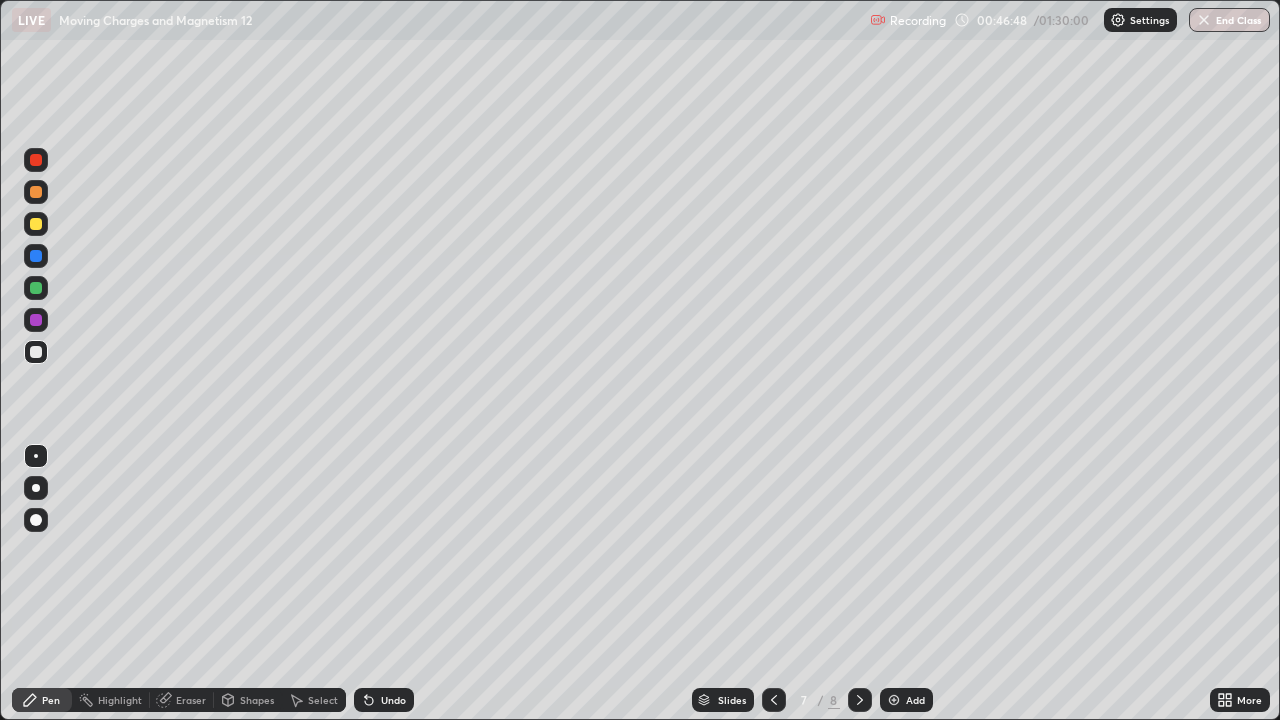 click at bounding box center (860, 700) 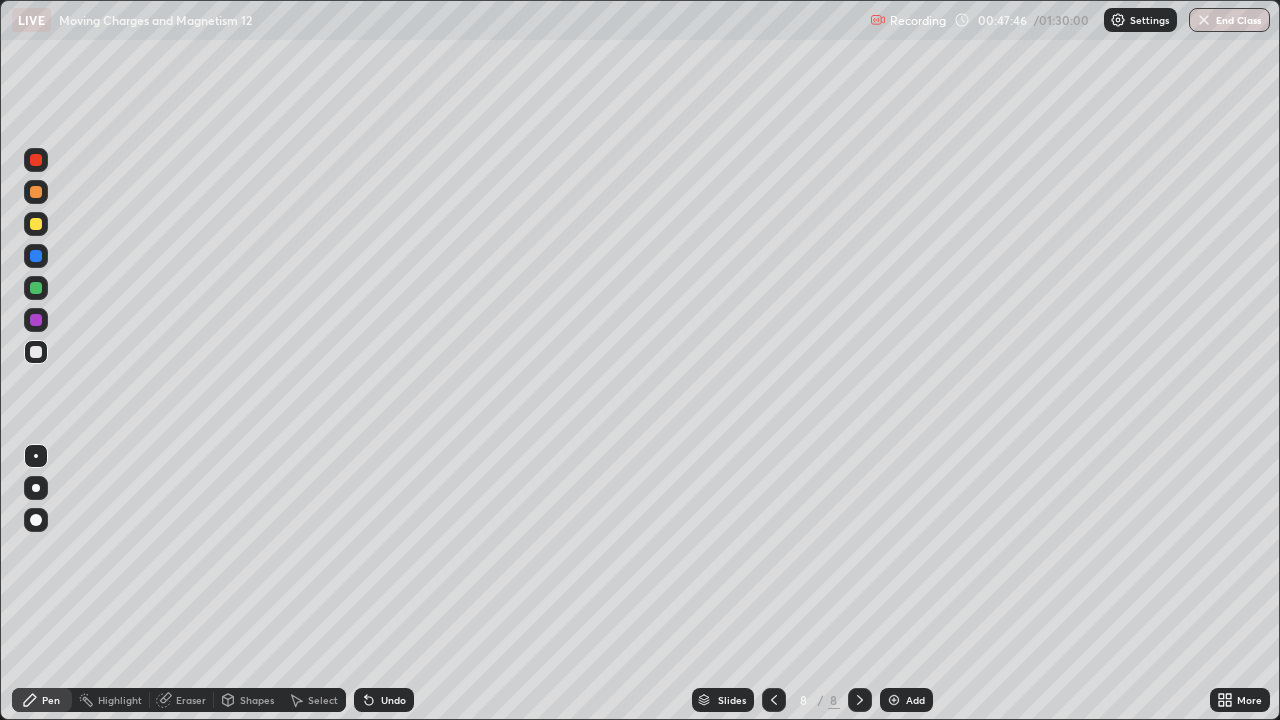 click at bounding box center (36, 224) 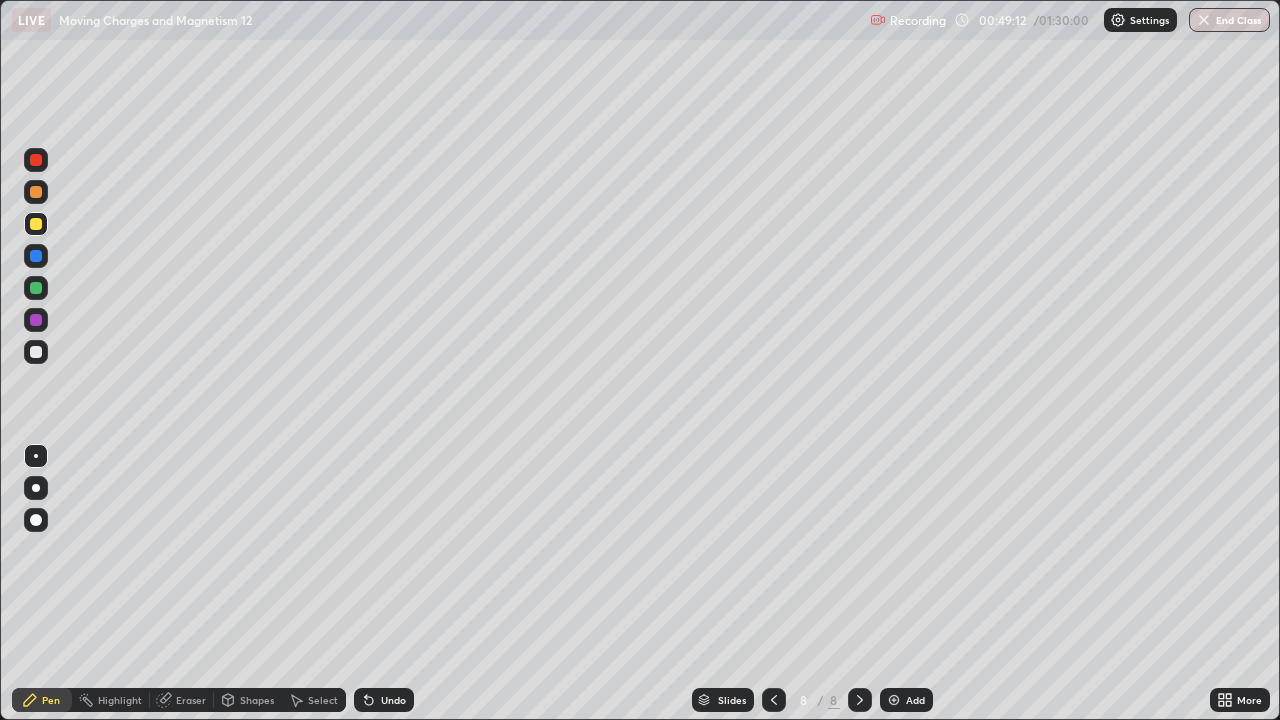 click on "Add" at bounding box center [906, 700] 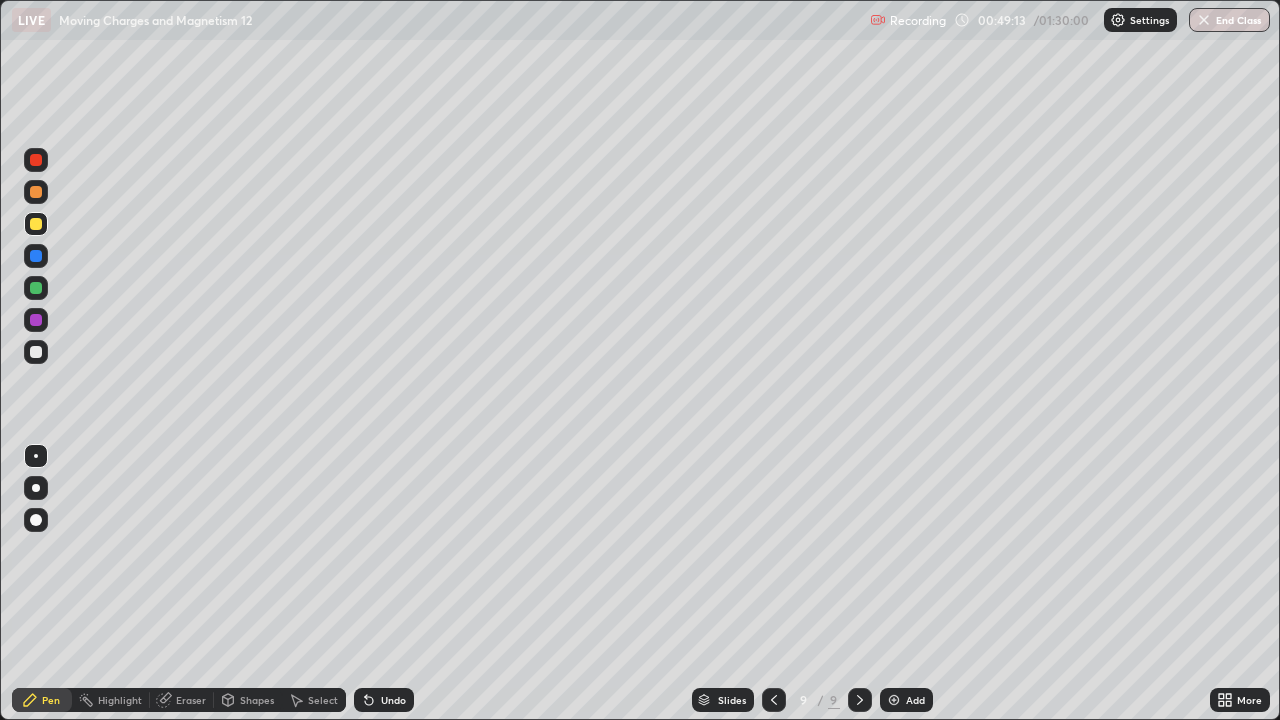 click at bounding box center (36, 352) 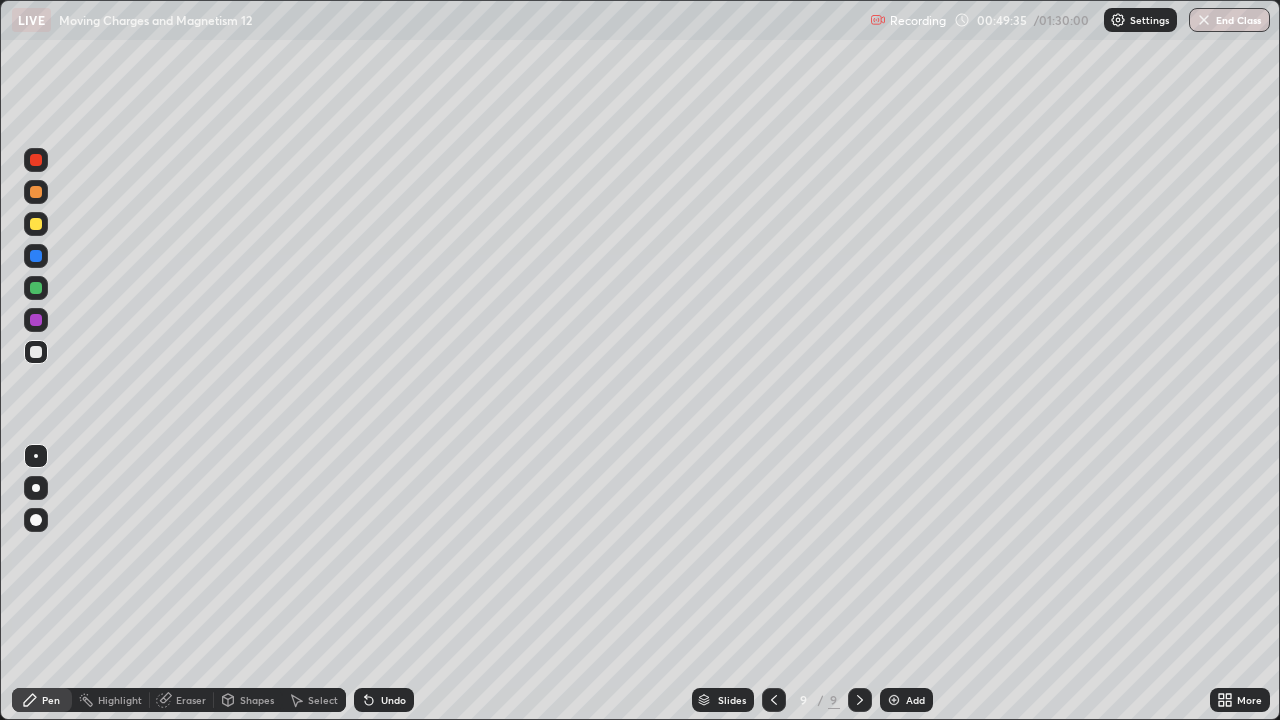 click at bounding box center [36, 288] 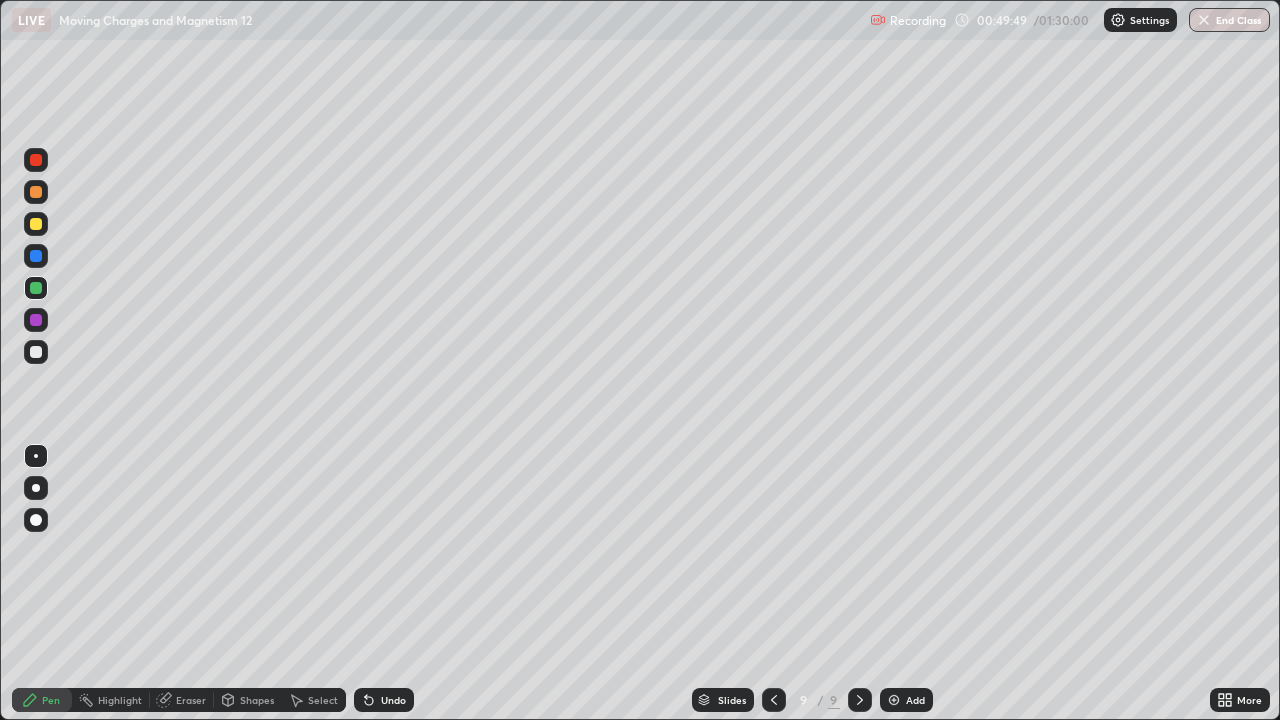 click at bounding box center [36, 352] 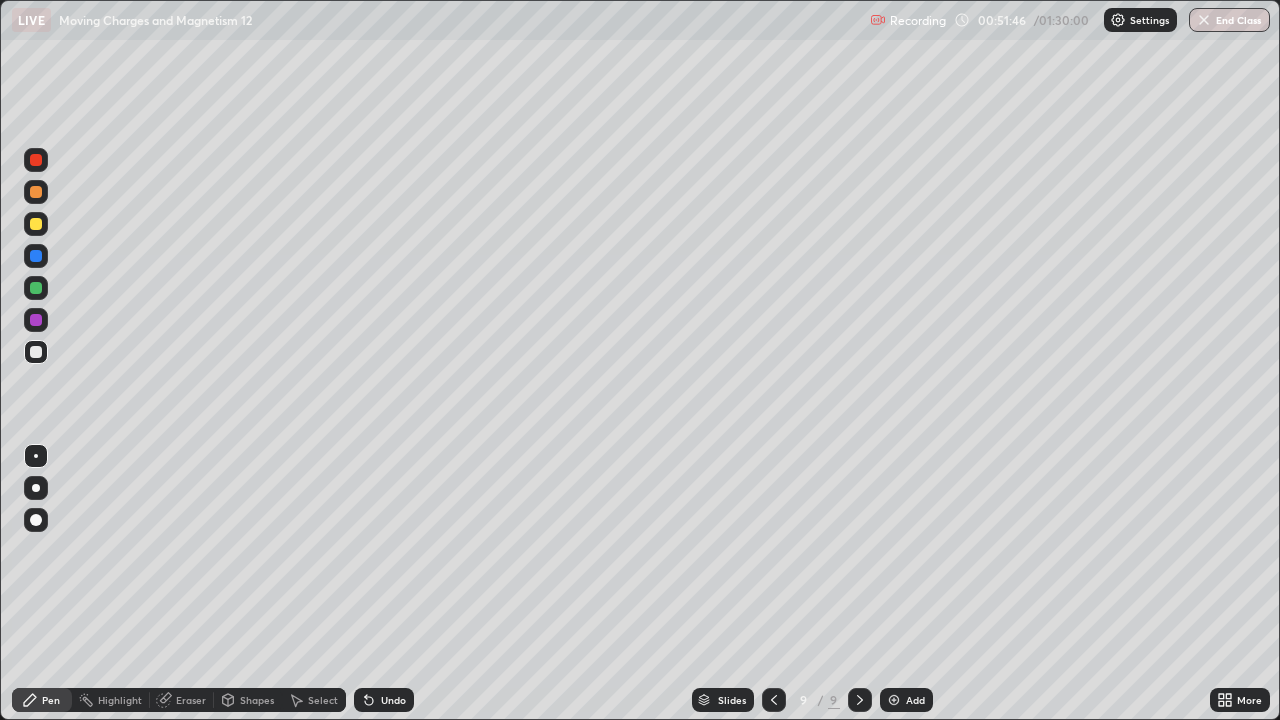 click at bounding box center (36, 224) 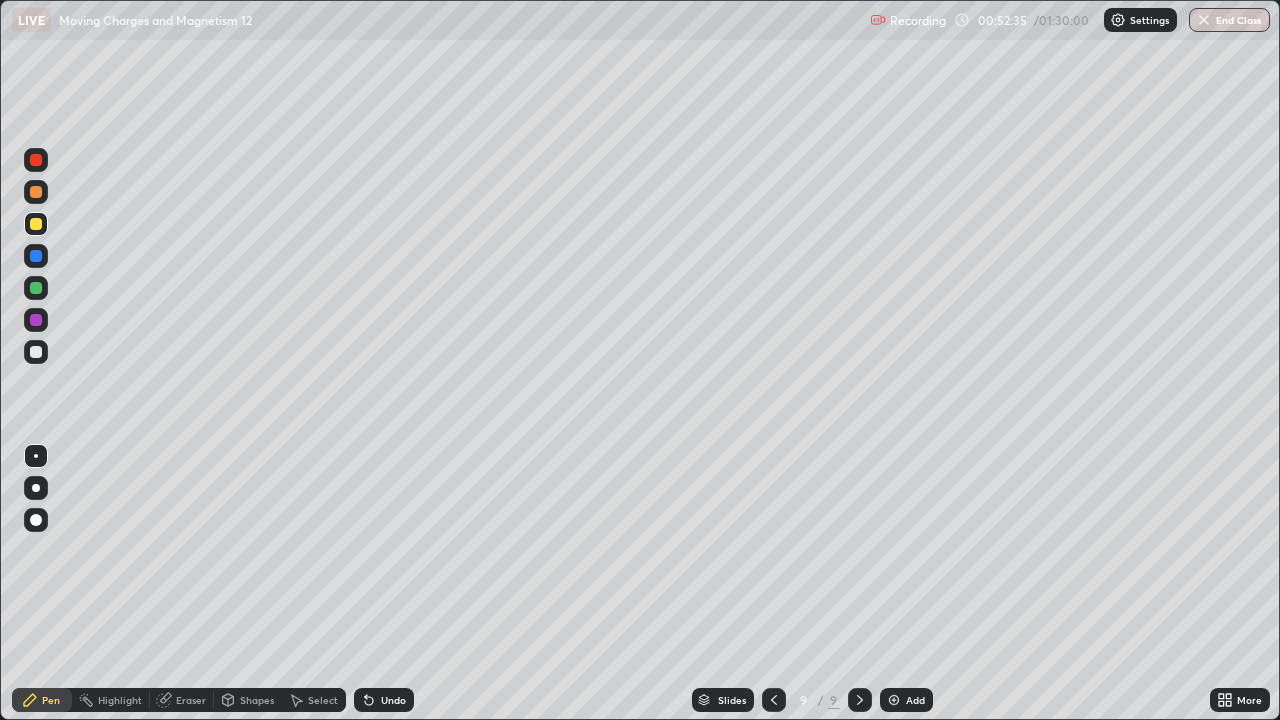 click at bounding box center (36, 352) 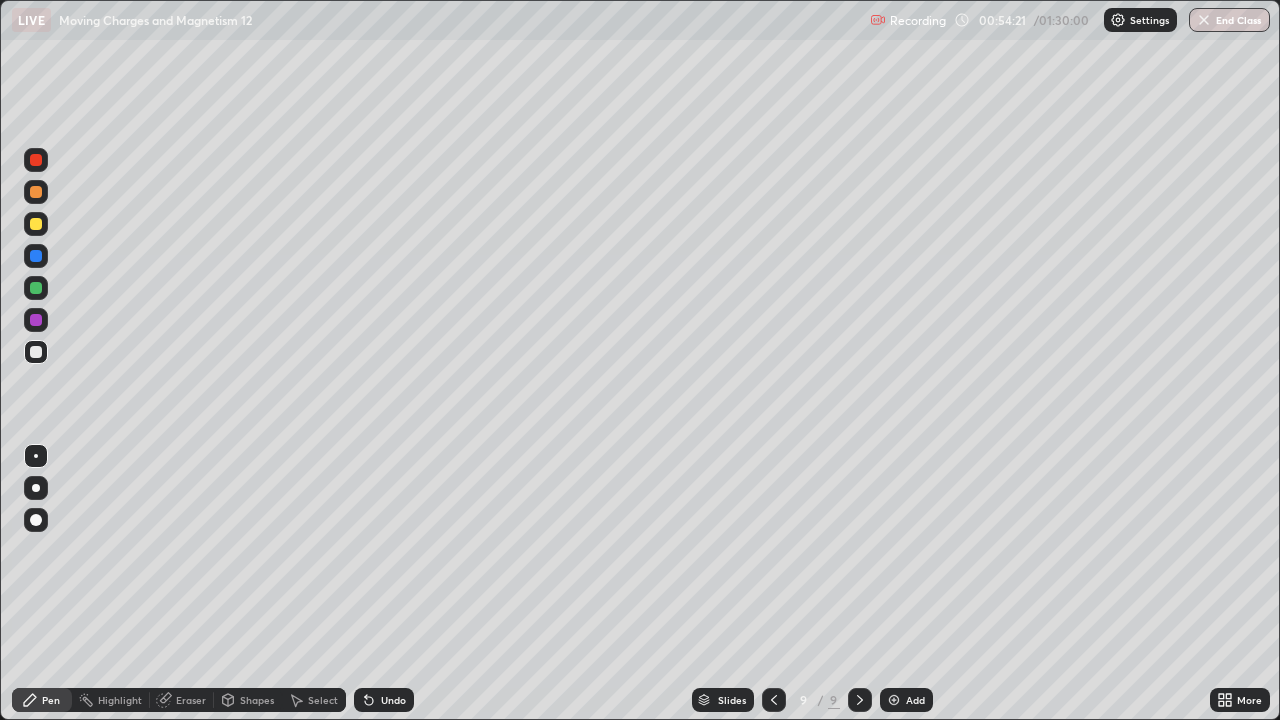 click on "Add" at bounding box center [906, 700] 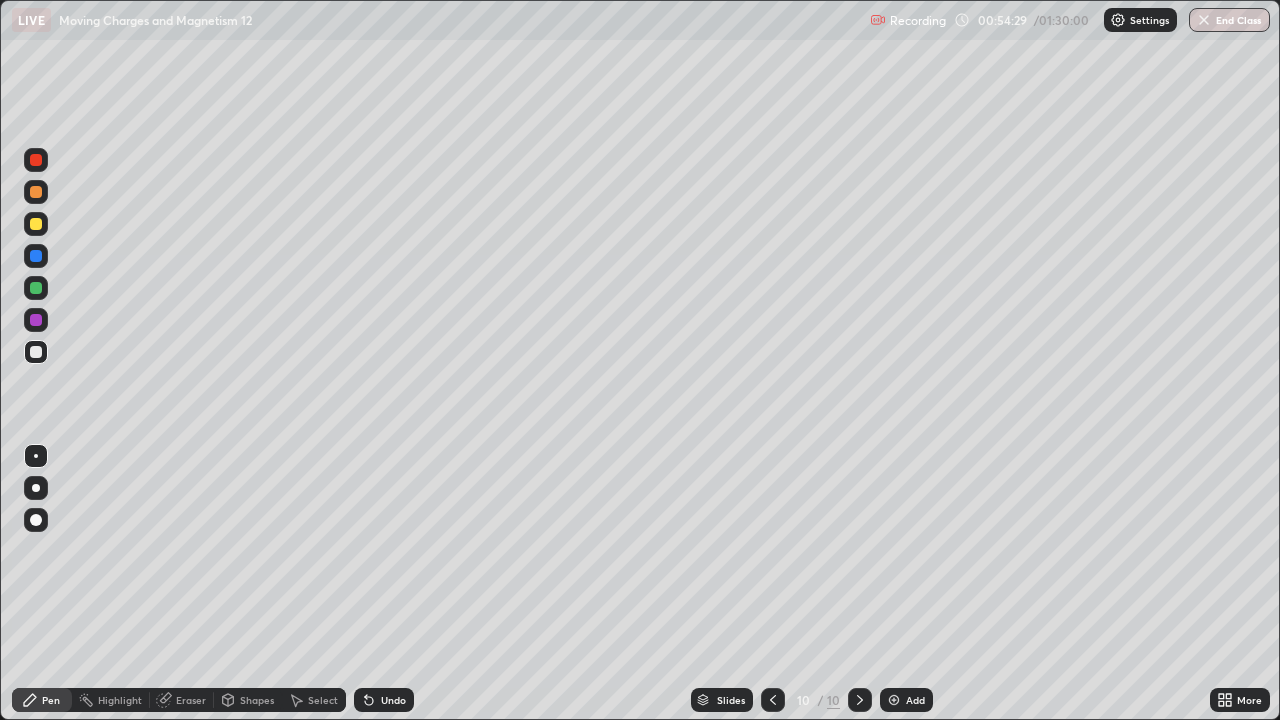 click on "Undo" at bounding box center [393, 700] 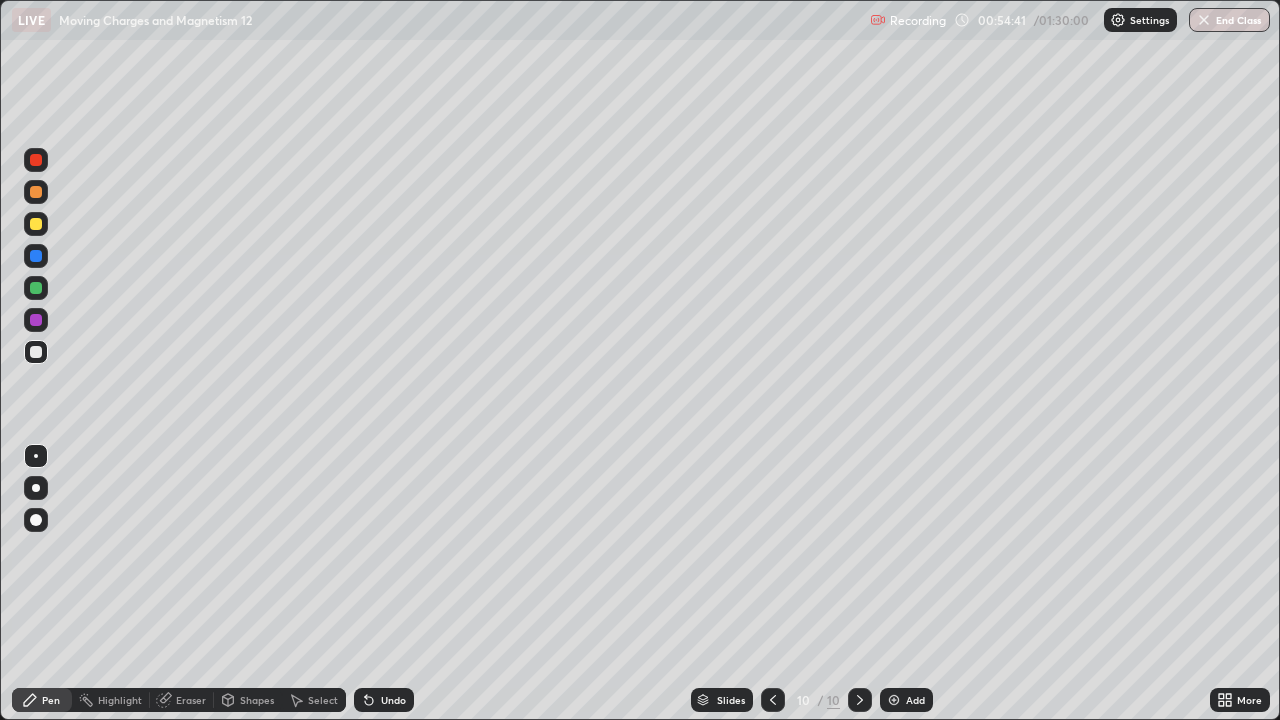 click at bounding box center (36, 224) 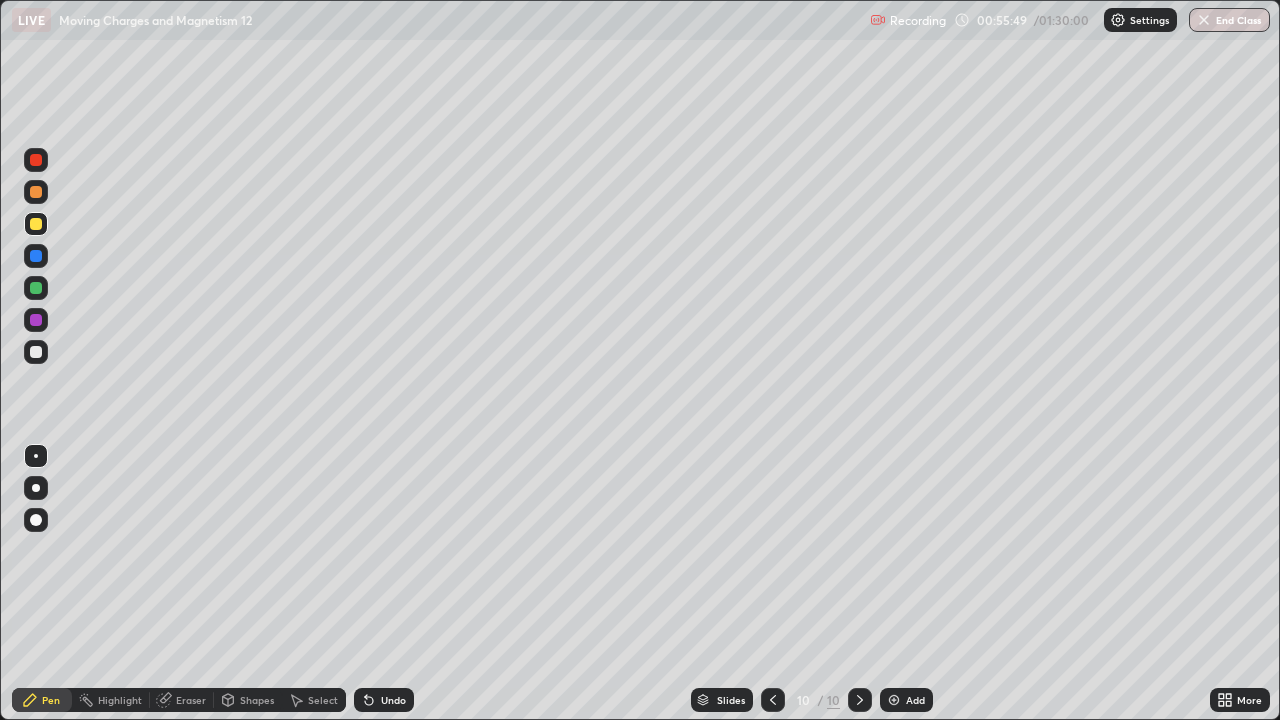 click at bounding box center [894, 700] 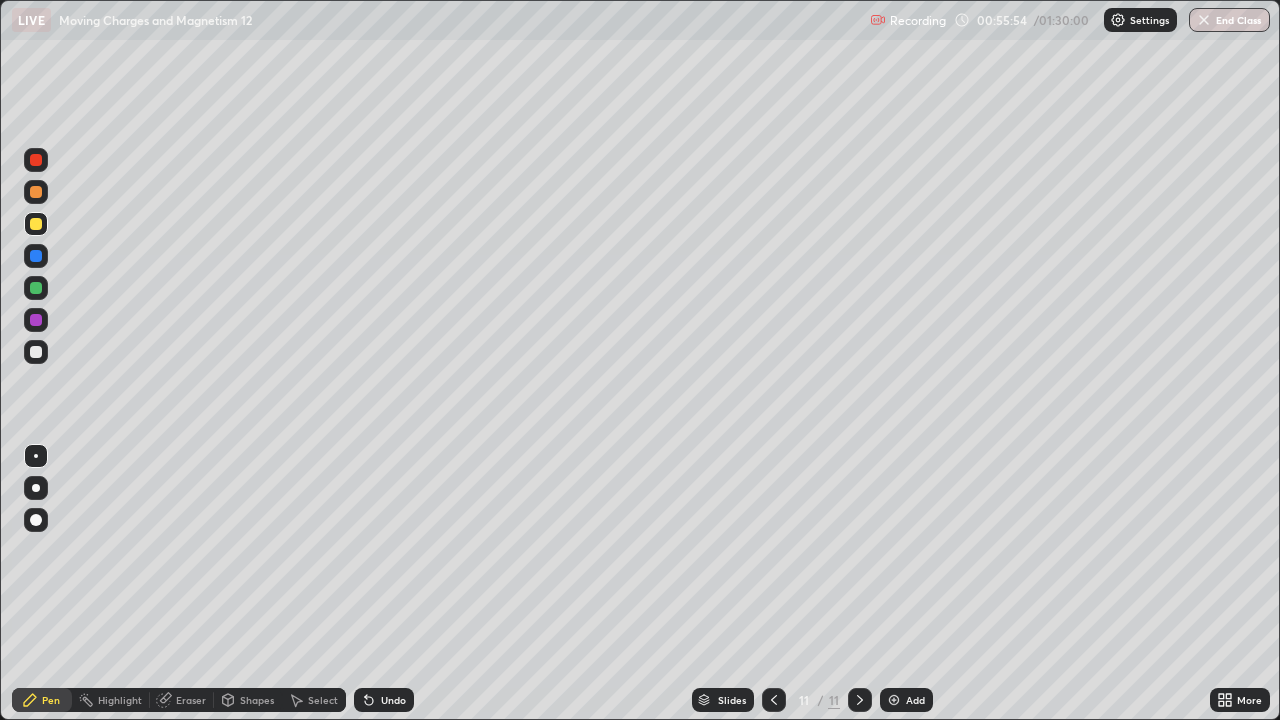 click 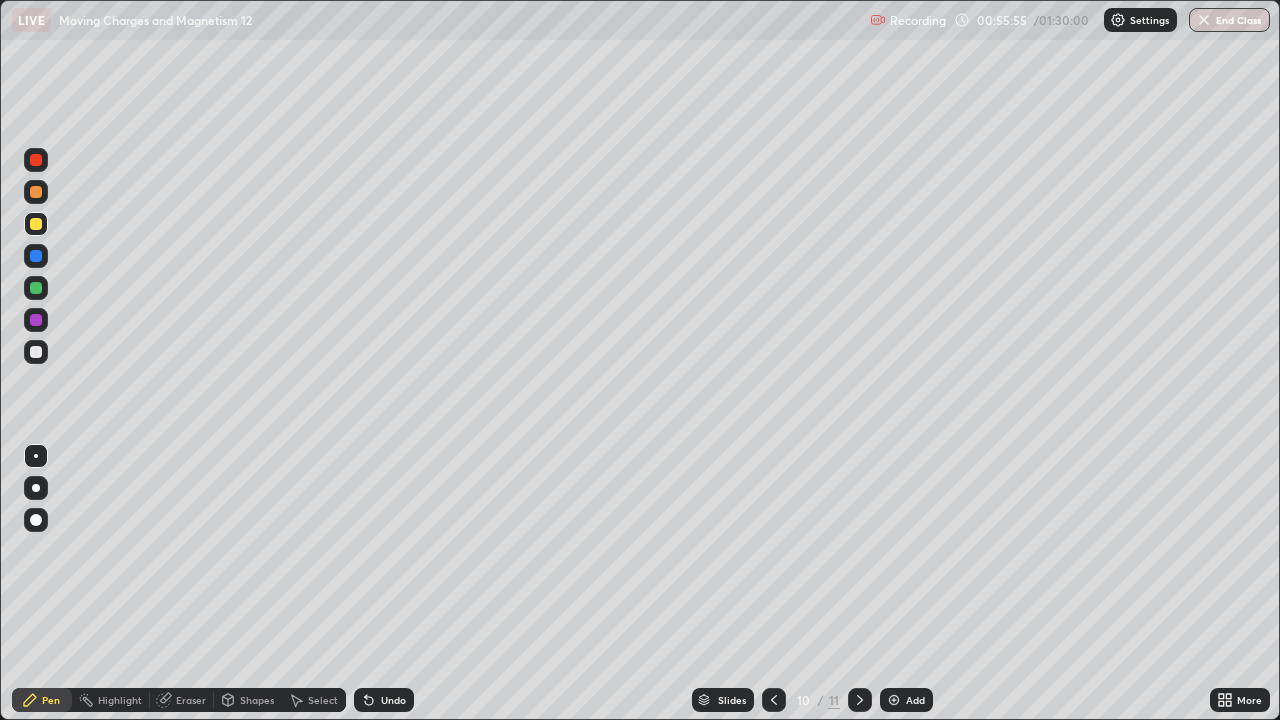 click 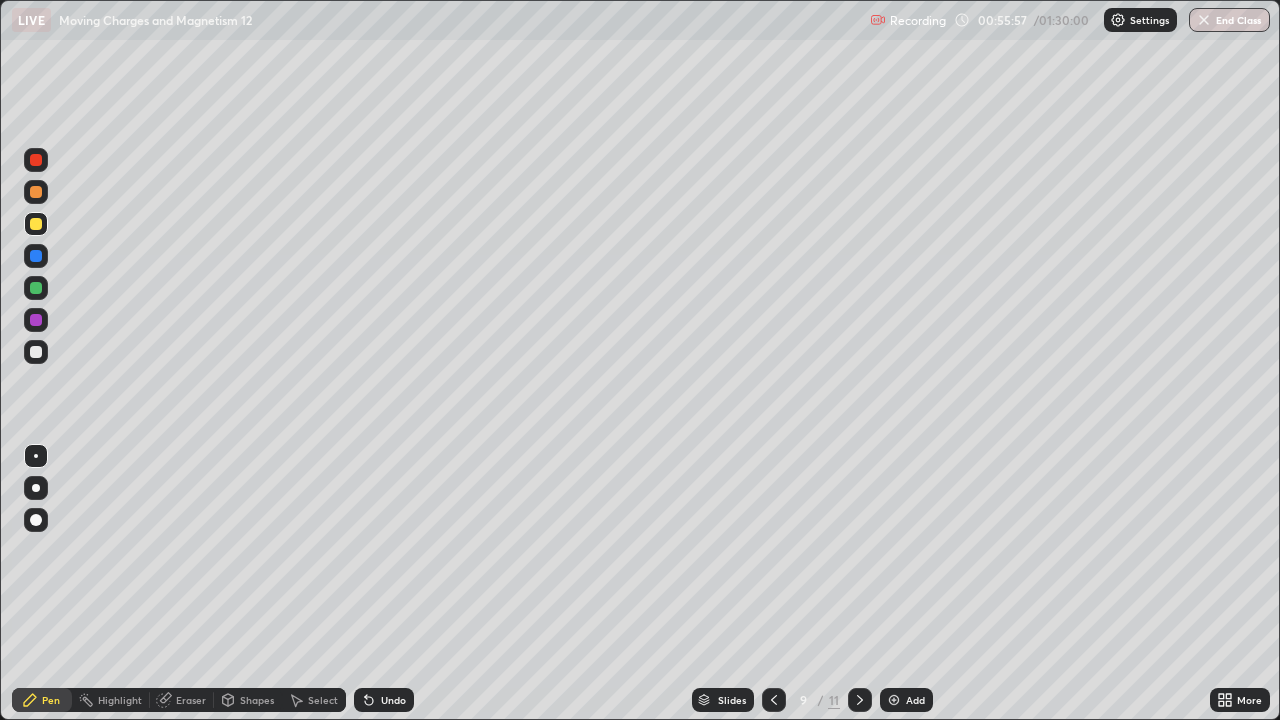 click 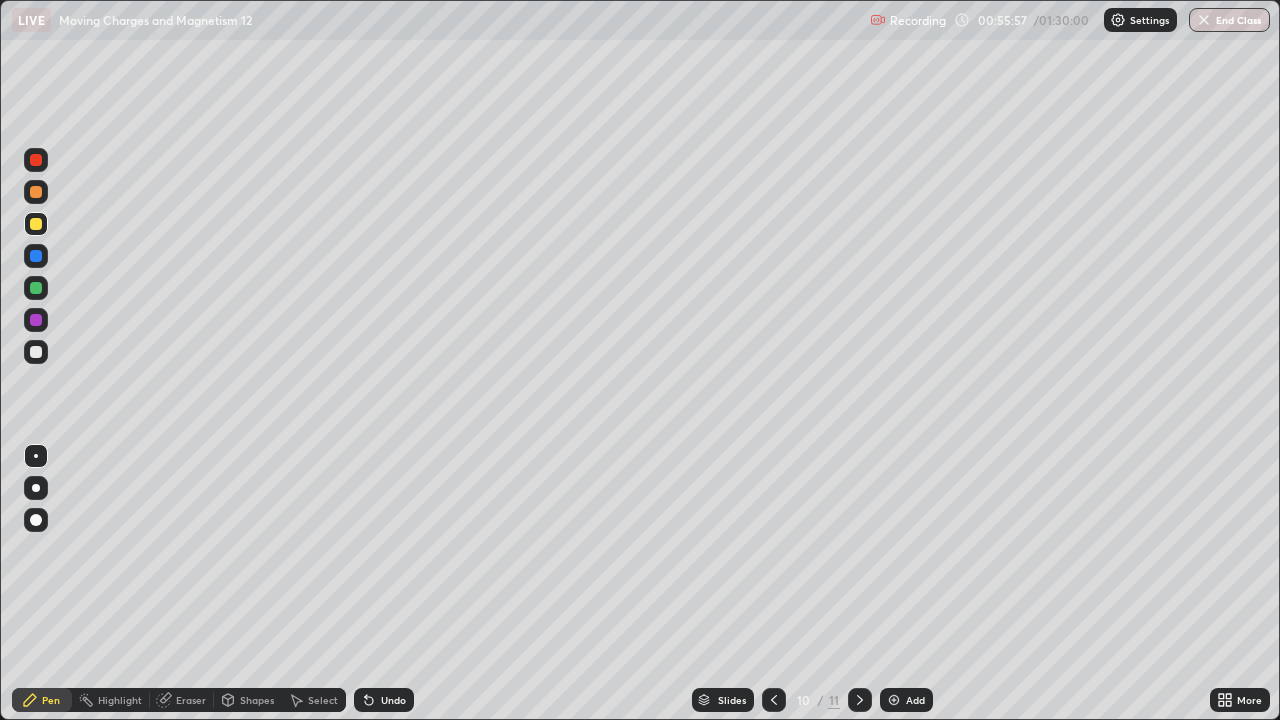 click 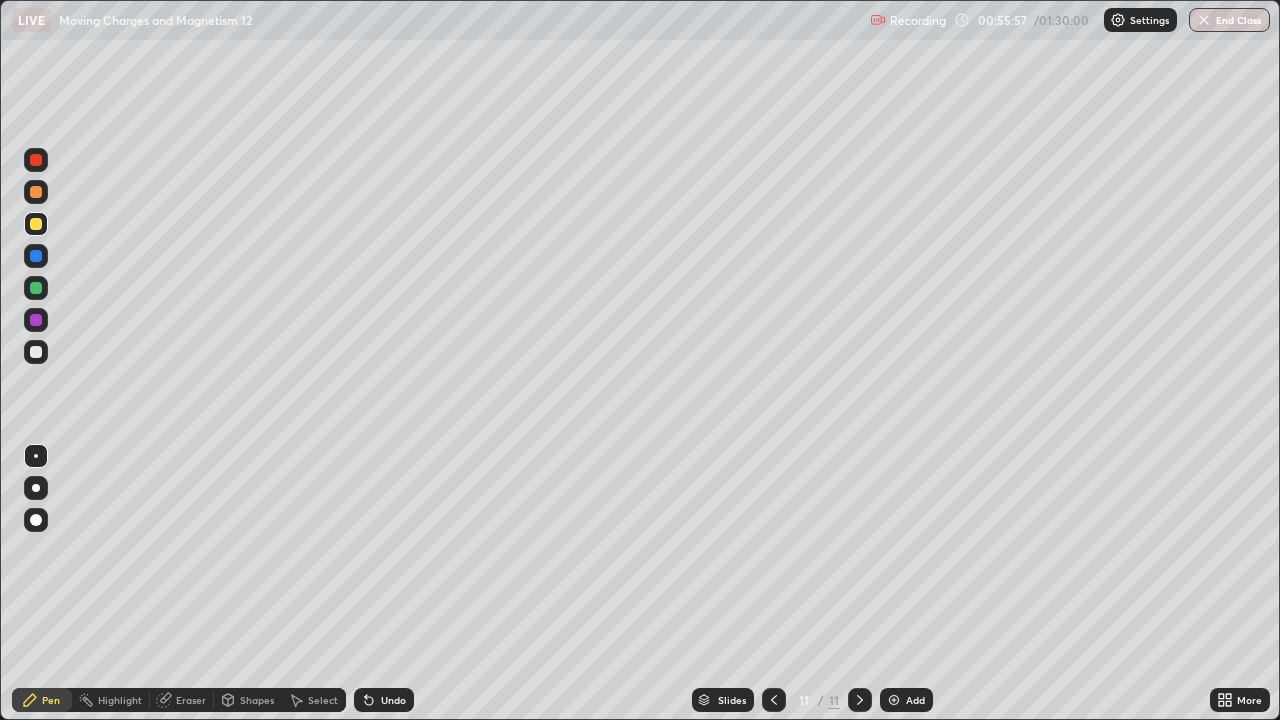 click 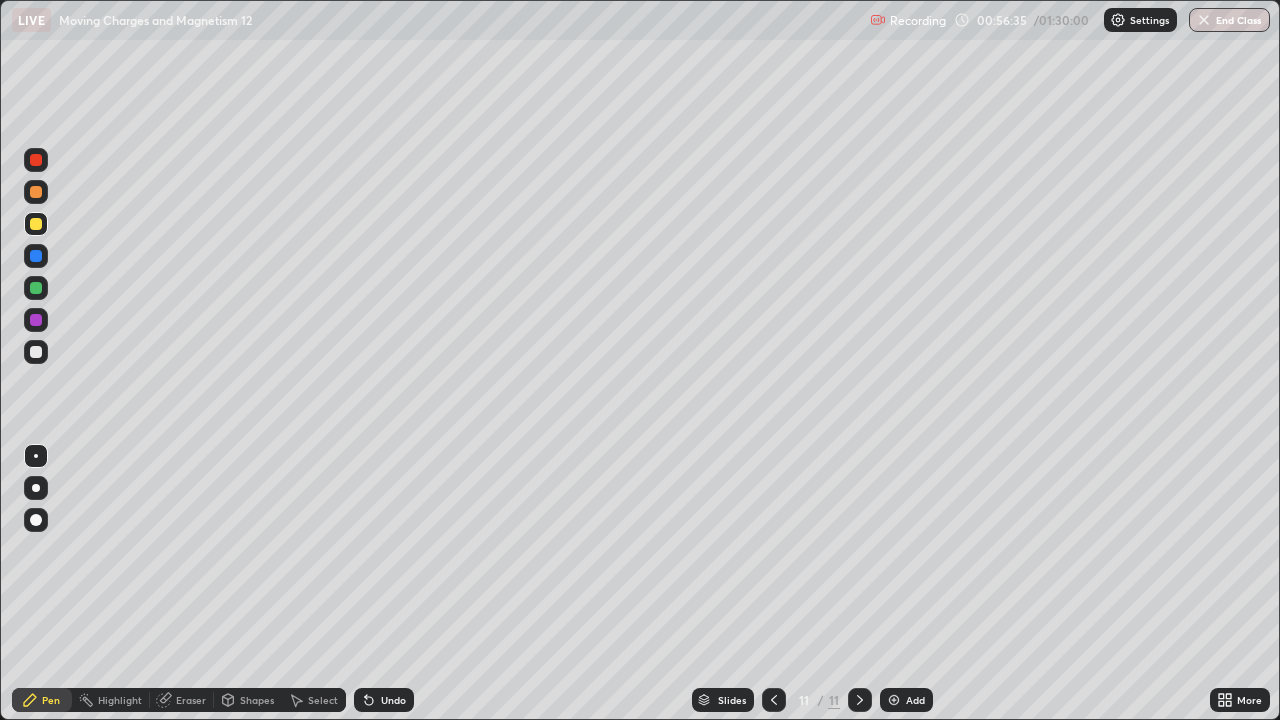 click 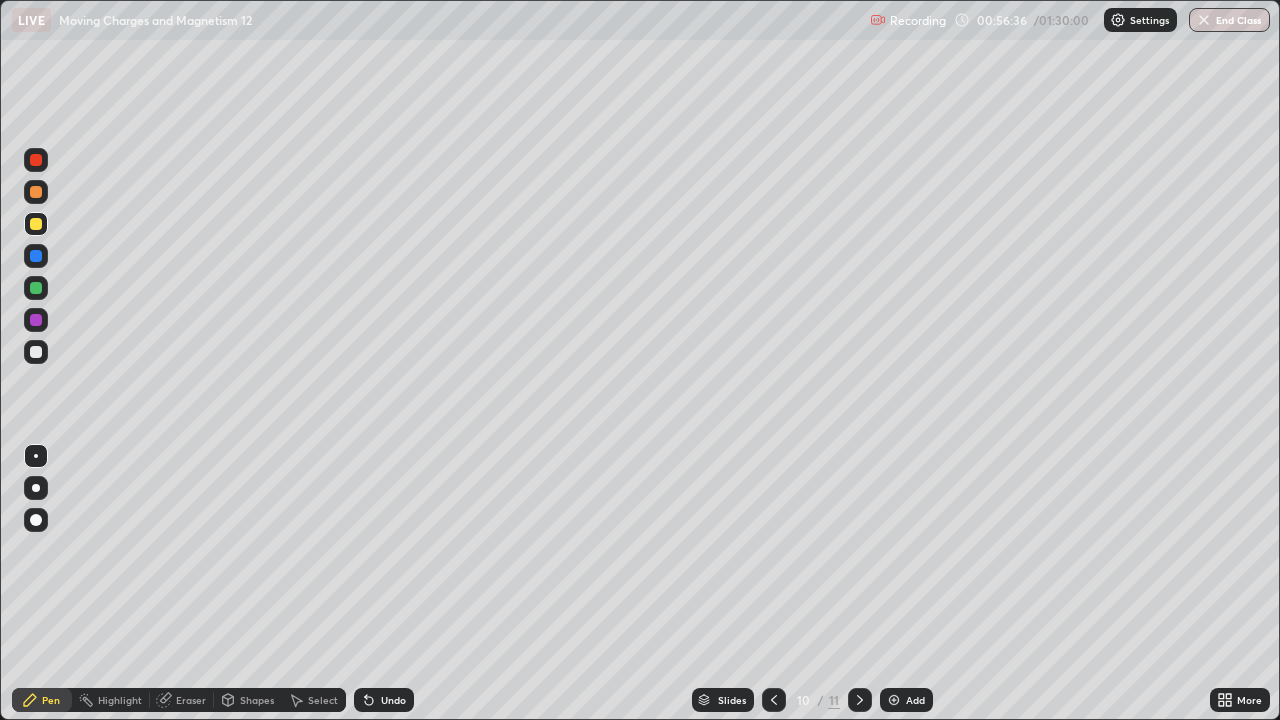 click 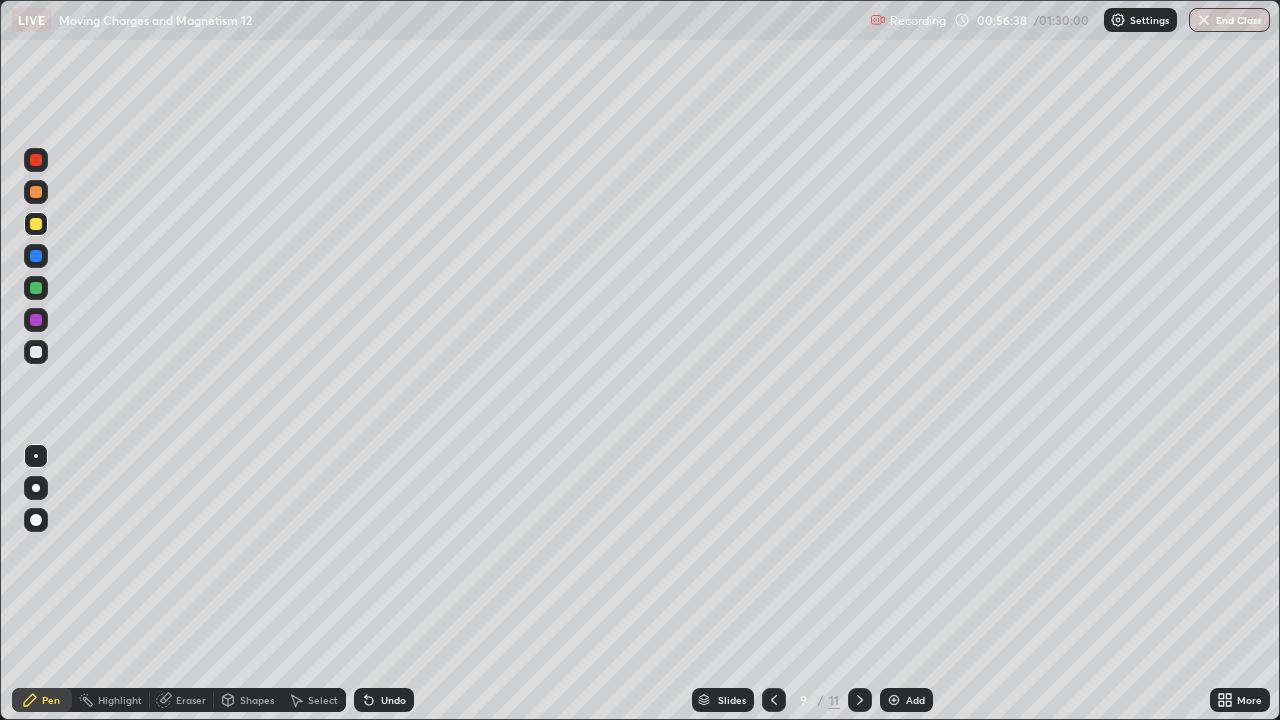 click 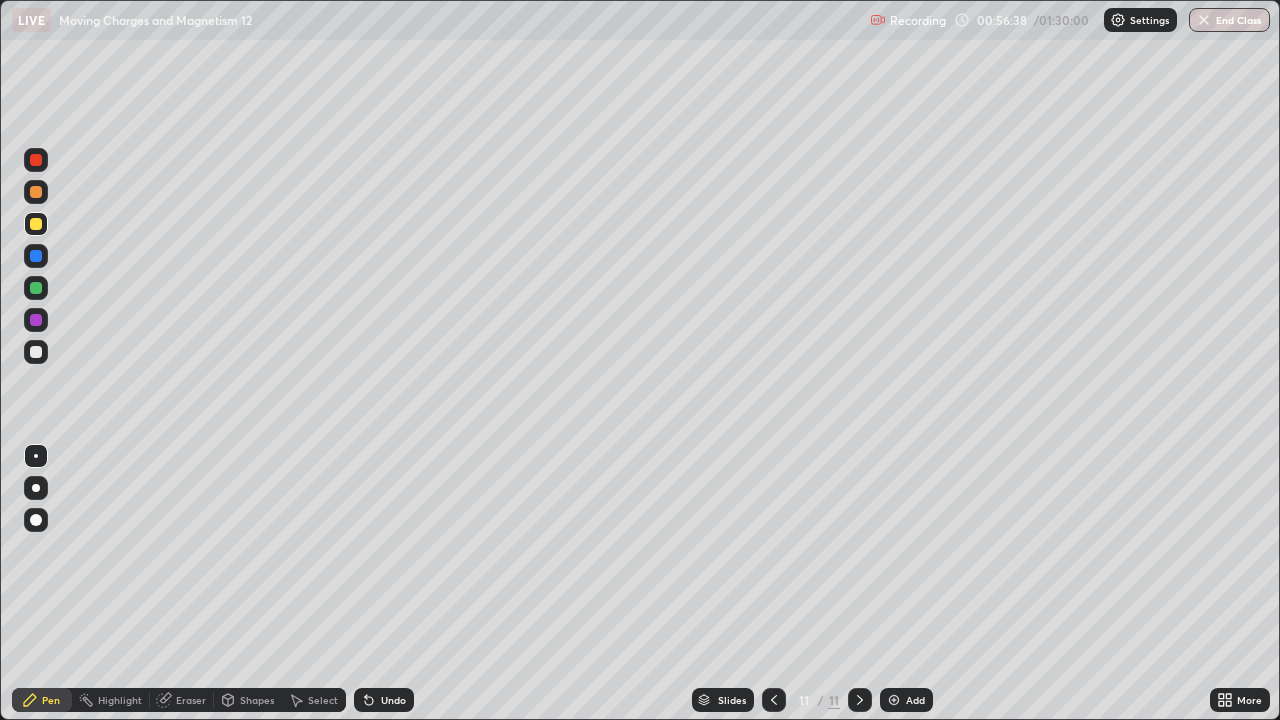 click at bounding box center [860, 700] 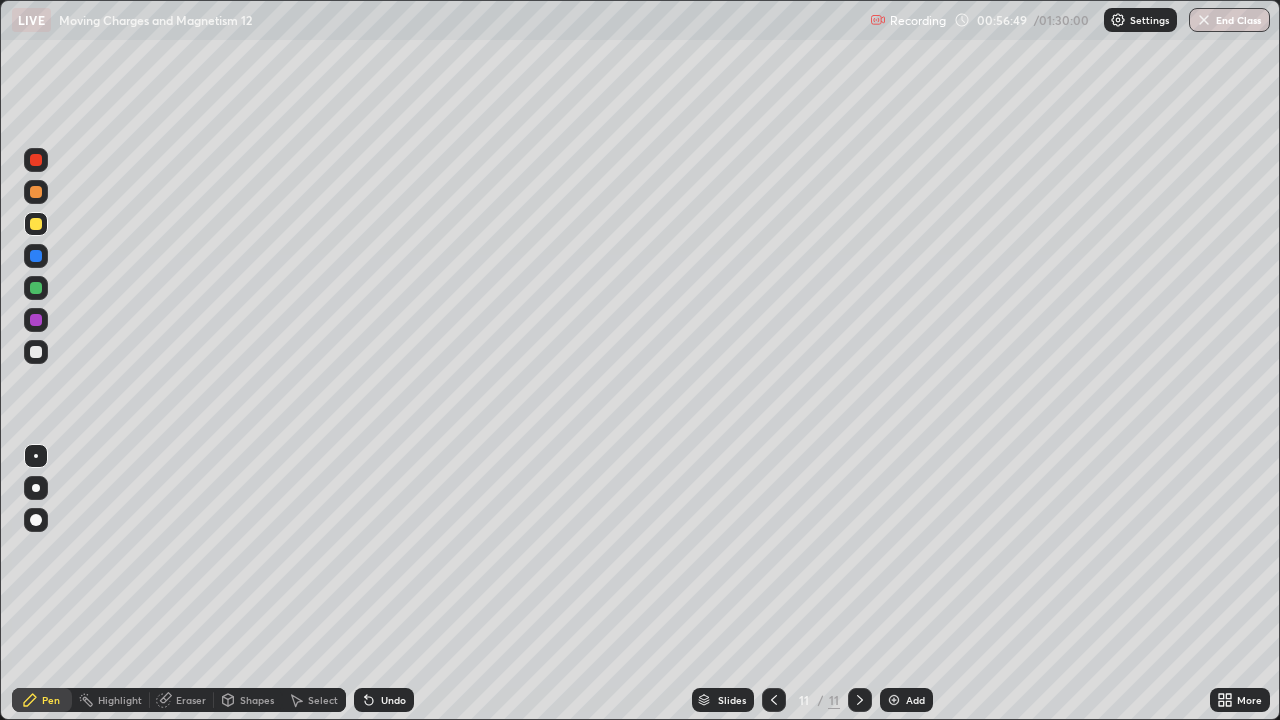 click on "Undo" at bounding box center (384, 700) 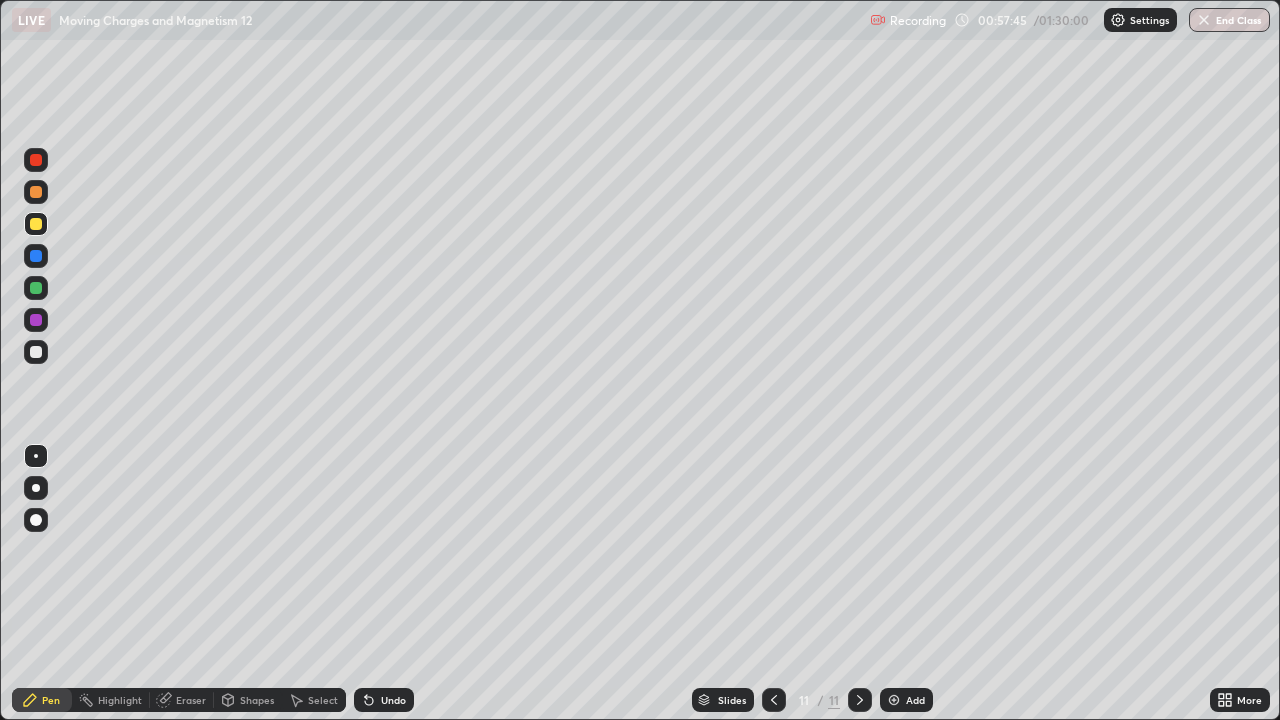 click on "Undo" at bounding box center (393, 700) 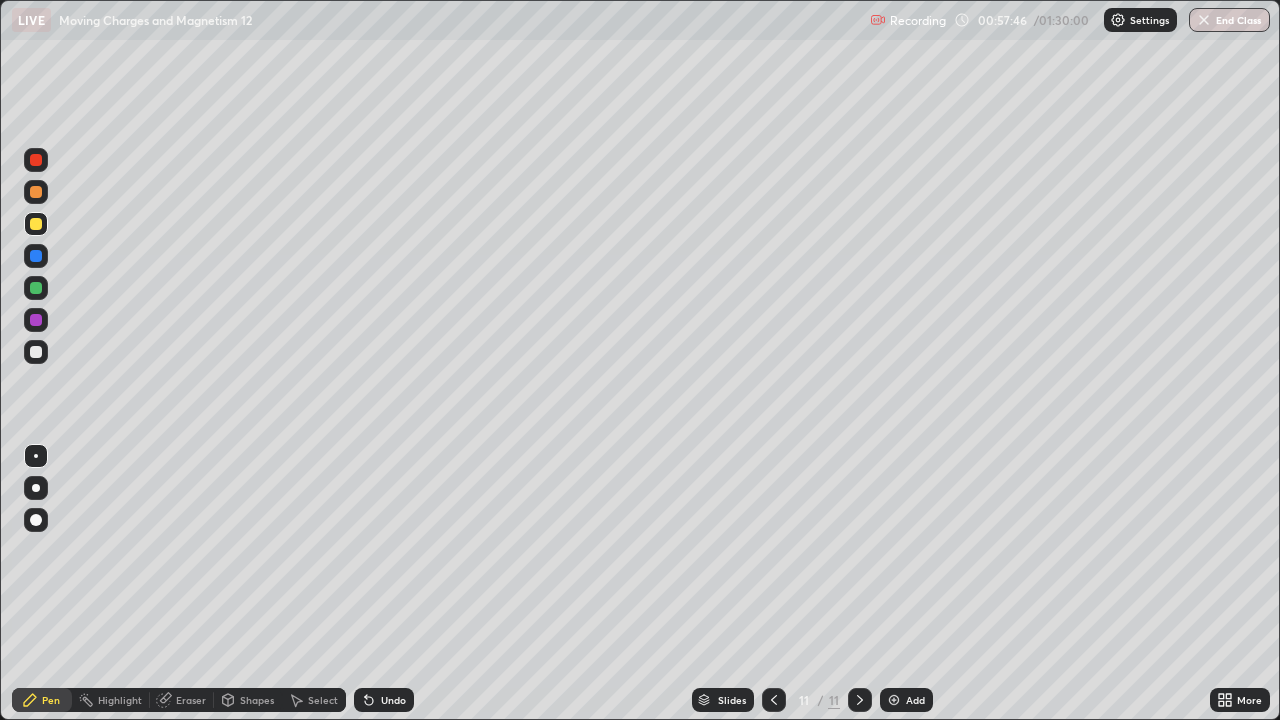 click on "Undo" at bounding box center [393, 700] 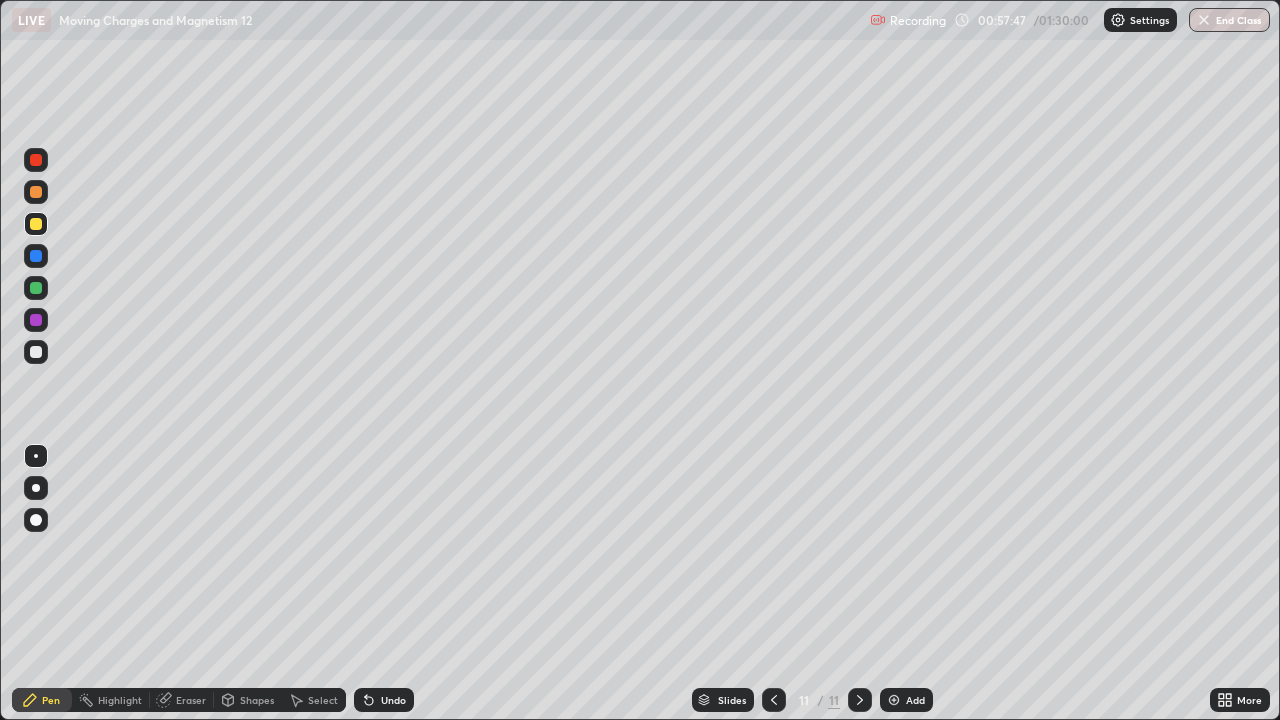 click on "Undo" at bounding box center [393, 700] 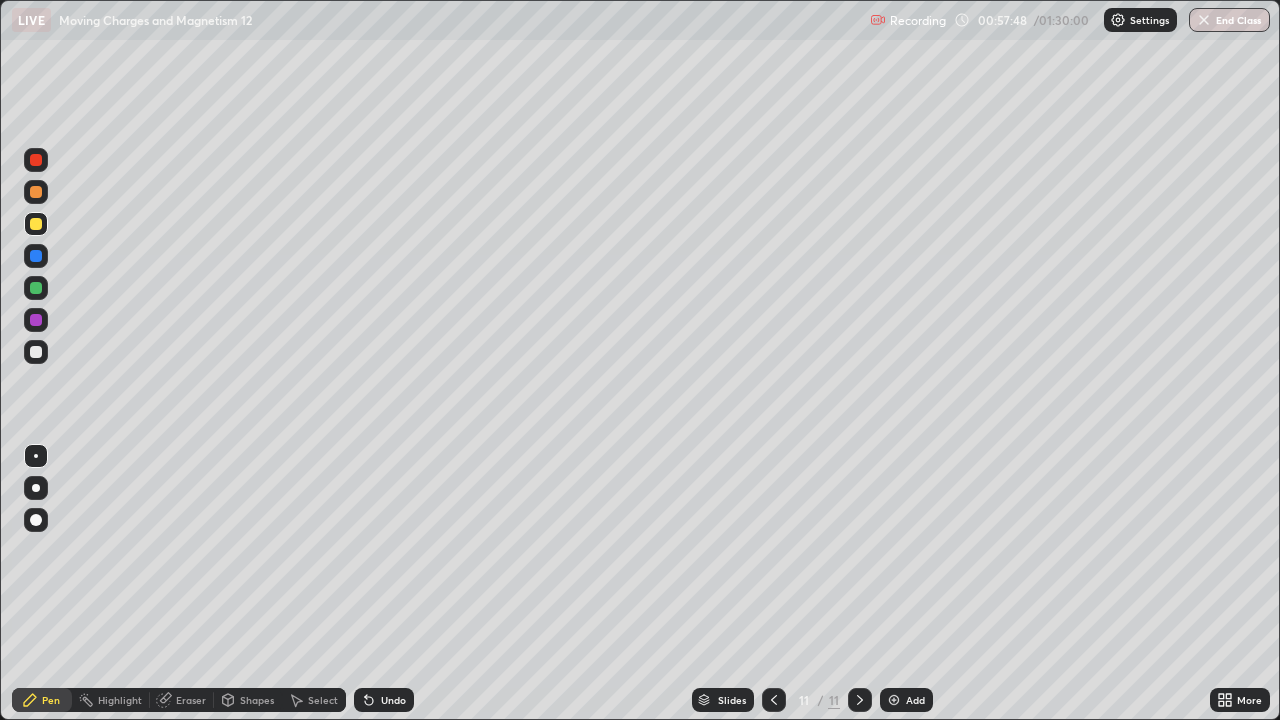 click on "Undo" at bounding box center [393, 700] 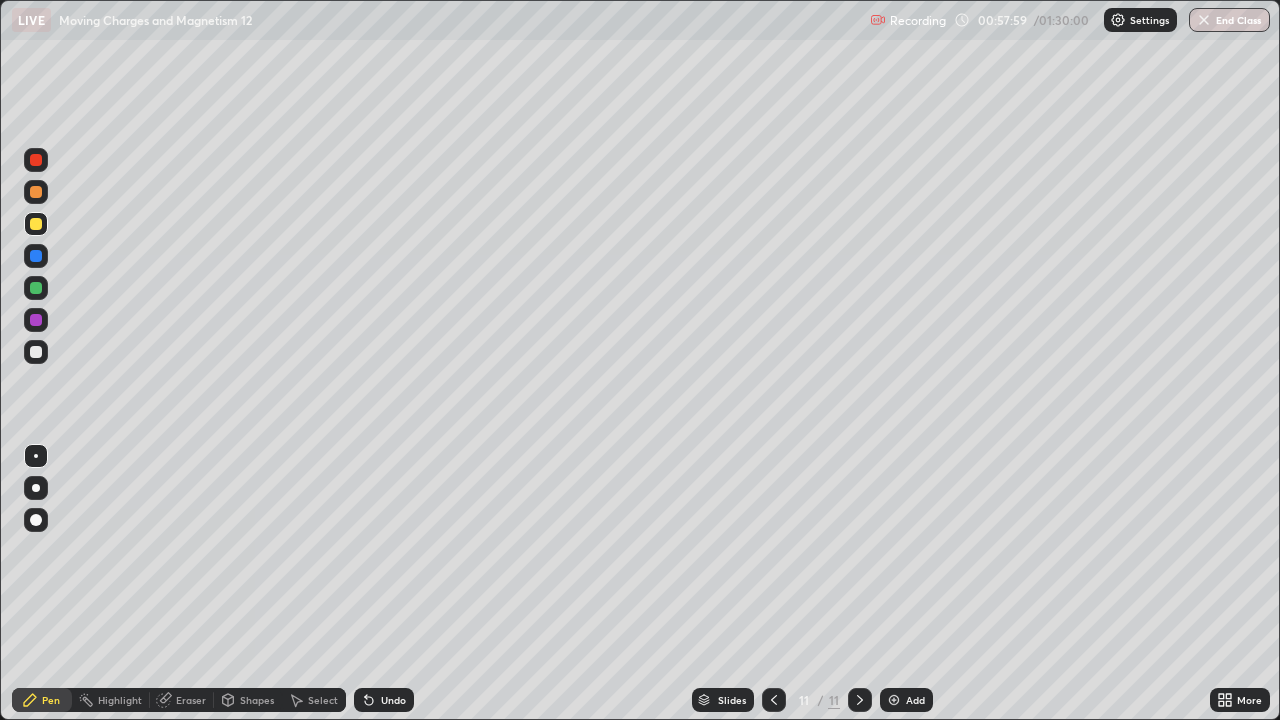 click at bounding box center [36, 352] 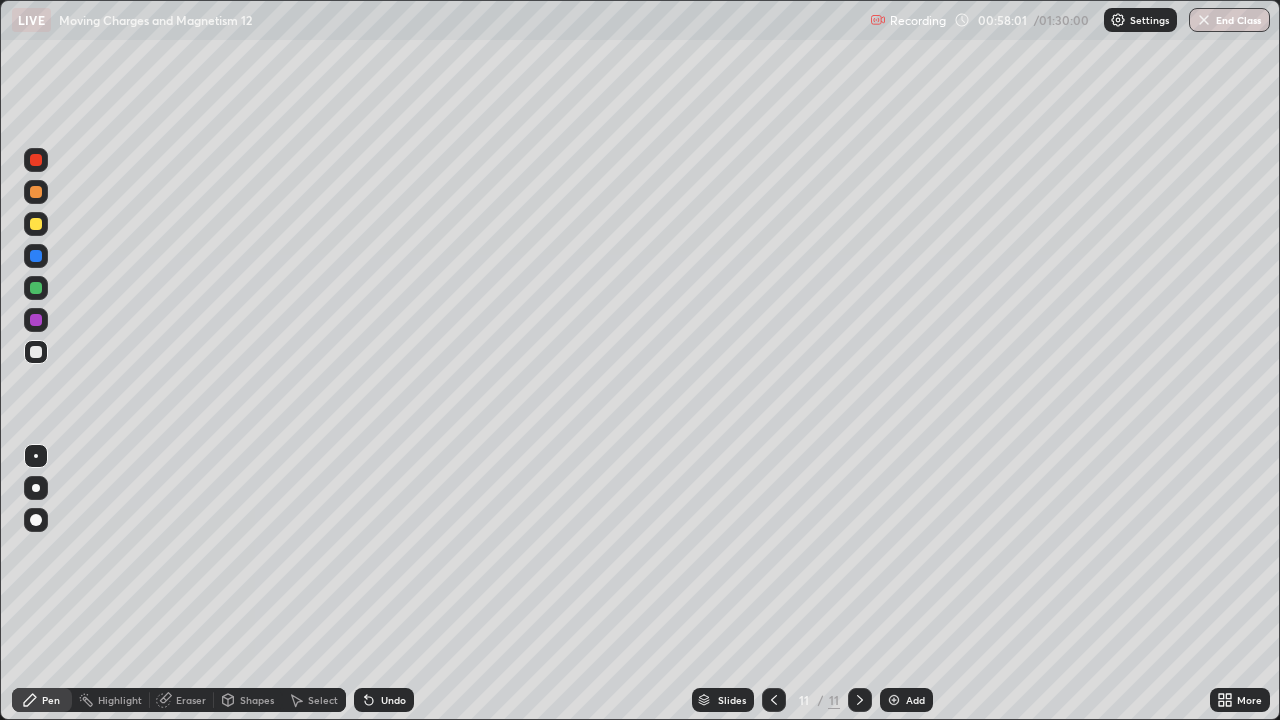 click on "Add" at bounding box center (915, 700) 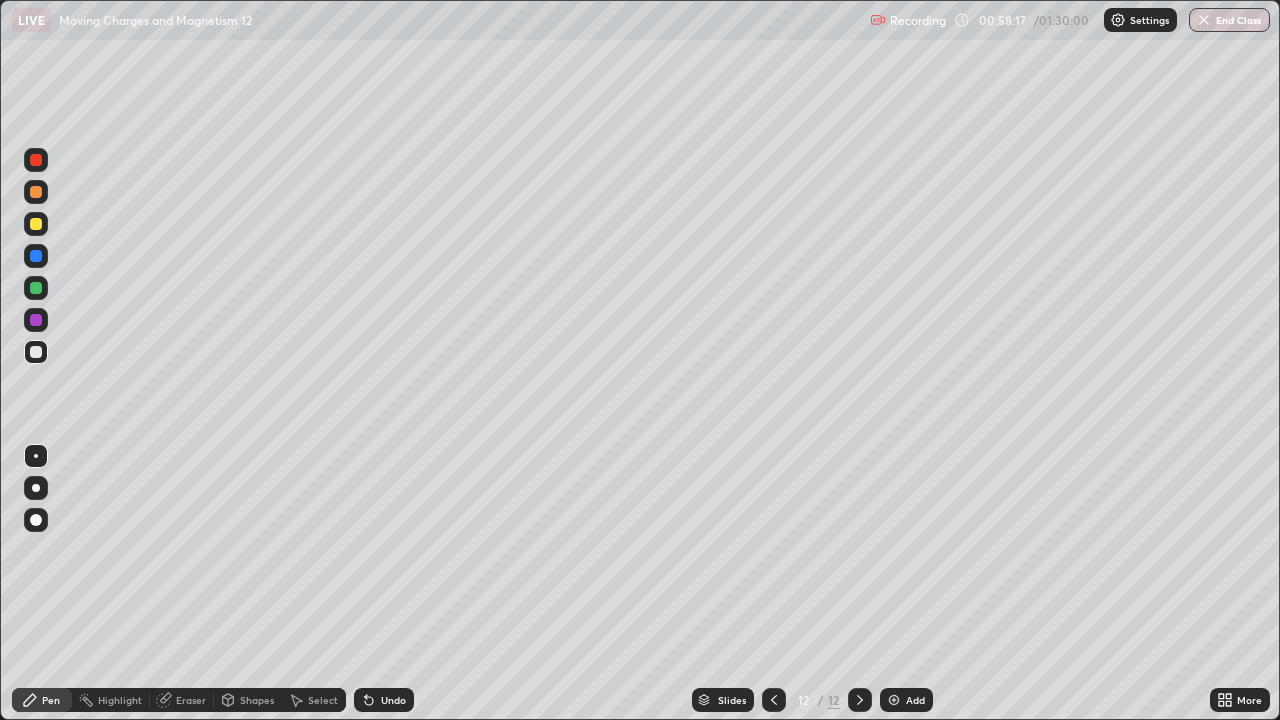 click at bounding box center (36, 224) 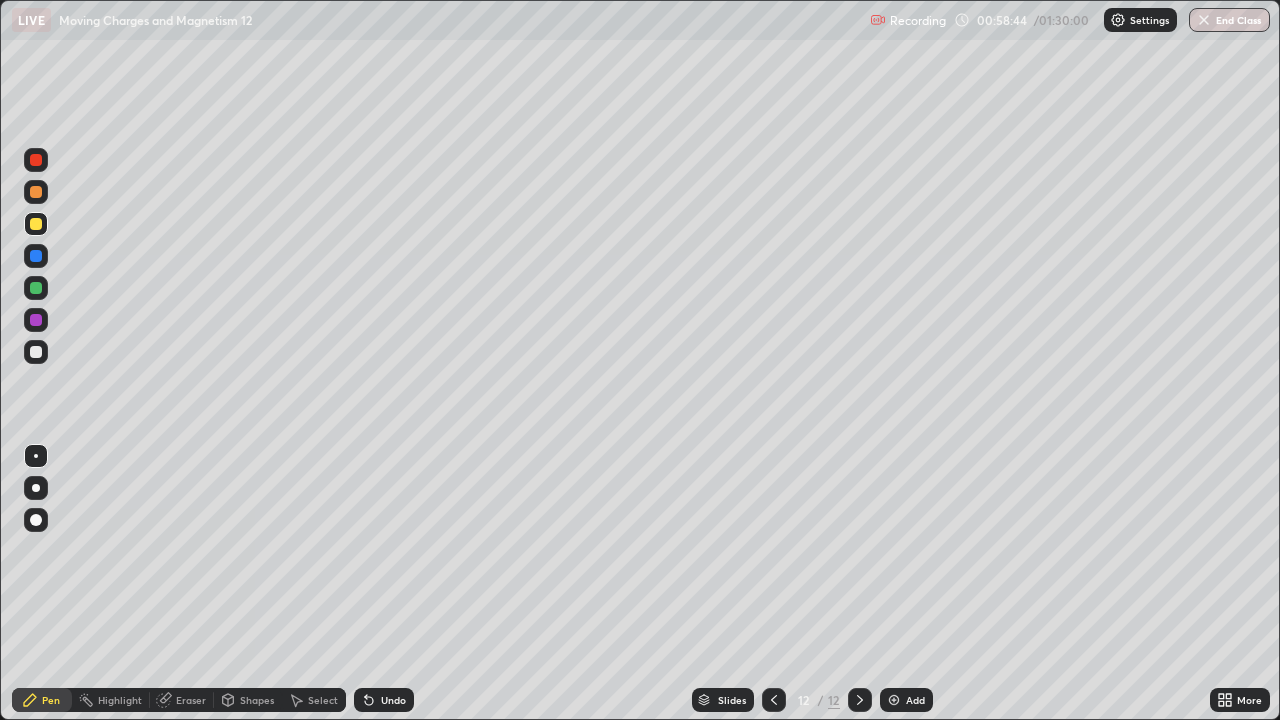 click at bounding box center [36, 288] 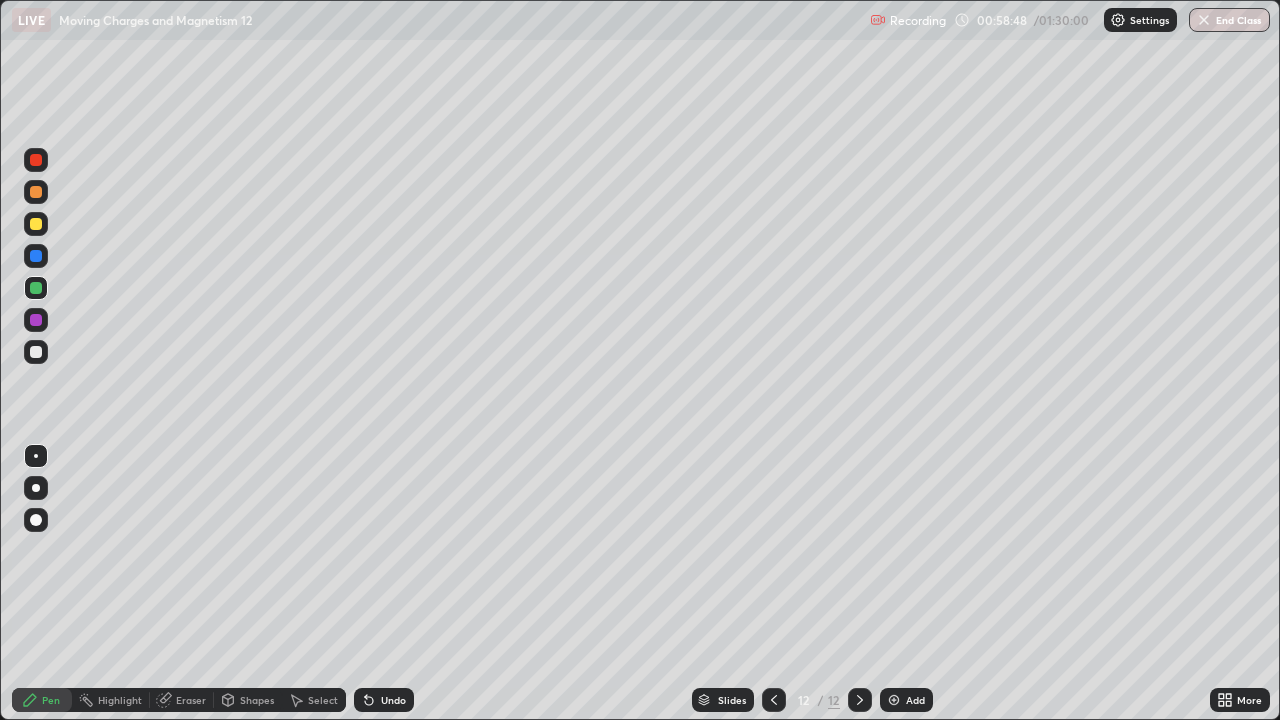 click at bounding box center (36, 224) 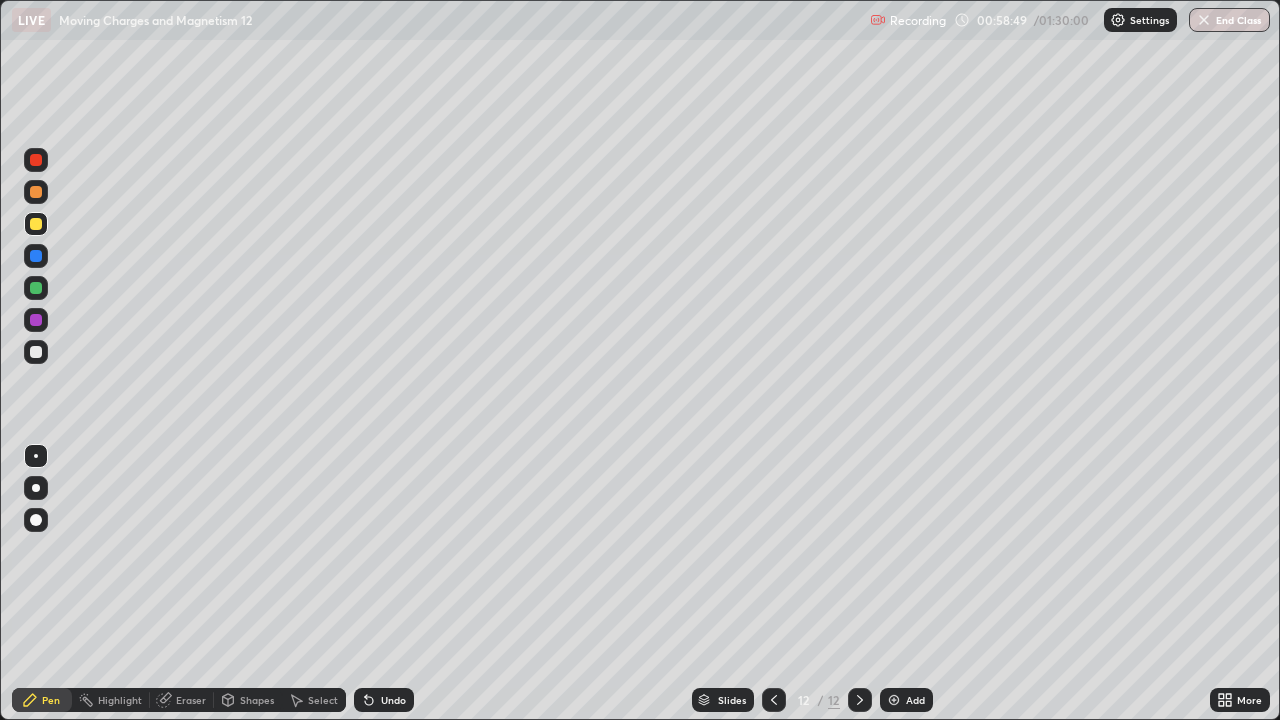click at bounding box center [36, 192] 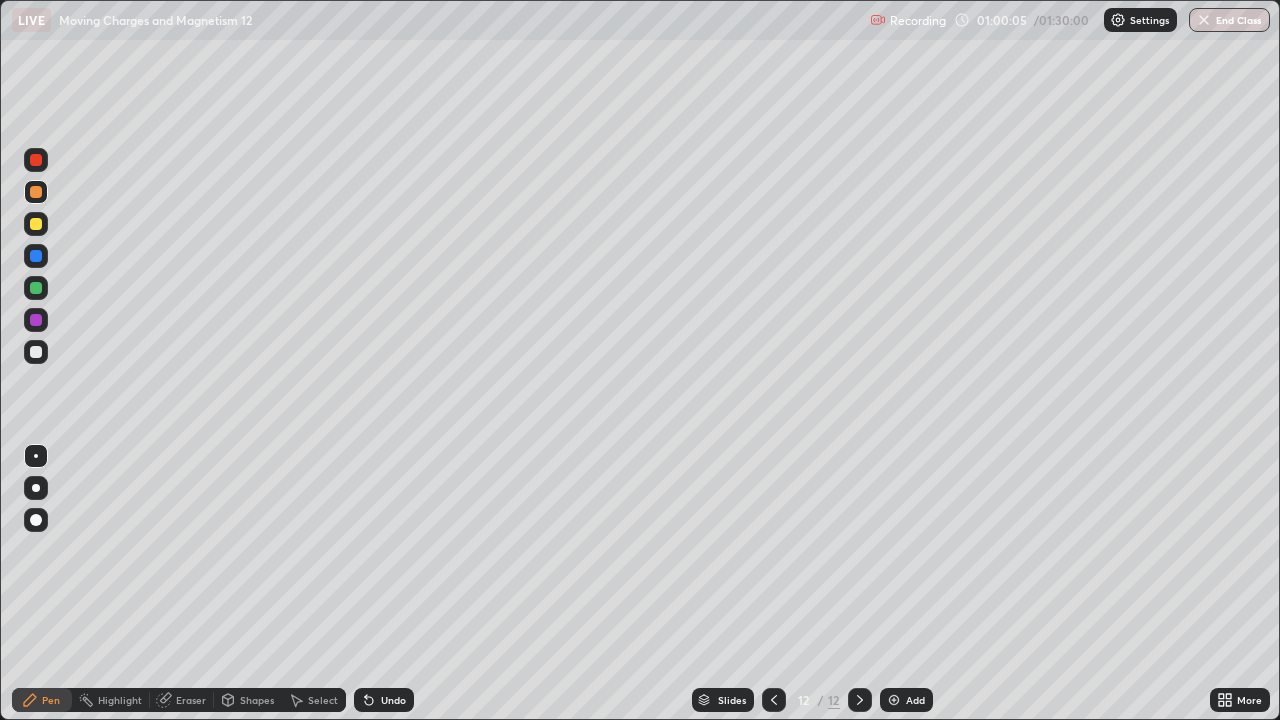 click 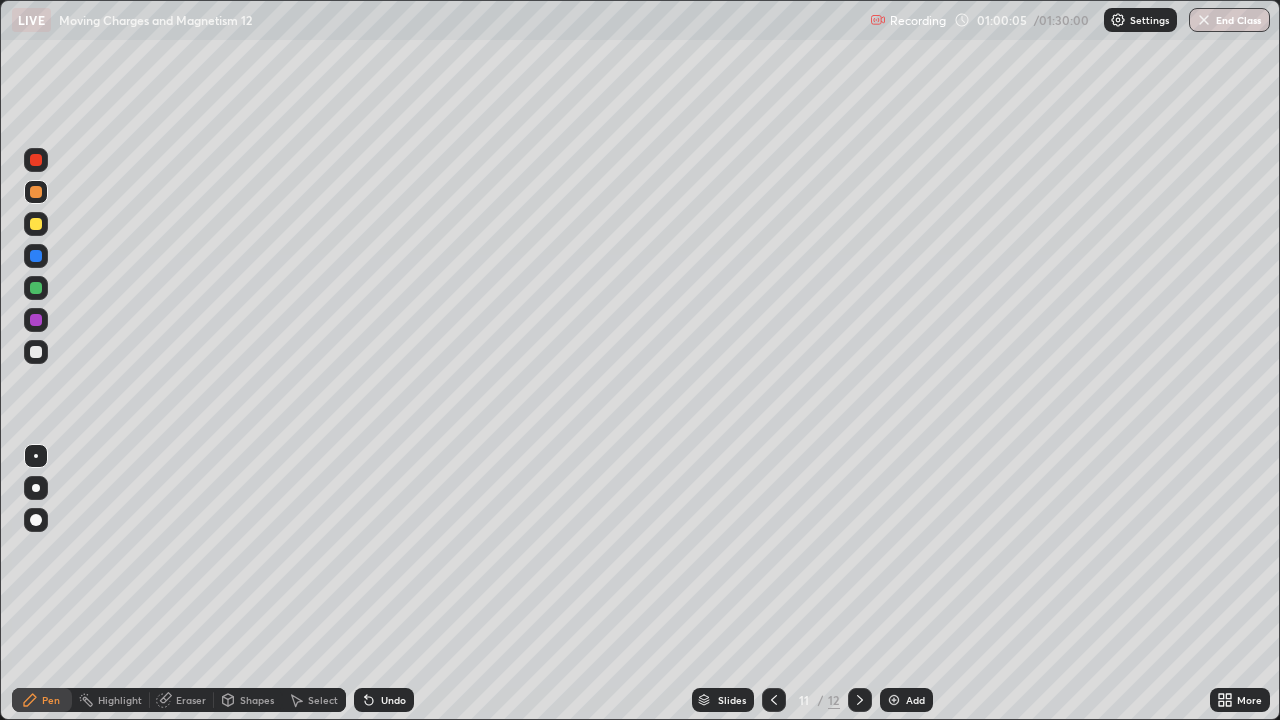 click 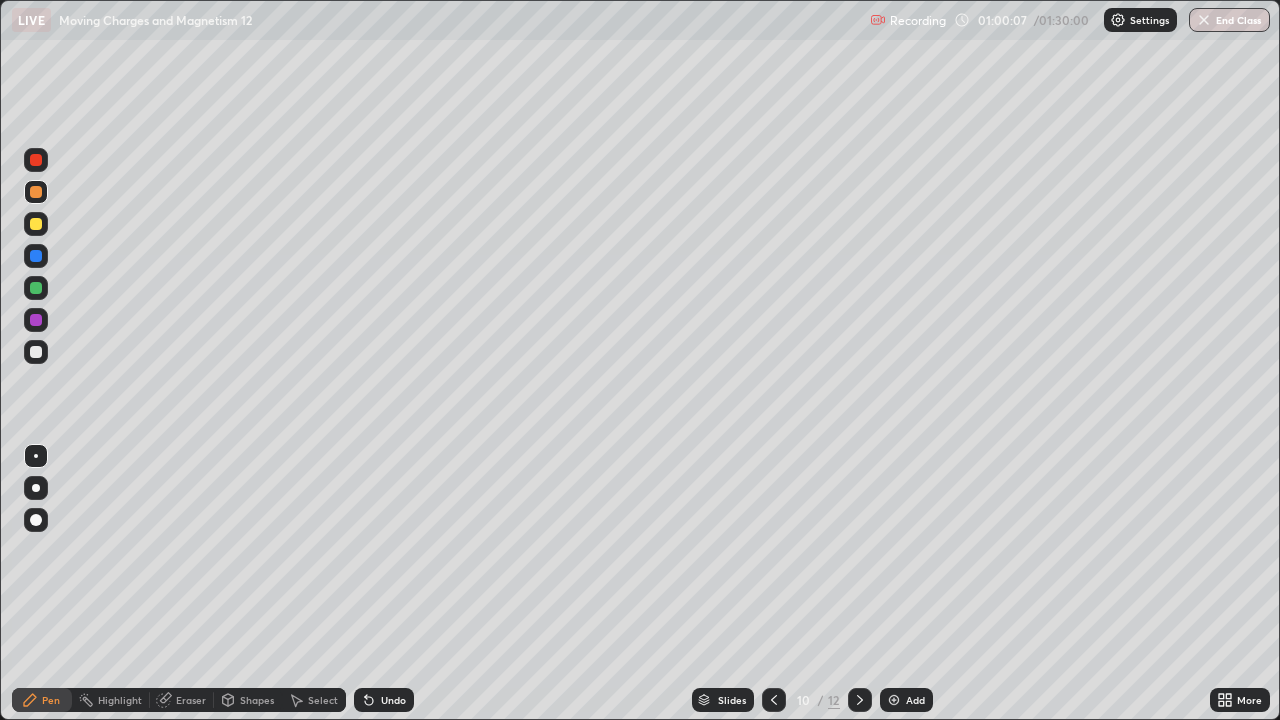 click 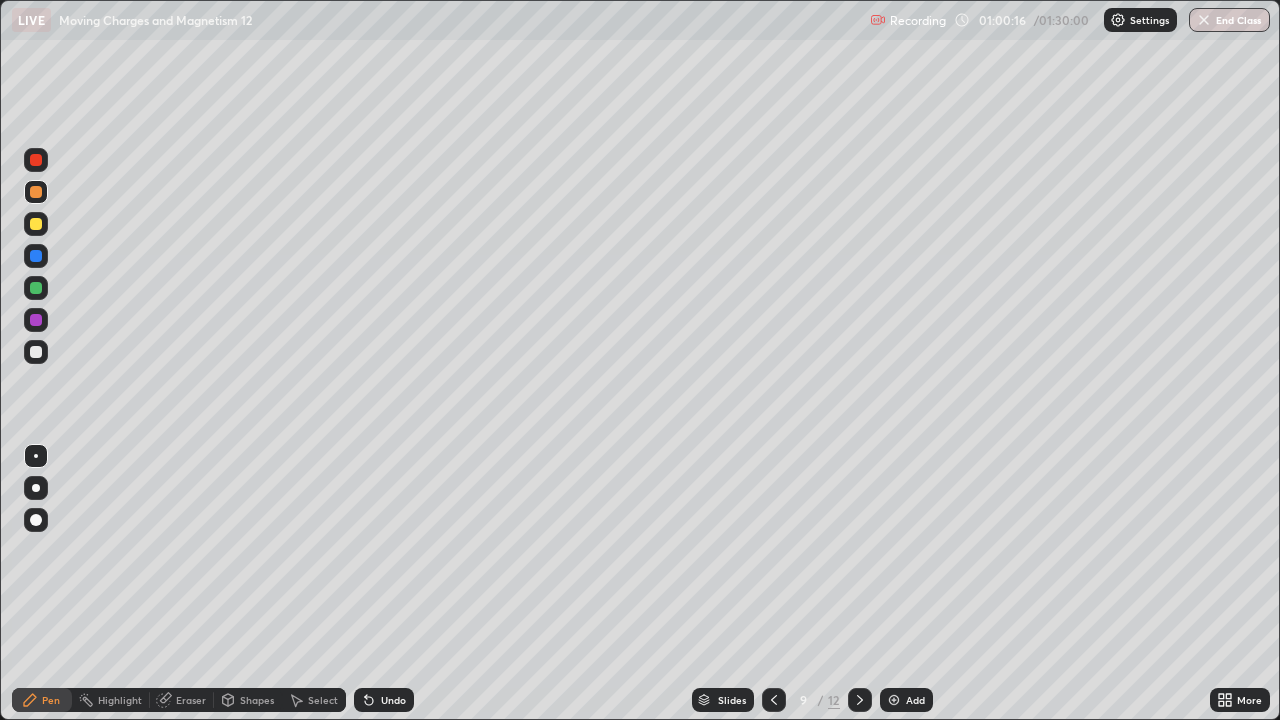 click 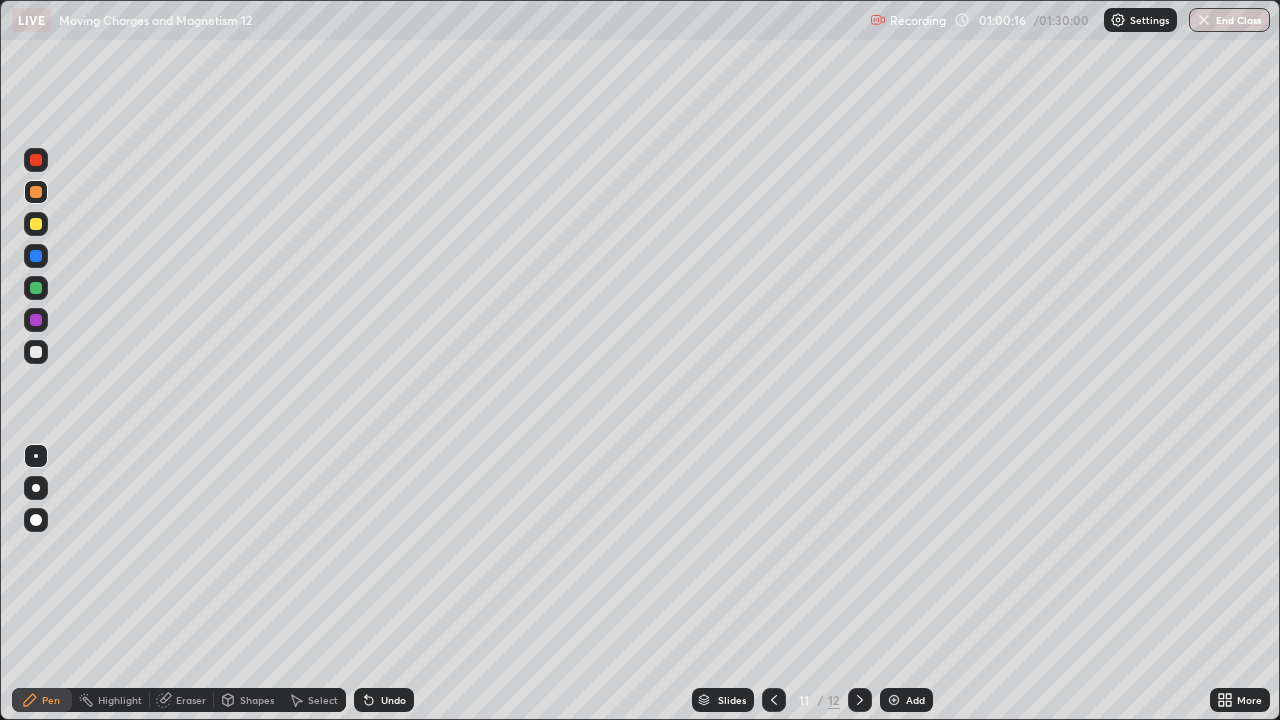 click at bounding box center (860, 700) 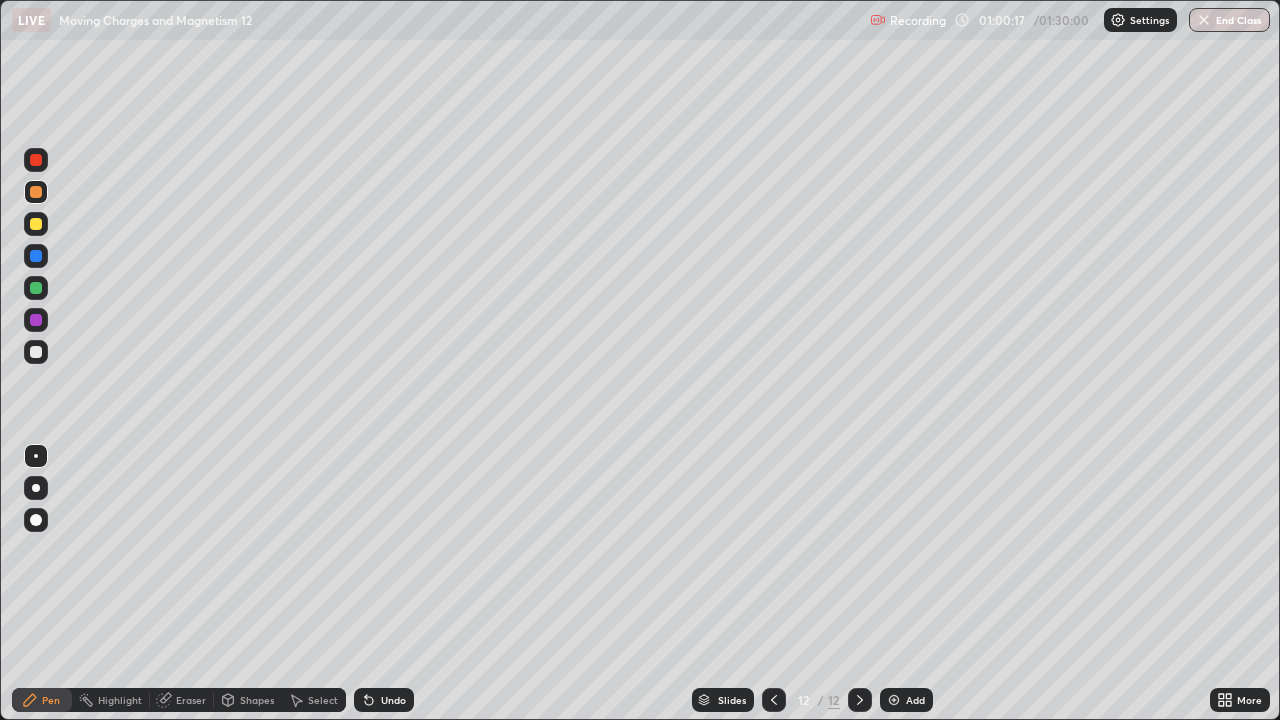 click 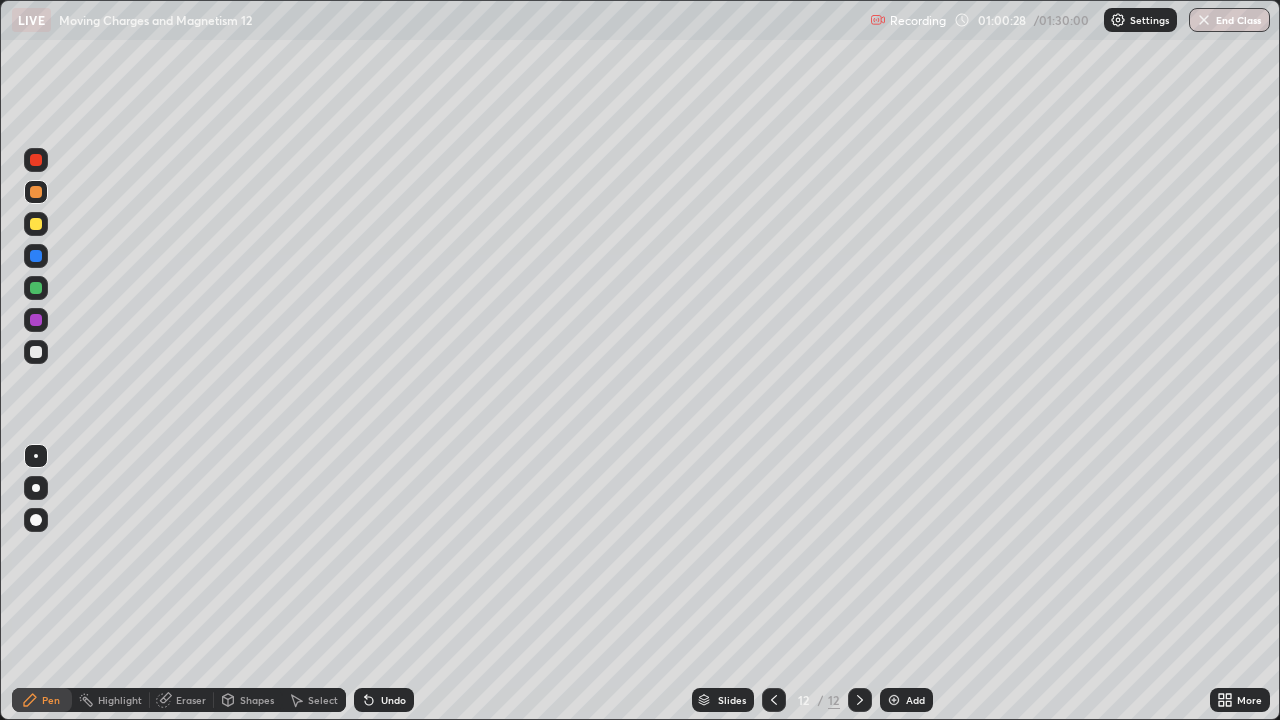 click on "Undo" at bounding box center (384, 700) 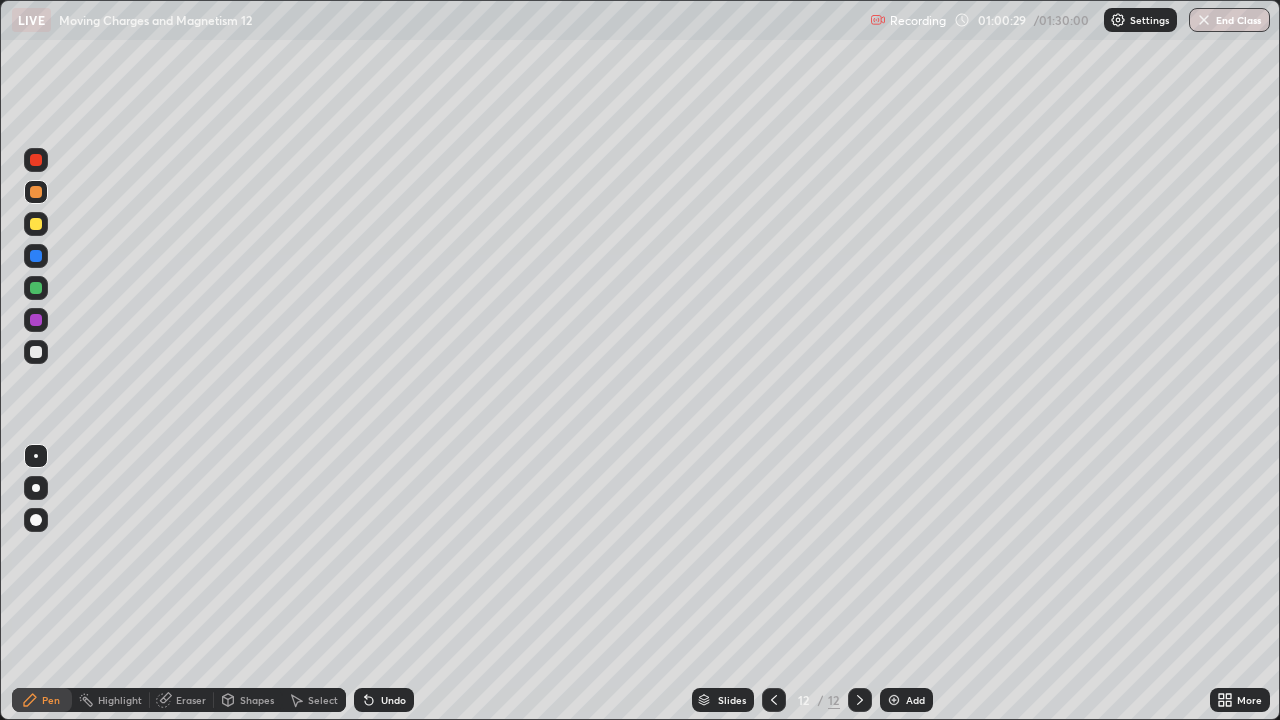 click on "Undo" at bounding box center [384, 700] 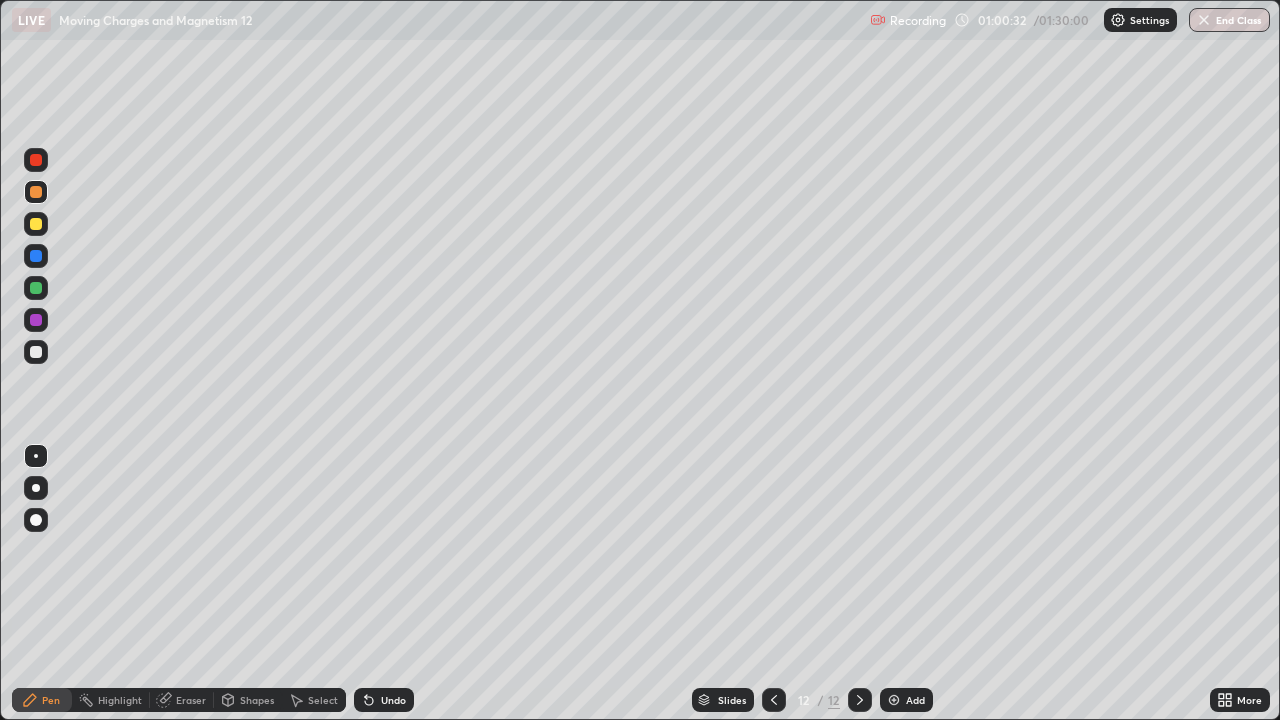 click on "Undo" at bounding box center (393, 700) 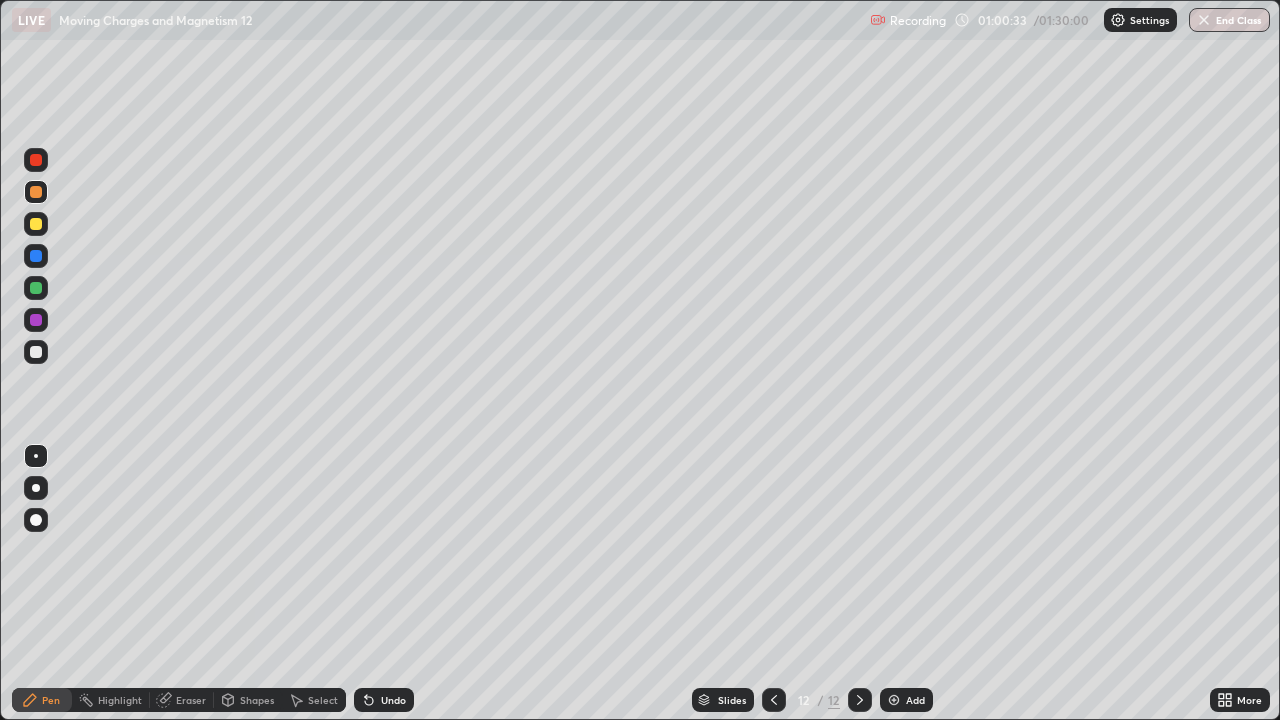 click on "Undo" at bounding box center [393, 700] 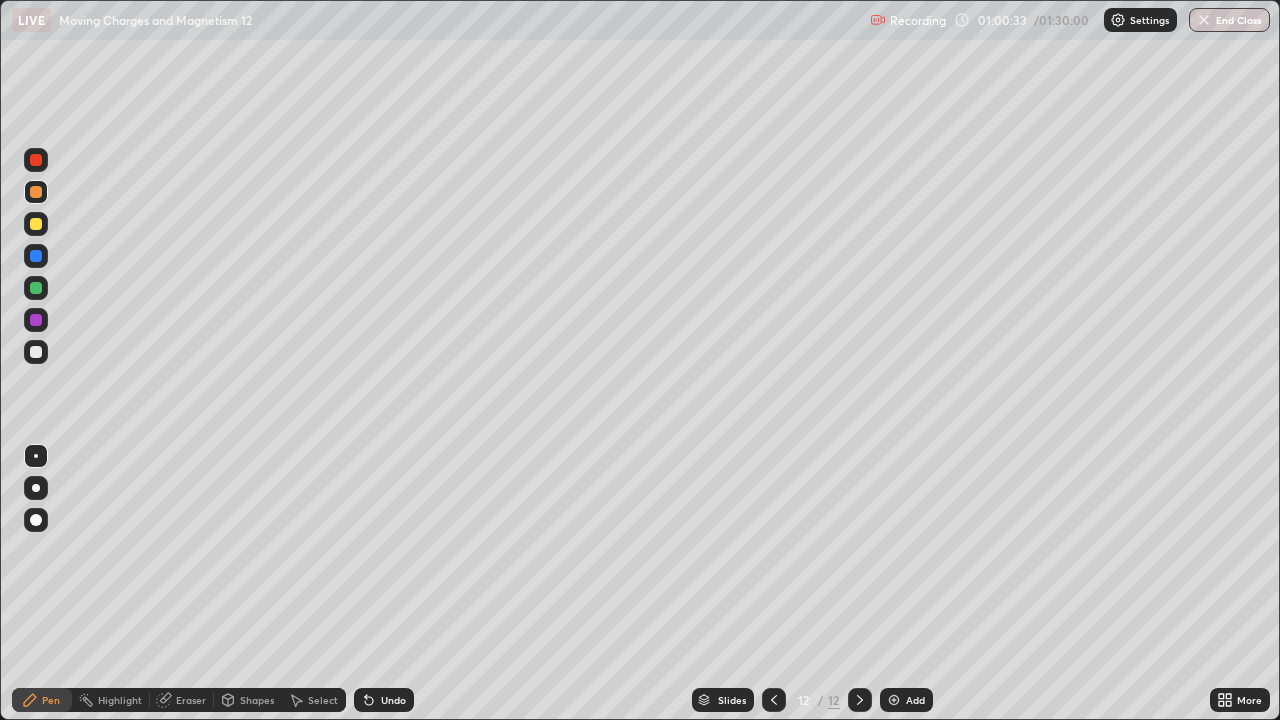 click on "Undo" at bounding box center [384, 700] 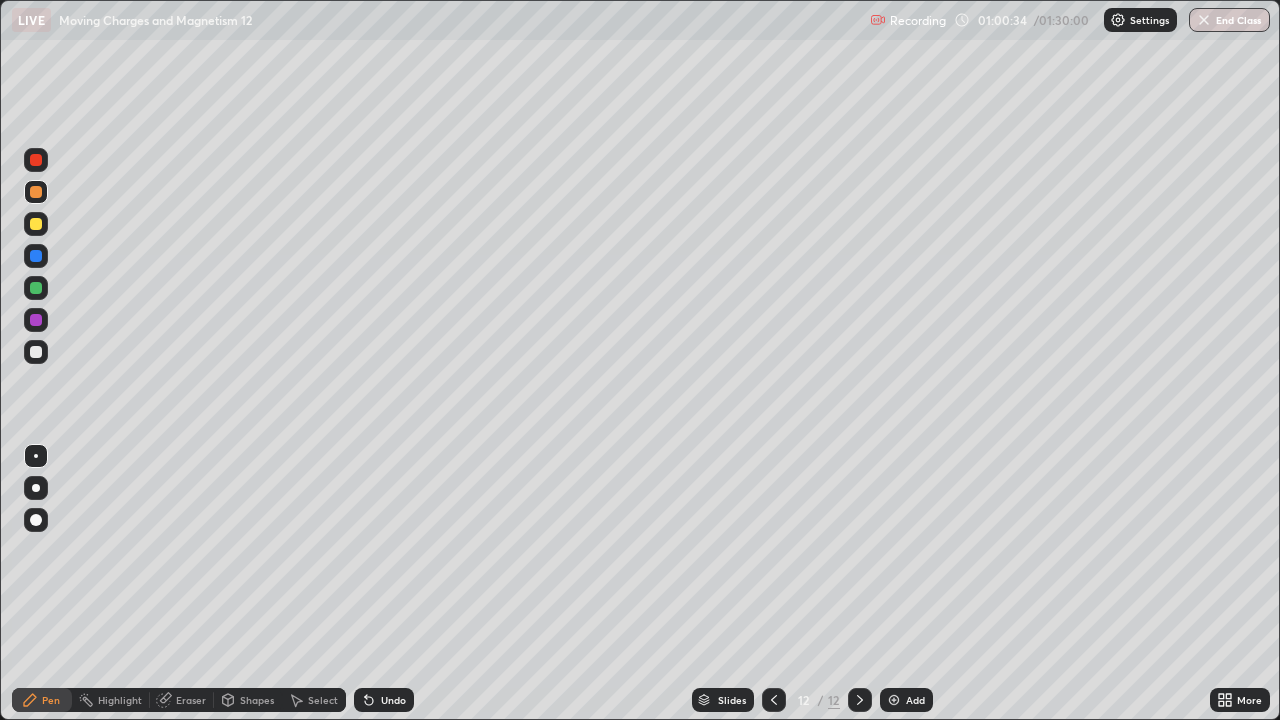 click on "Undo" at bounding box center [384, 700] 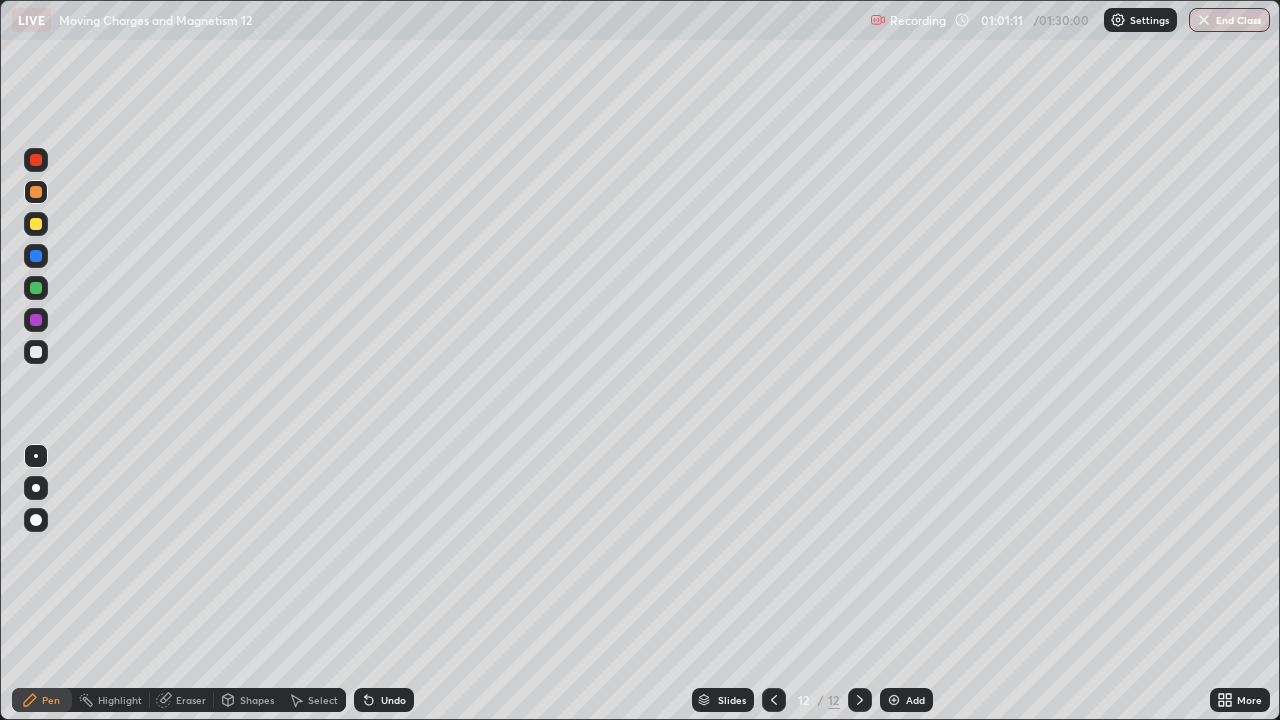 click at bounding box center [36, 288] 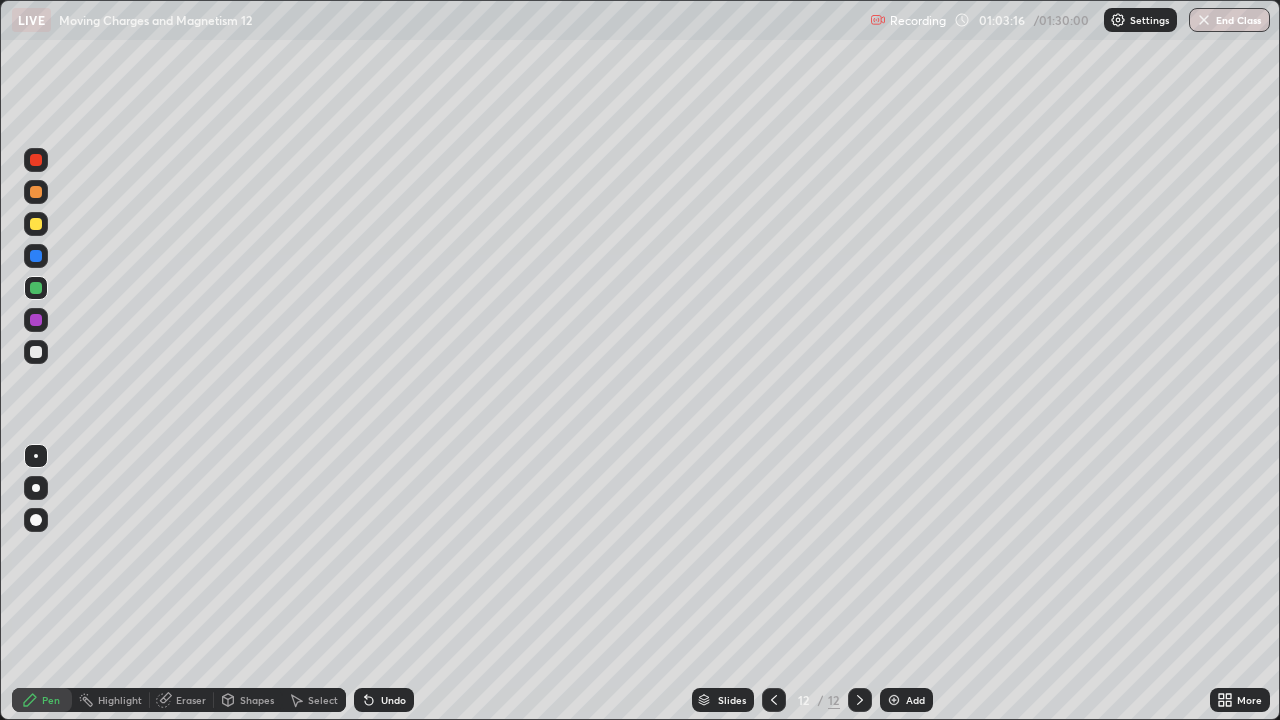 click at bounding box center (36, 224) 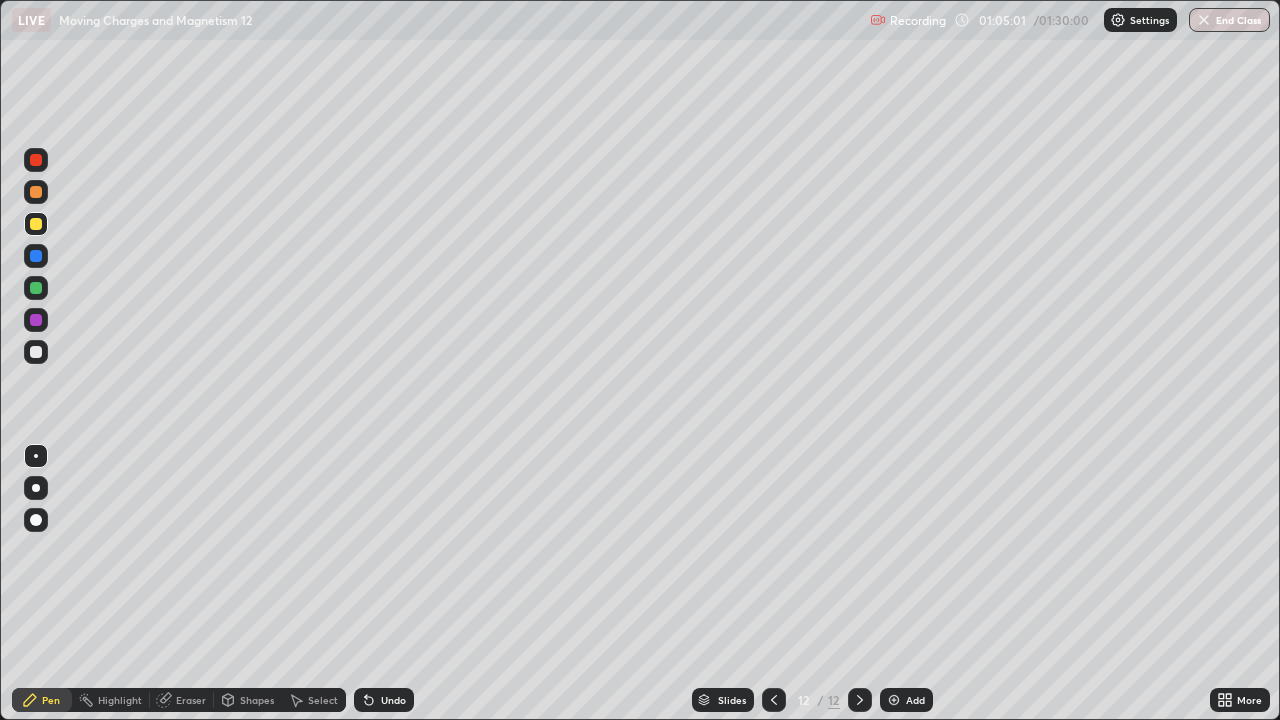 click 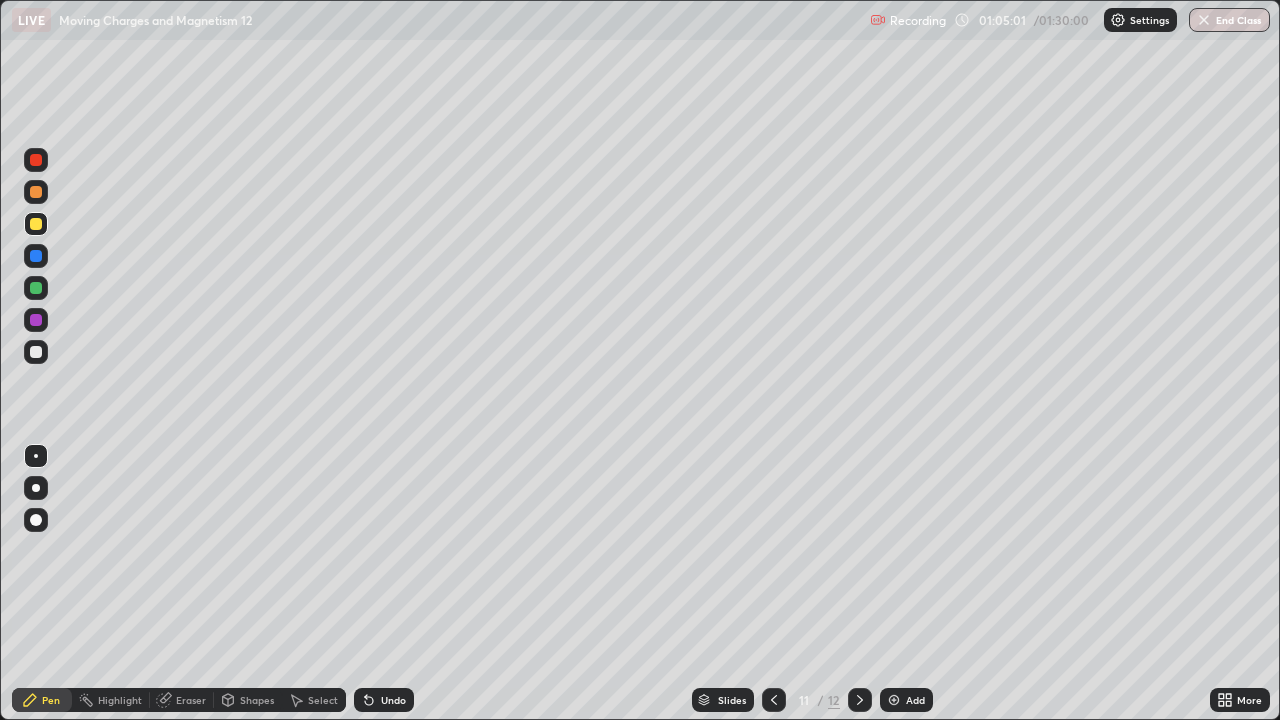 click 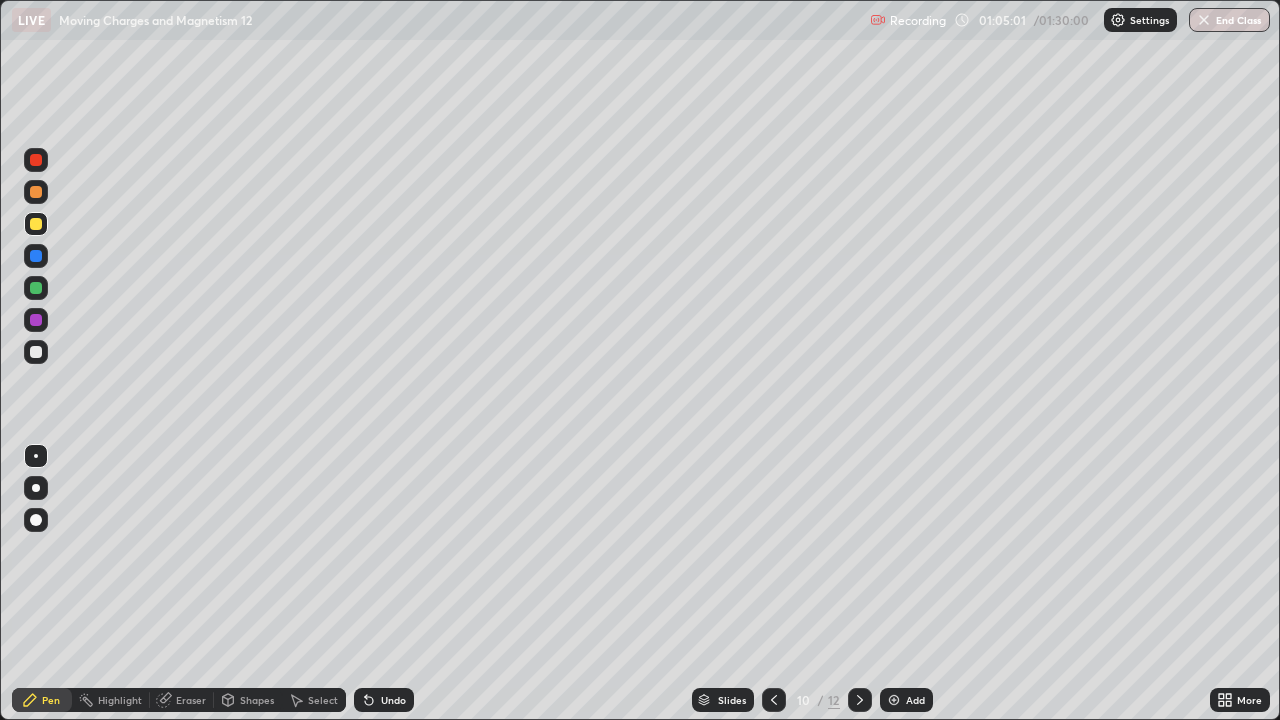 click 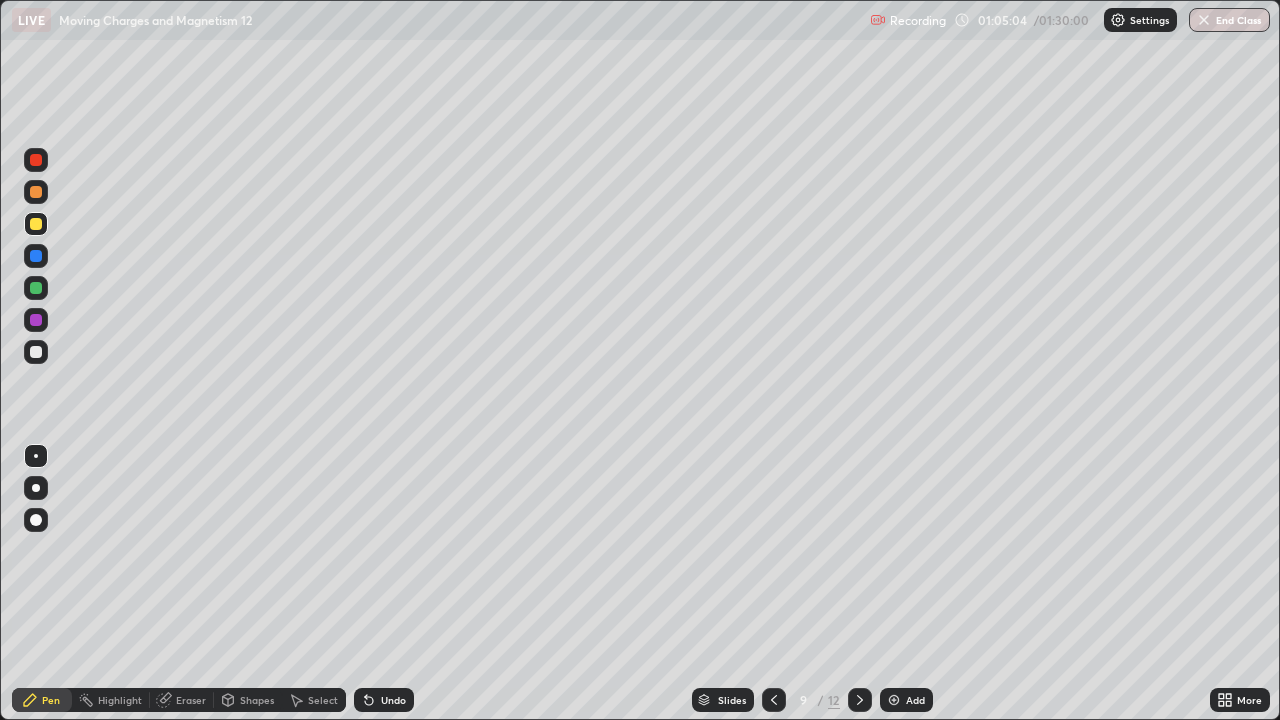 click 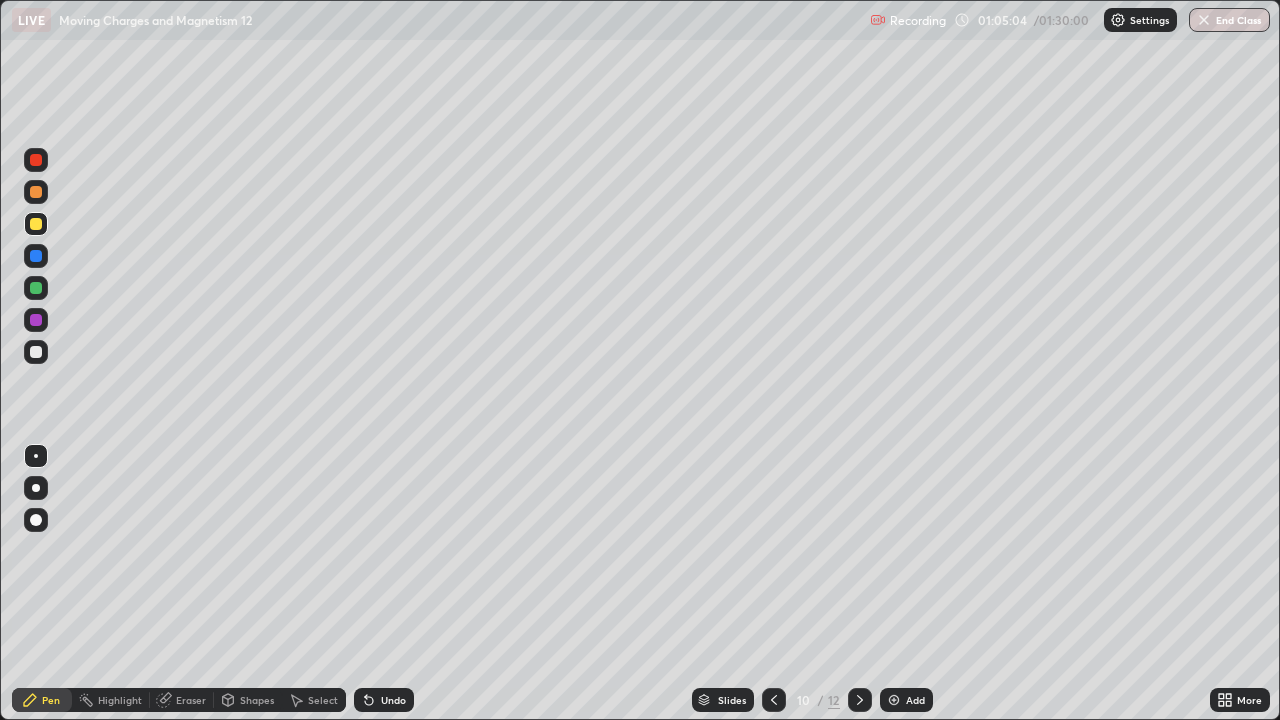 click 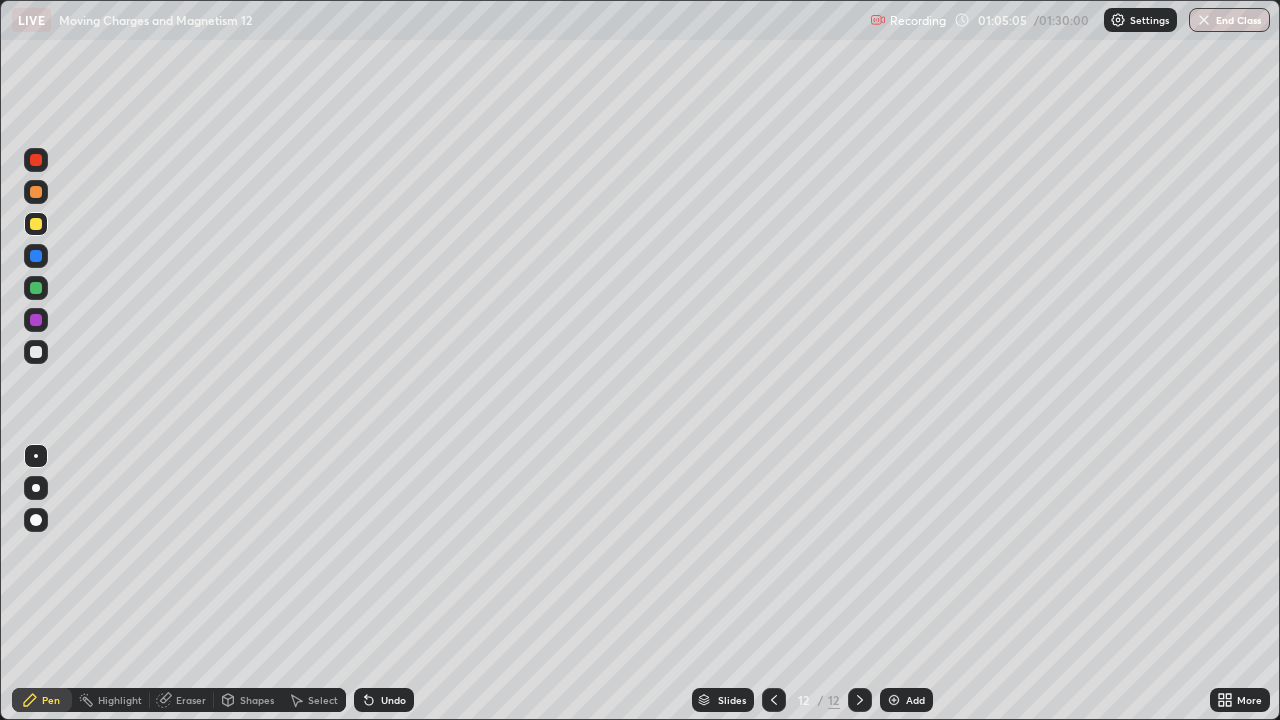 click 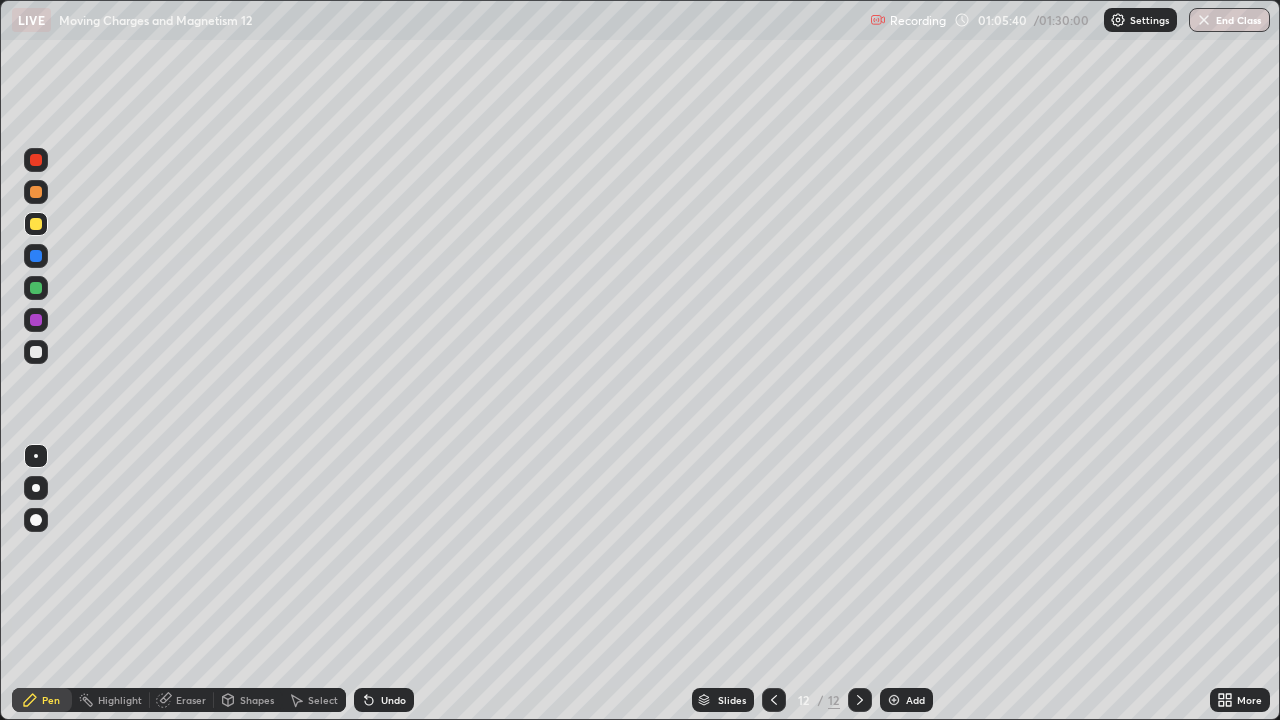 click on "Shapes" at bounding box center [248, 700] 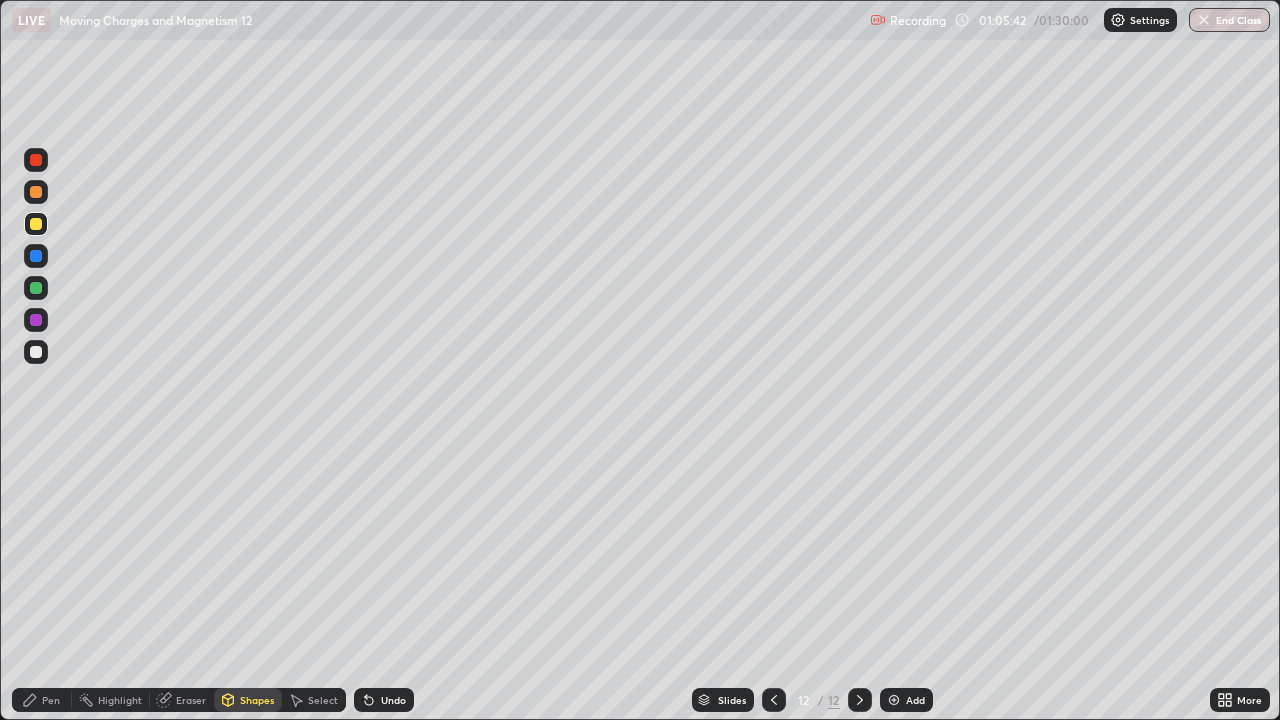 click on "Eraser" at bounding box center [191, 700] 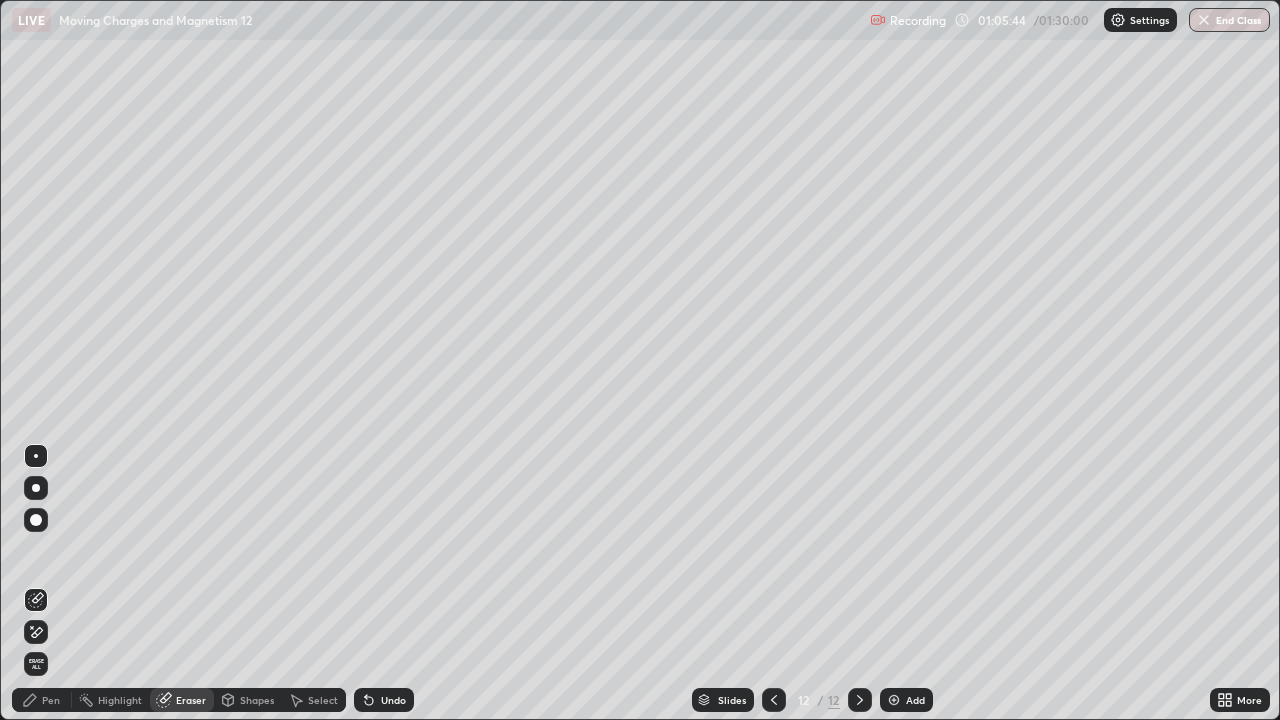 click on "Pen" at bounding box center (42, 700) 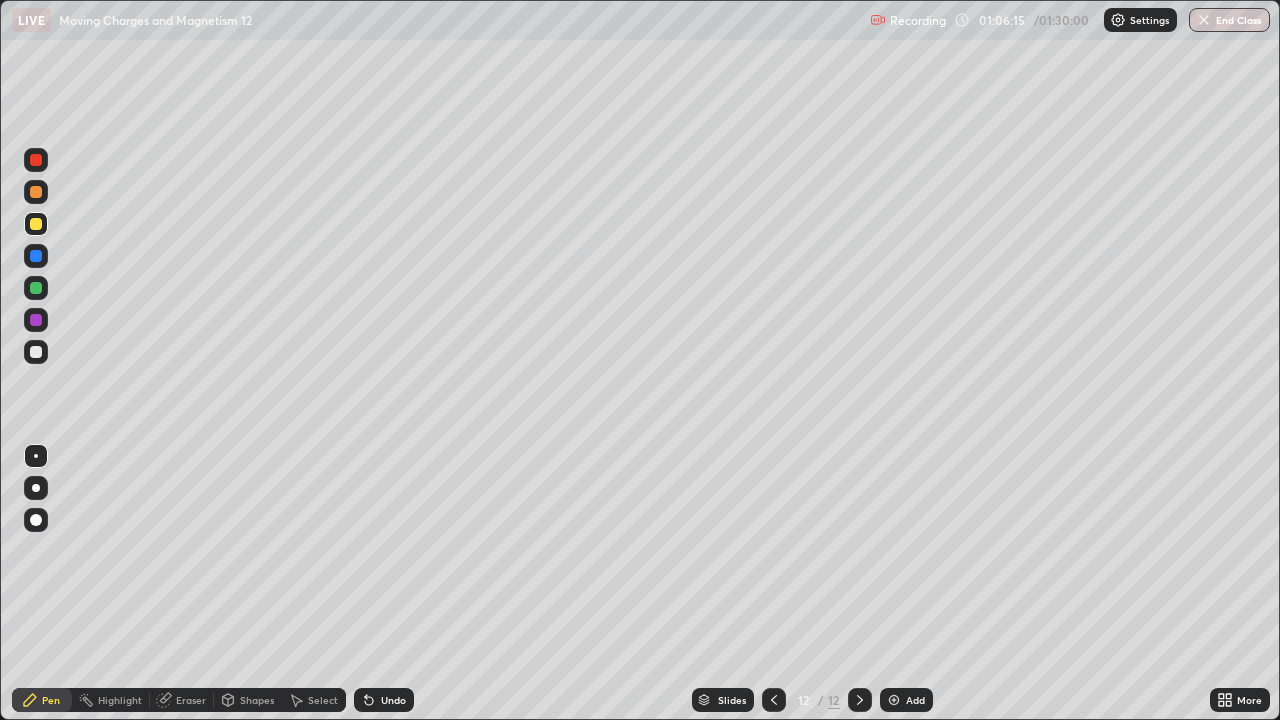 click on "Add" at bounding box center [915, 700] 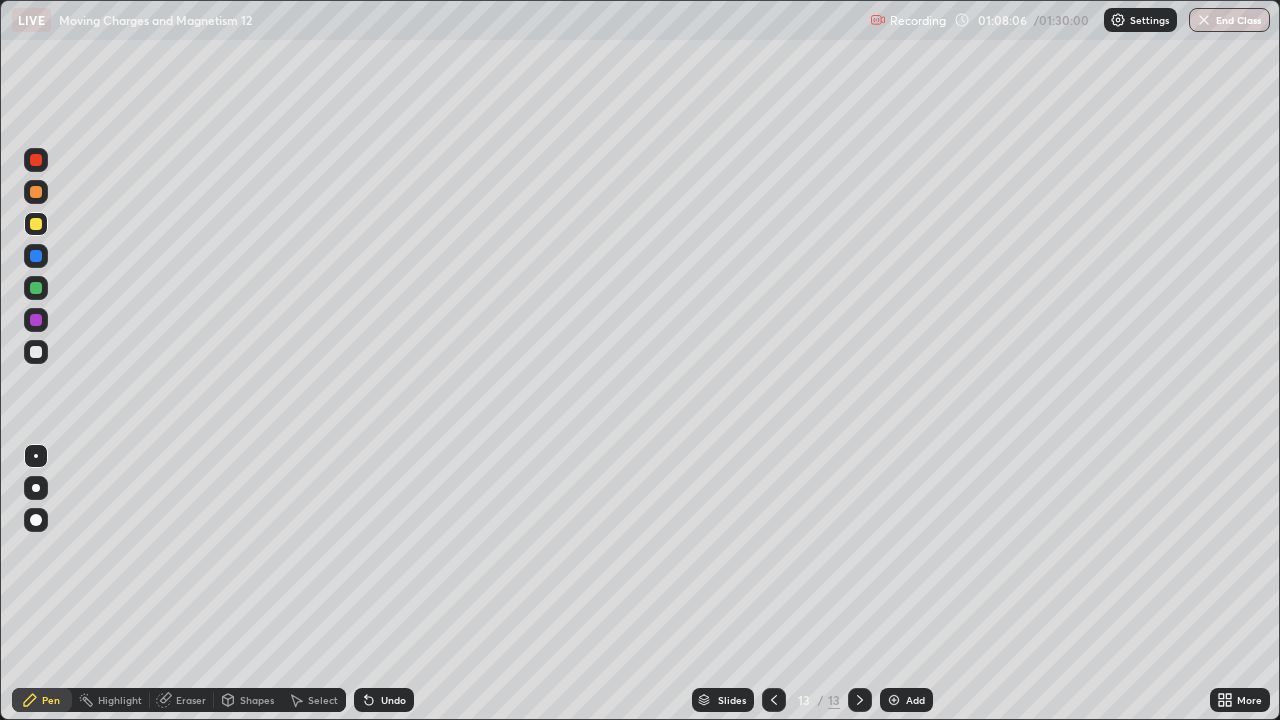 click at bounding box center [36, 320] 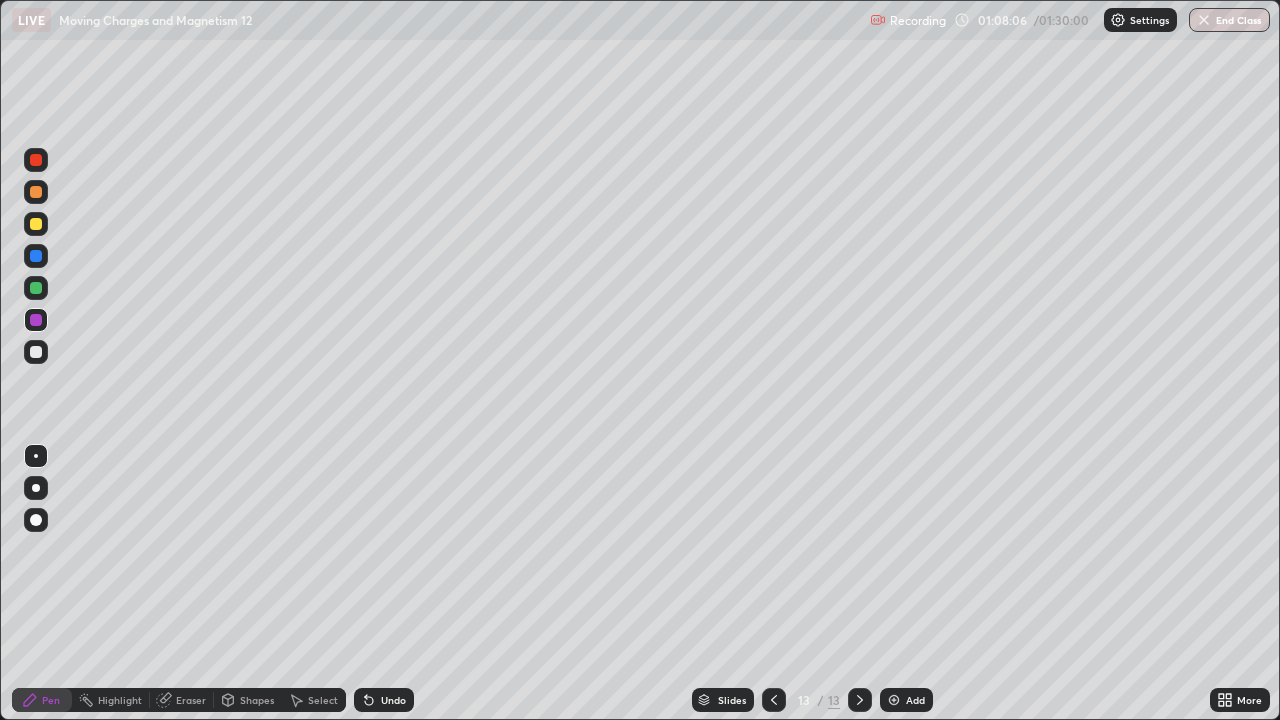 click at bounding box center [36, 288] 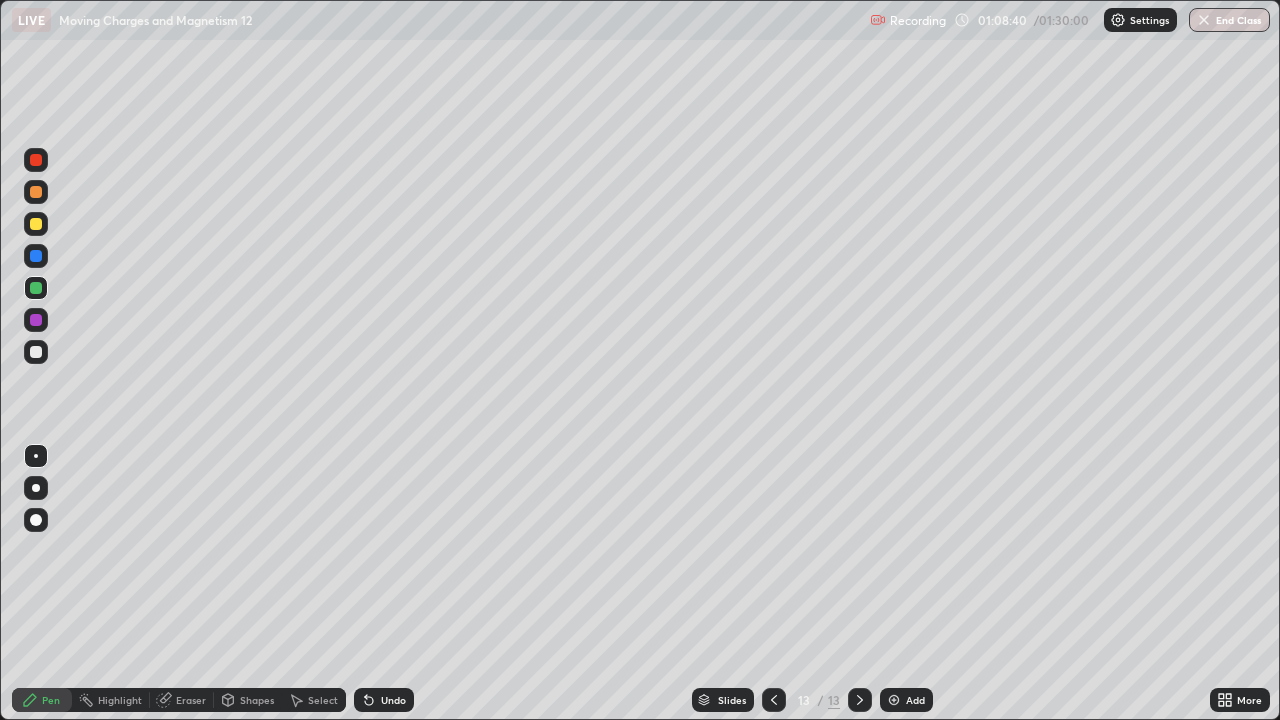 click at bounding box center (36, 352) 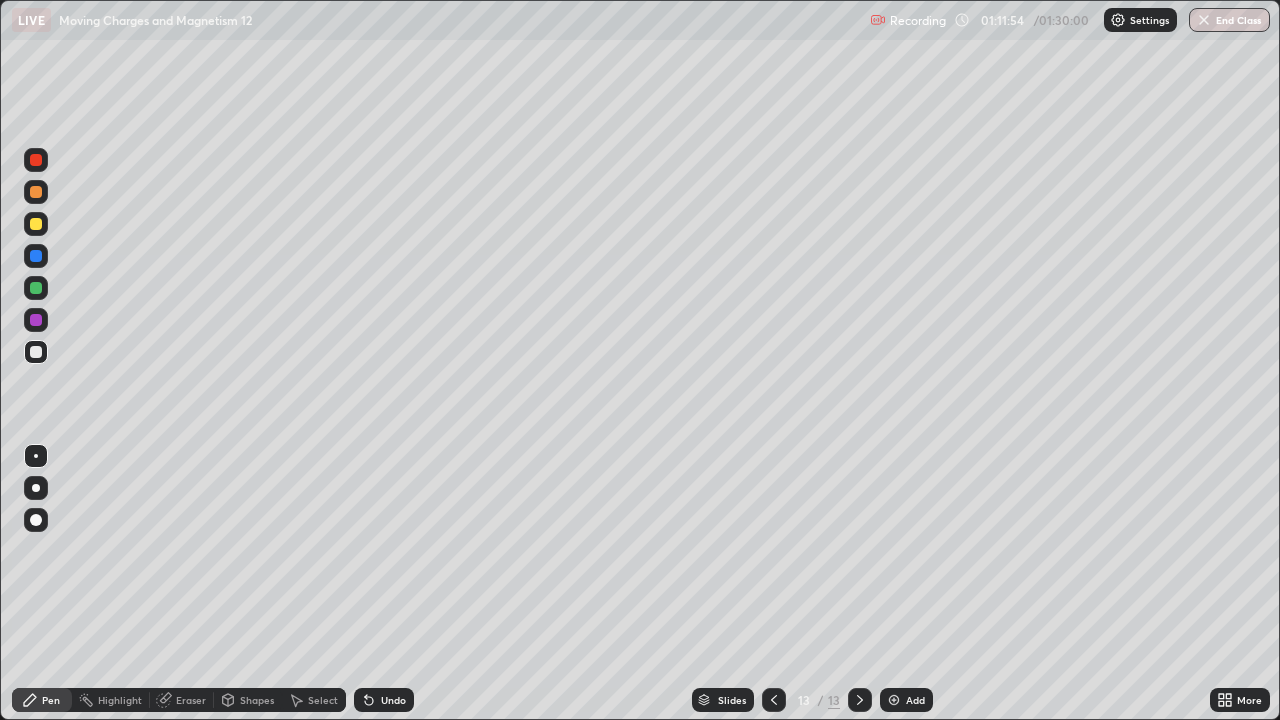 click on "Add" at bounding box center (915, 700) 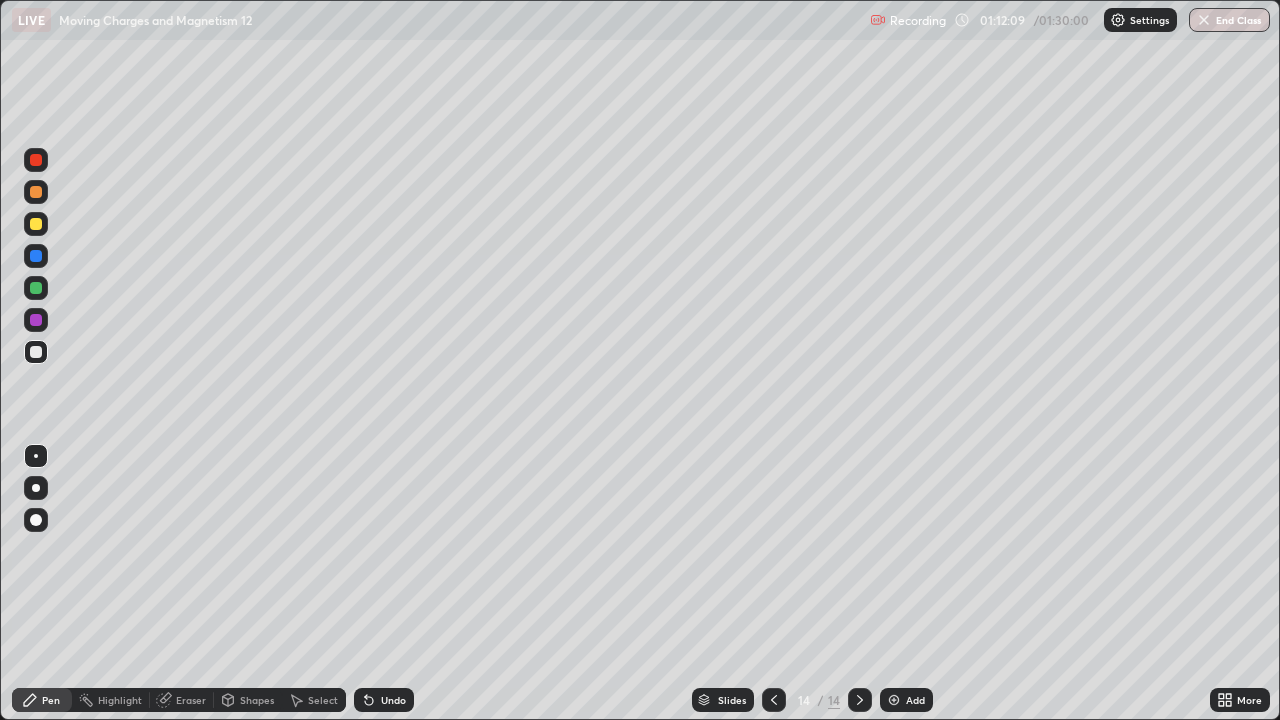 click at bounding box center (36, 224) 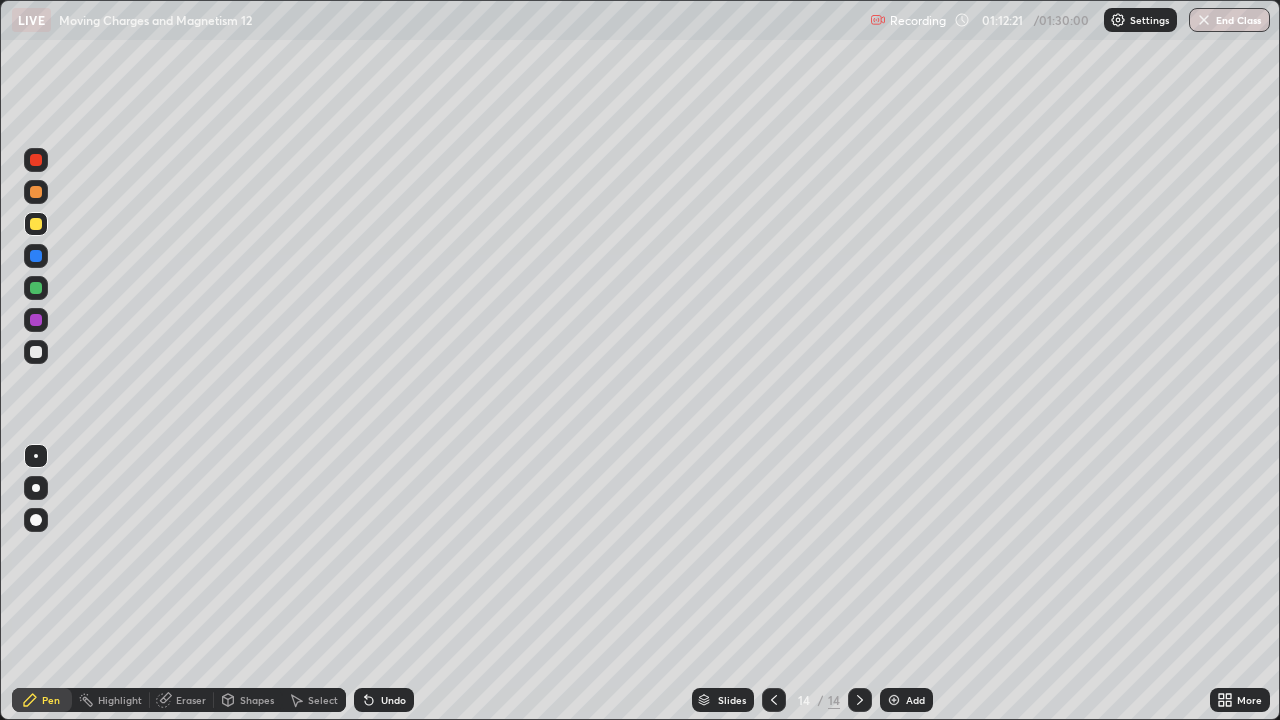 click at bounding box center (36, 352) 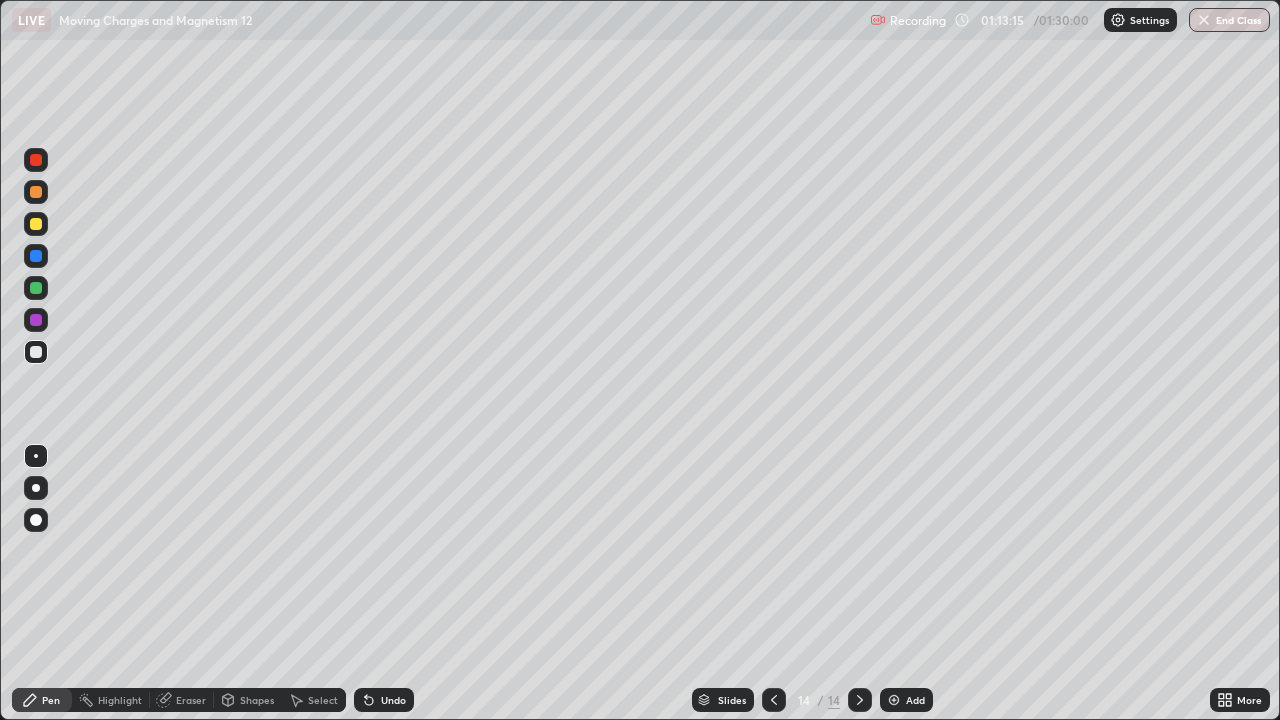 click at bounding box center [36, 224] 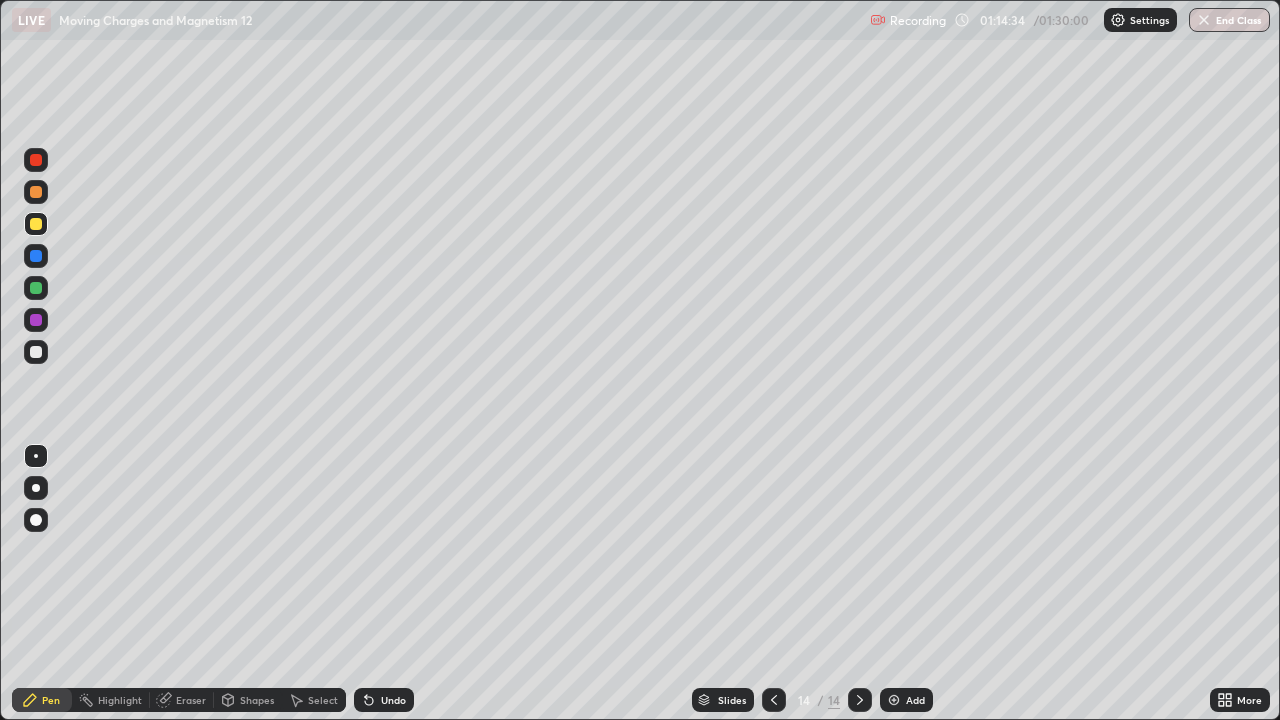 click on "Undo" at bounding box center (384, 700) 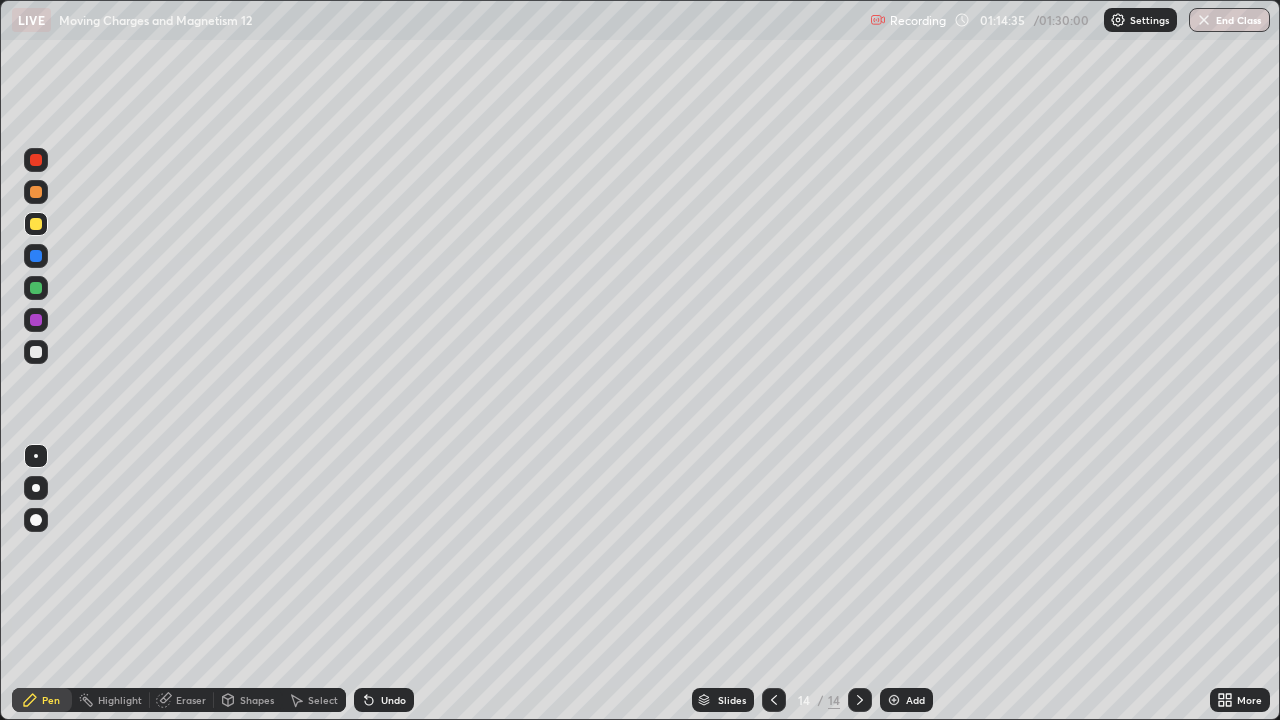 click on "Undo" at bounding box center [384, 700] 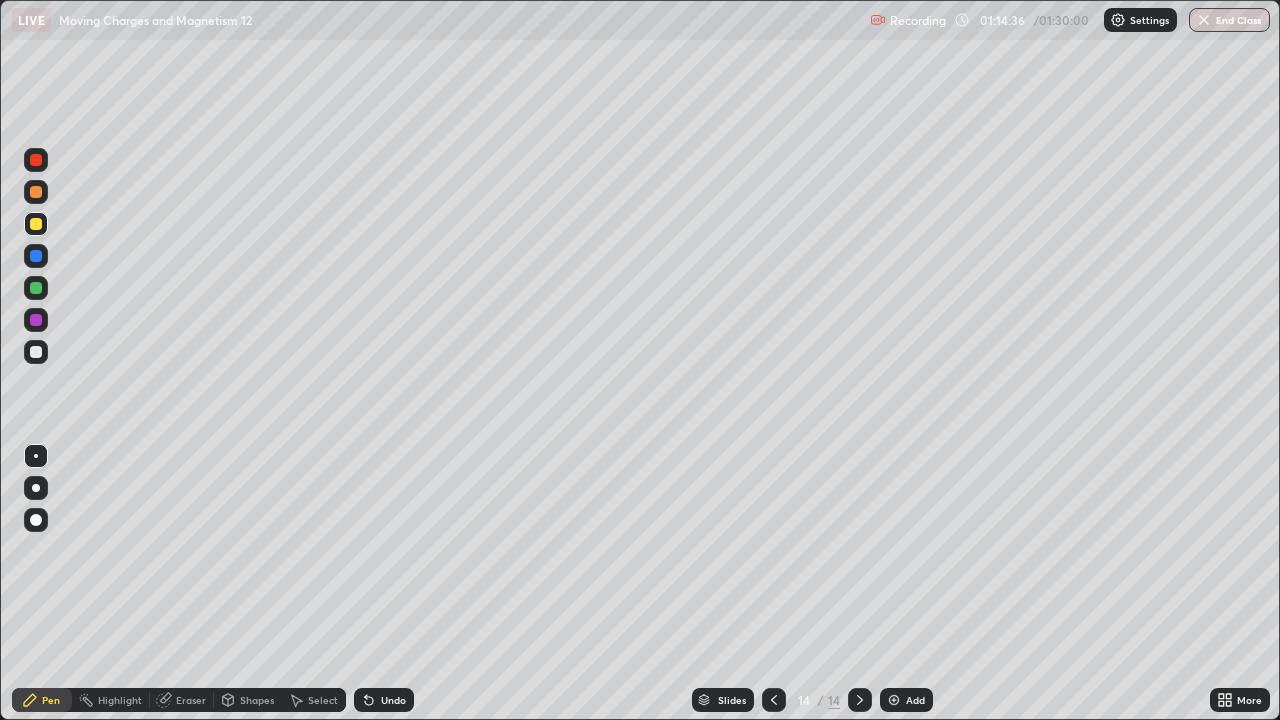 click on "Undo" at bounding box center [384, 700] 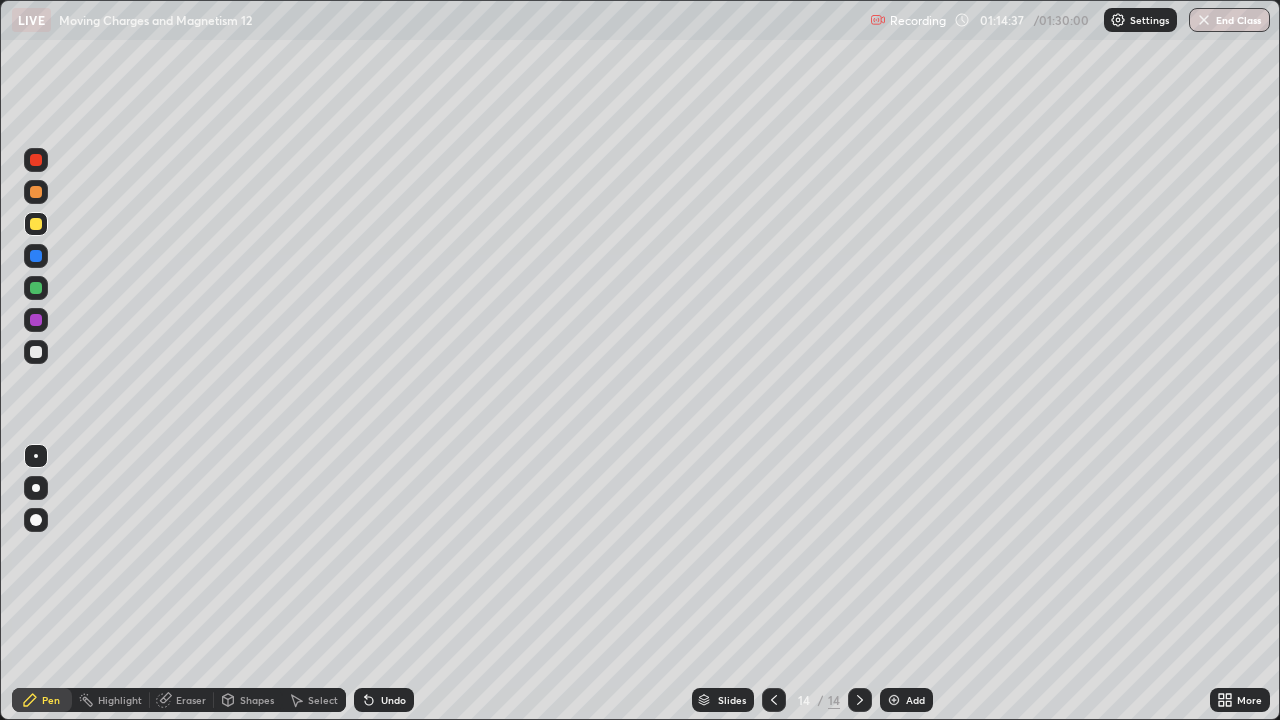 click on "Undo" at bounding box center [384, 700] 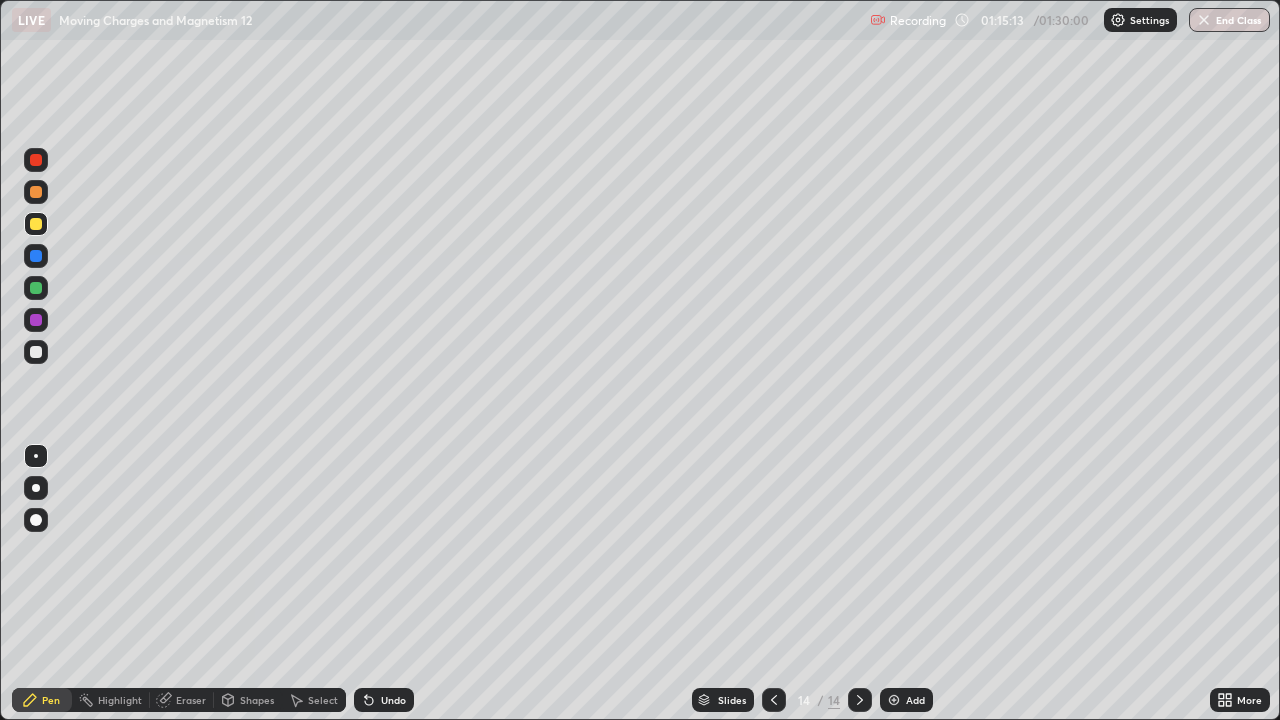 click on "Undo" at bounding box center [393, 700] 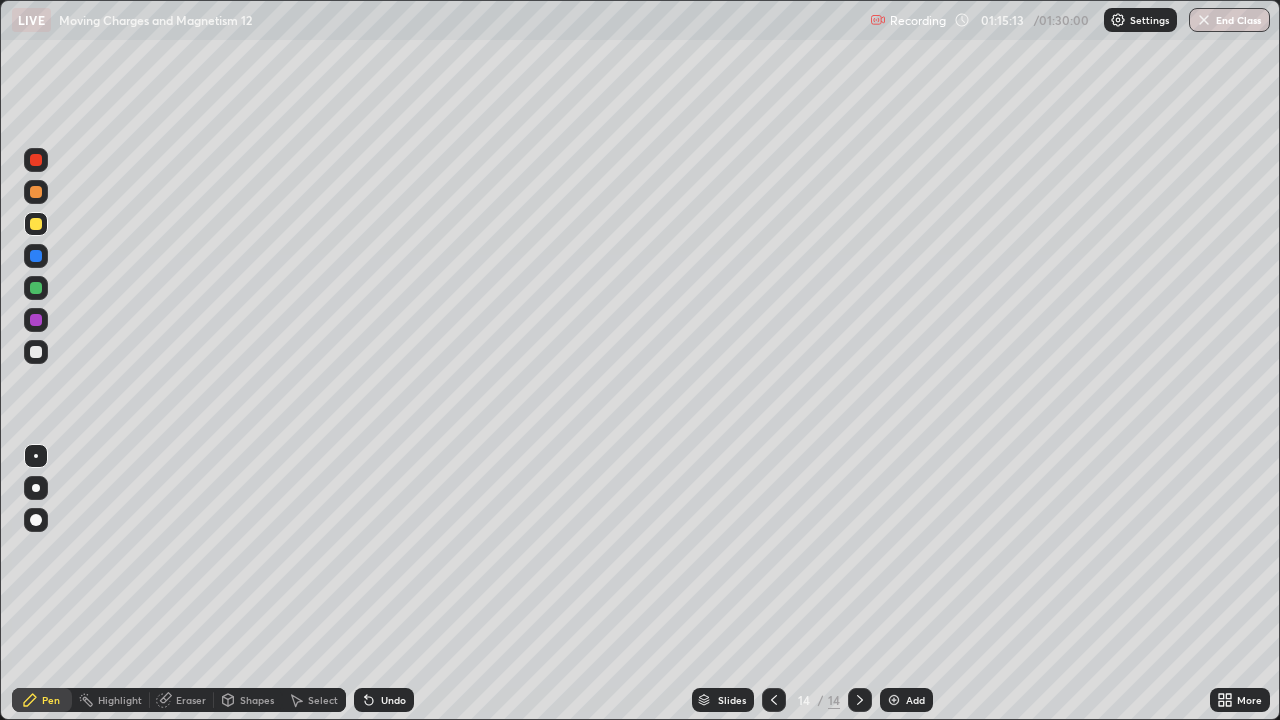 click on "Undo" at bounding box center [393, 700] 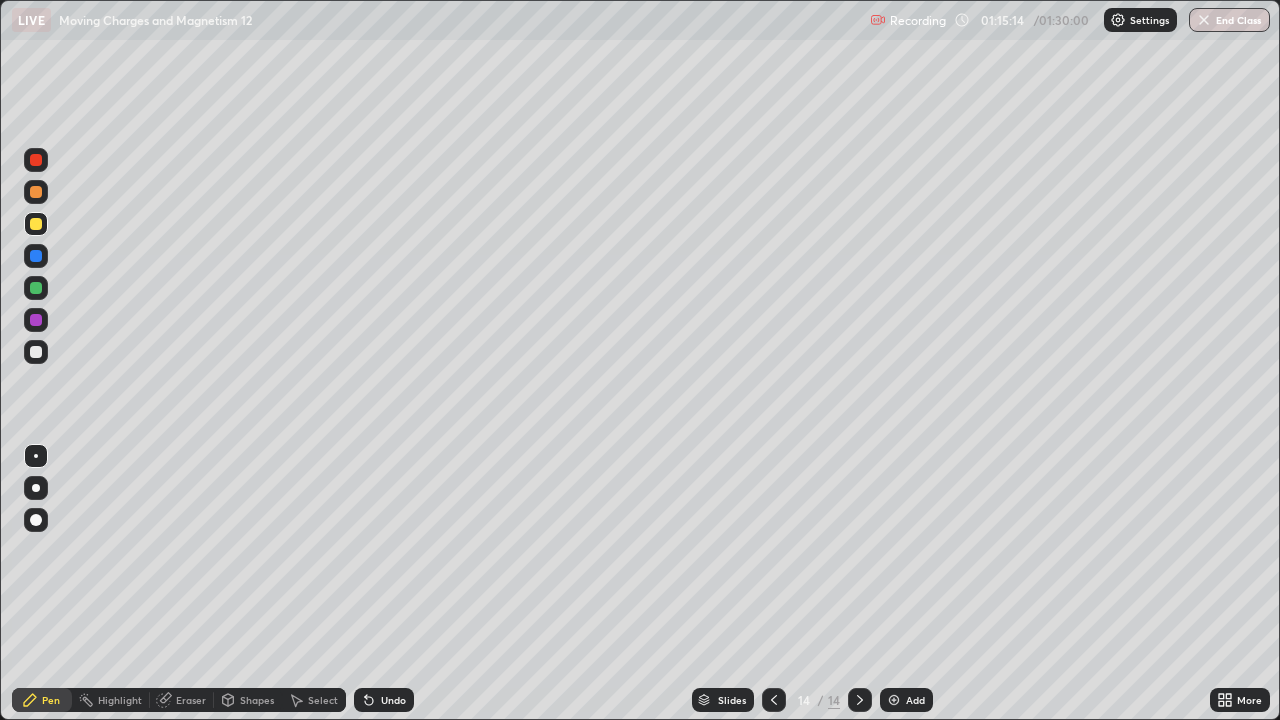 click on "Undo" at bounding box center [384, 700] 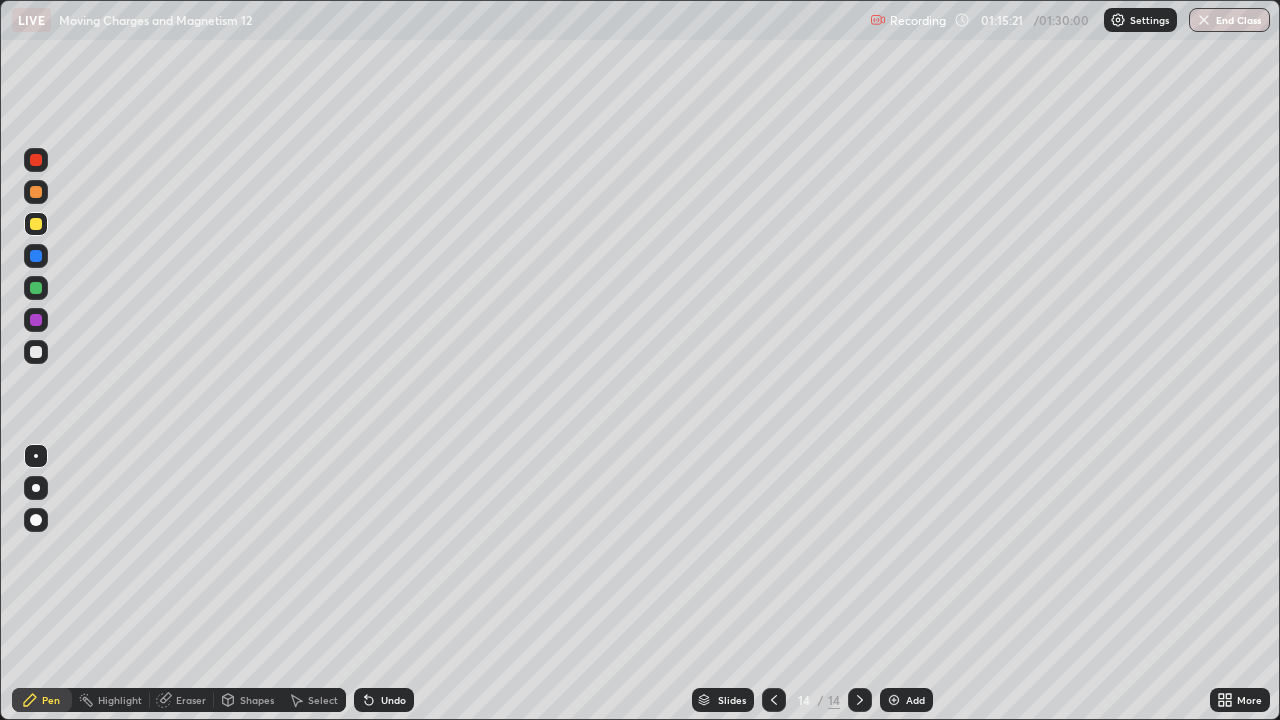 click on "Undo" at bounding box center (393, 700) 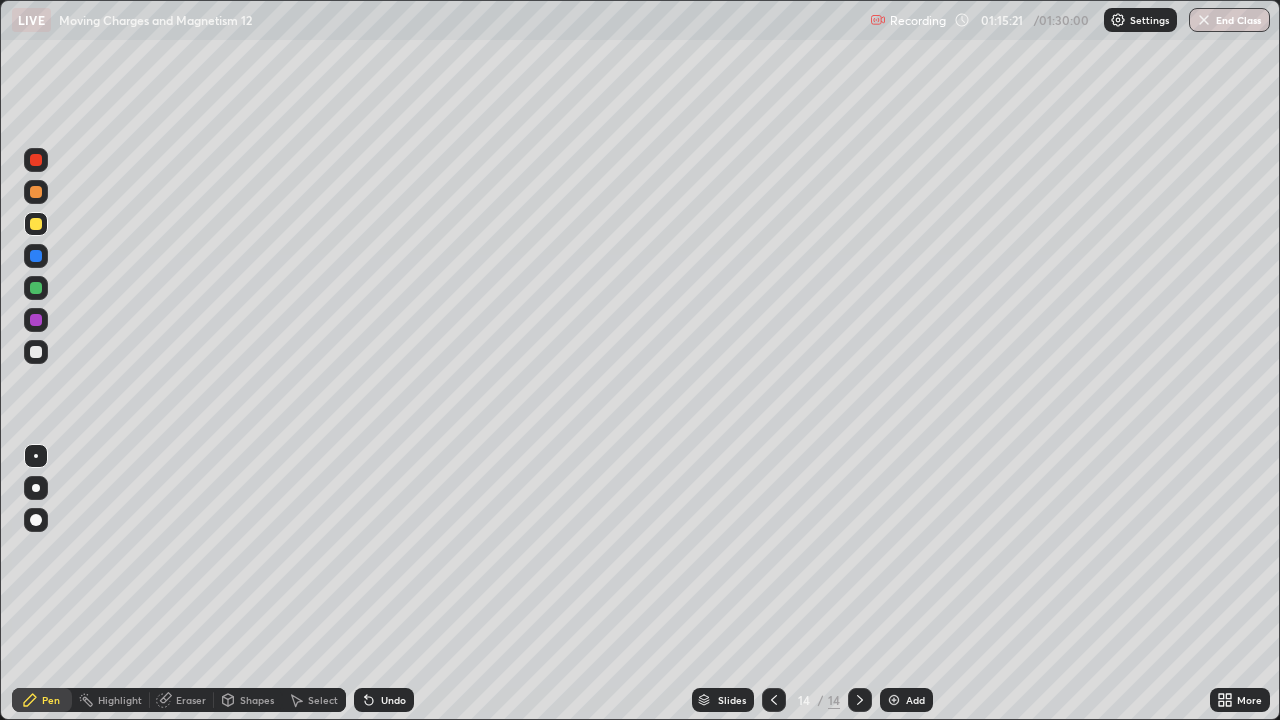 click on "Undo" at bounding box center (393, 700) 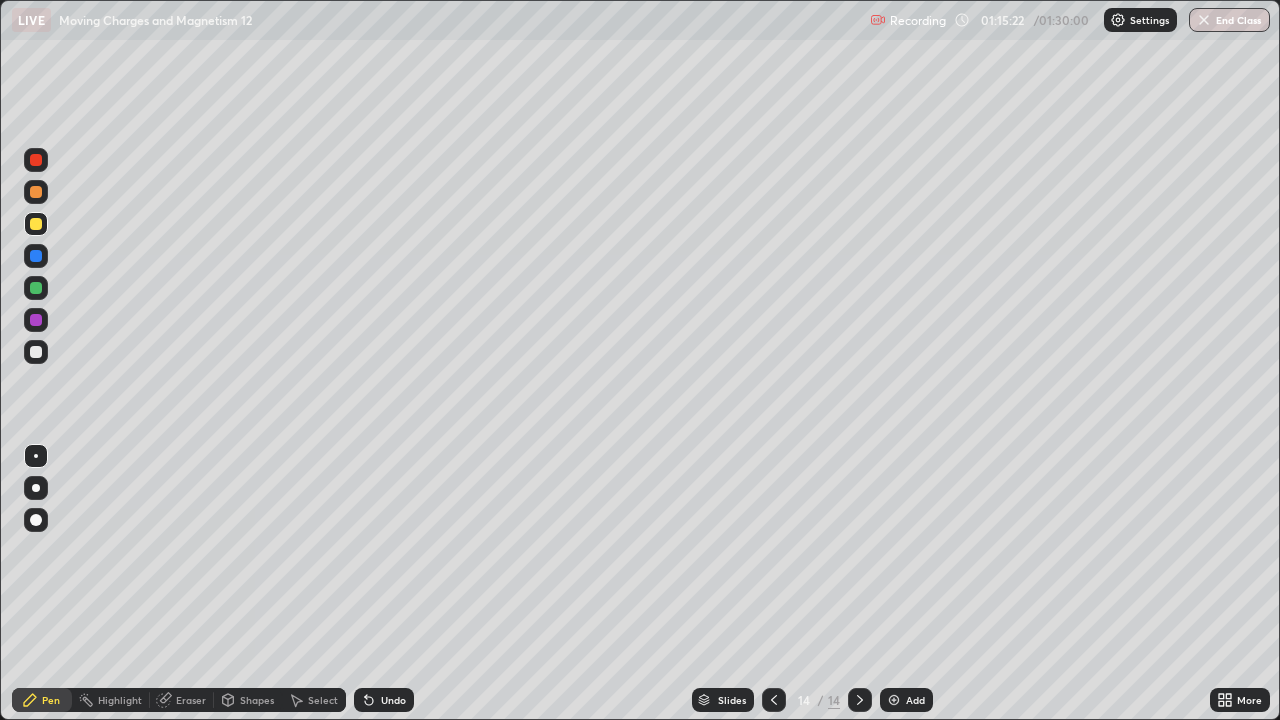 click at bounding box center (36, 352) 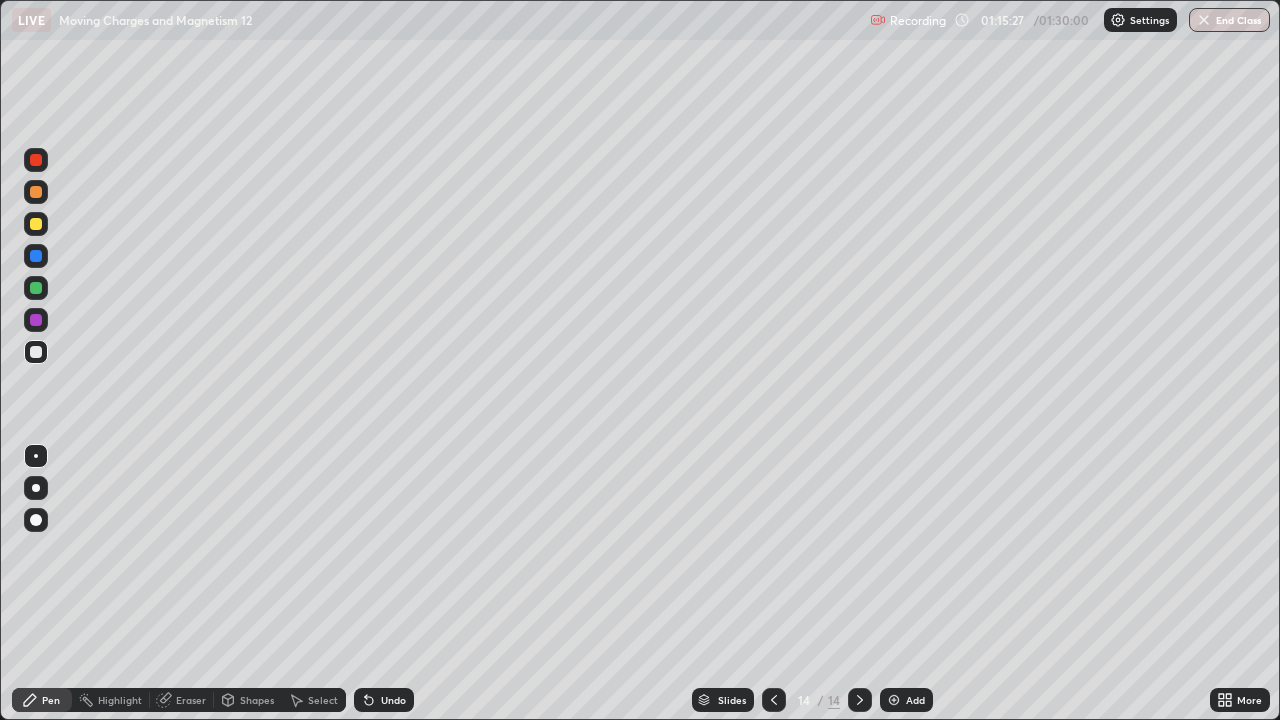 click at bounding box center (36, 224) 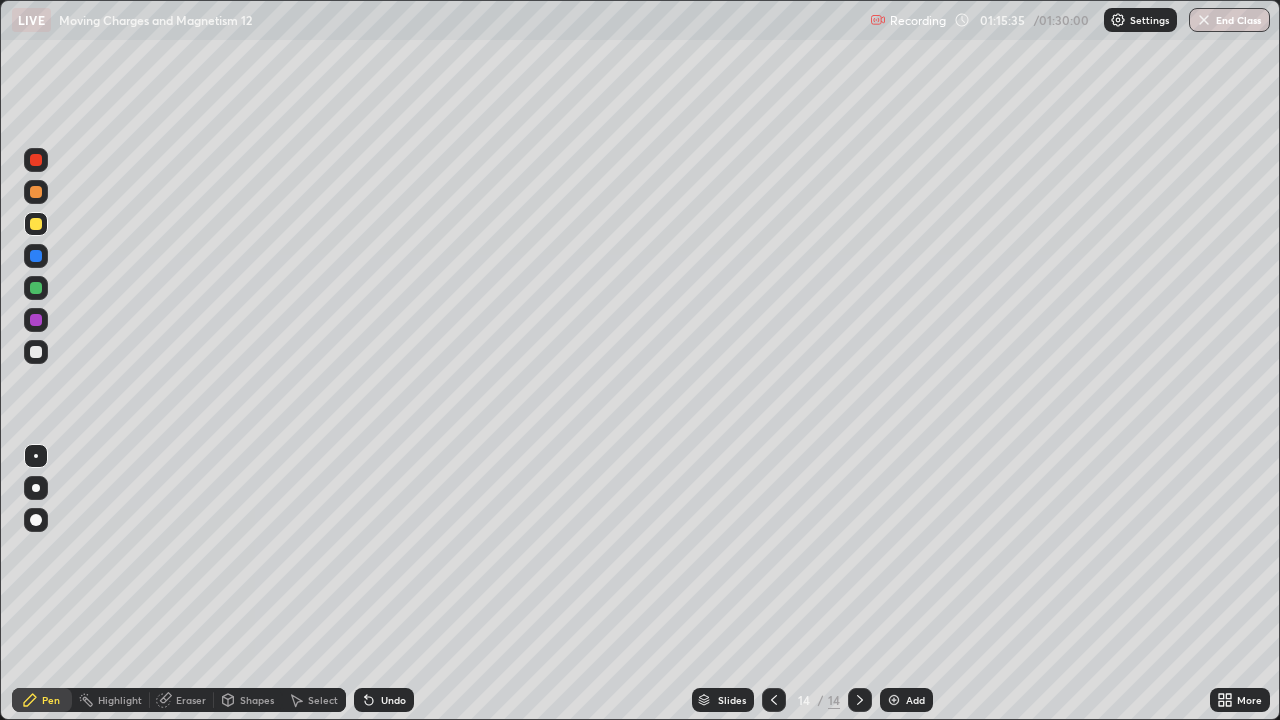 click at bounding box center [36, 352] 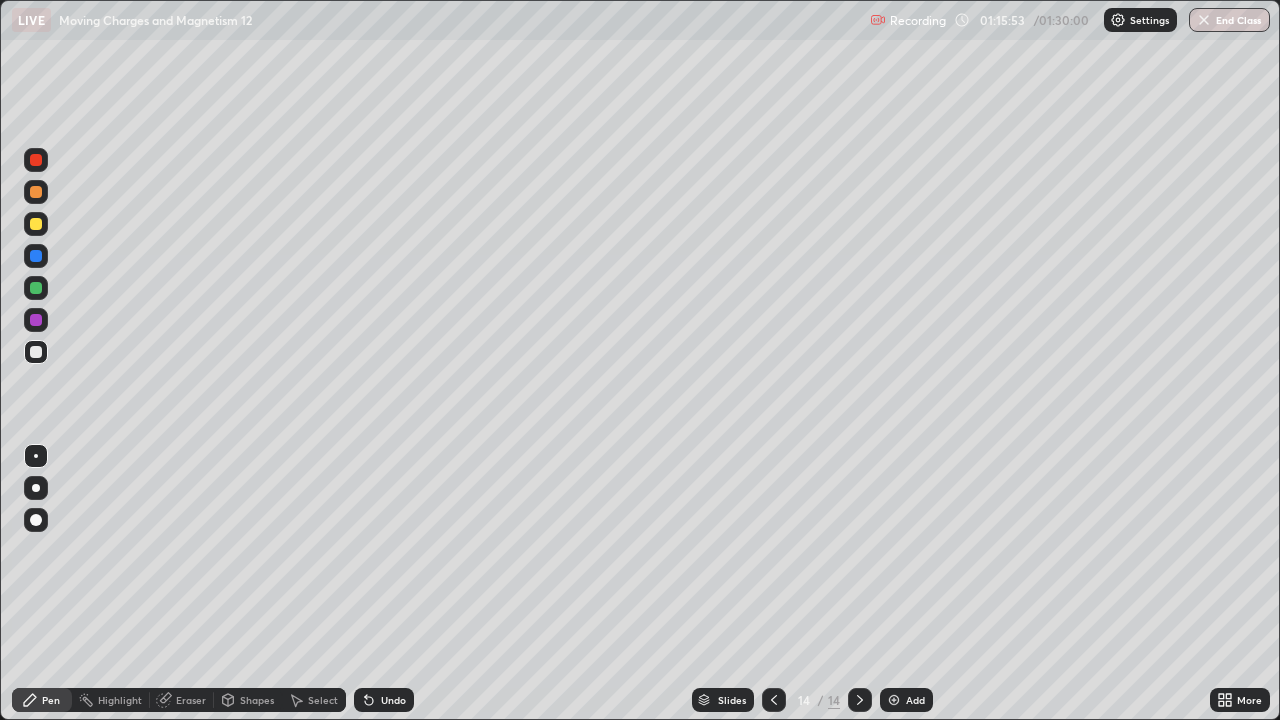 click at bounding box center (36, 224) 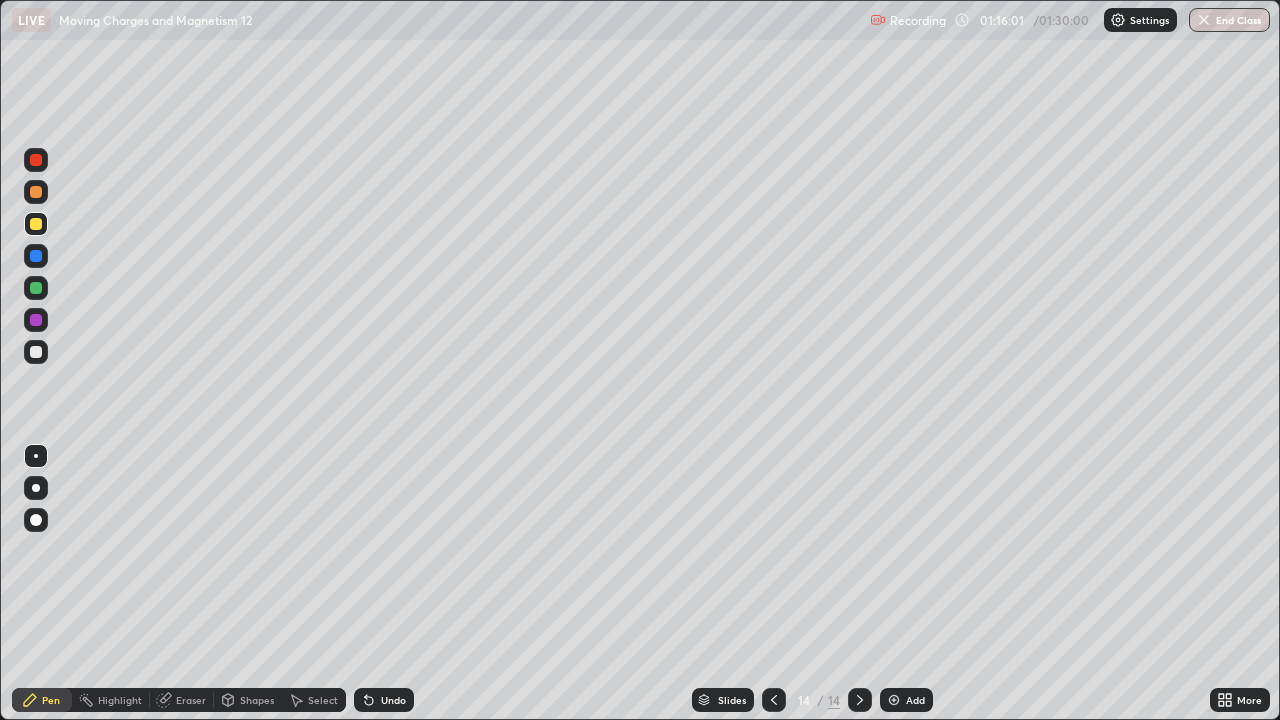 click at bounding box center [36, 288] 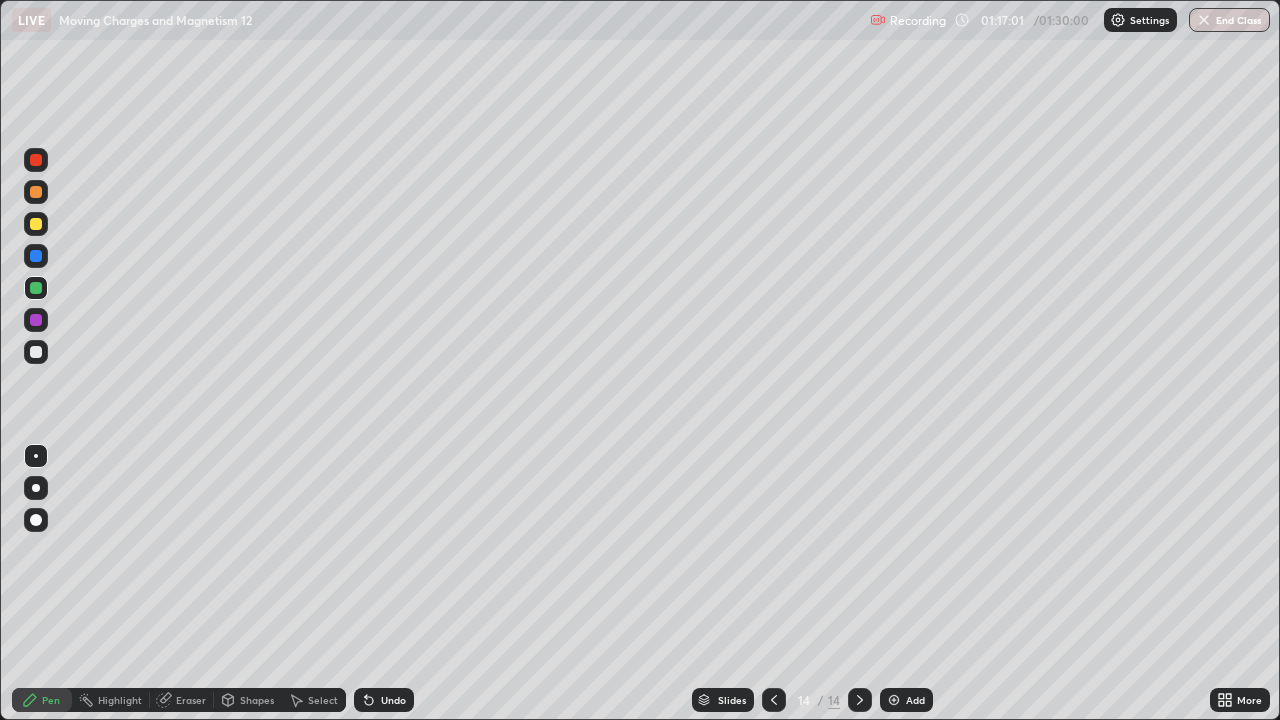 click at bounding box center [894, 700] 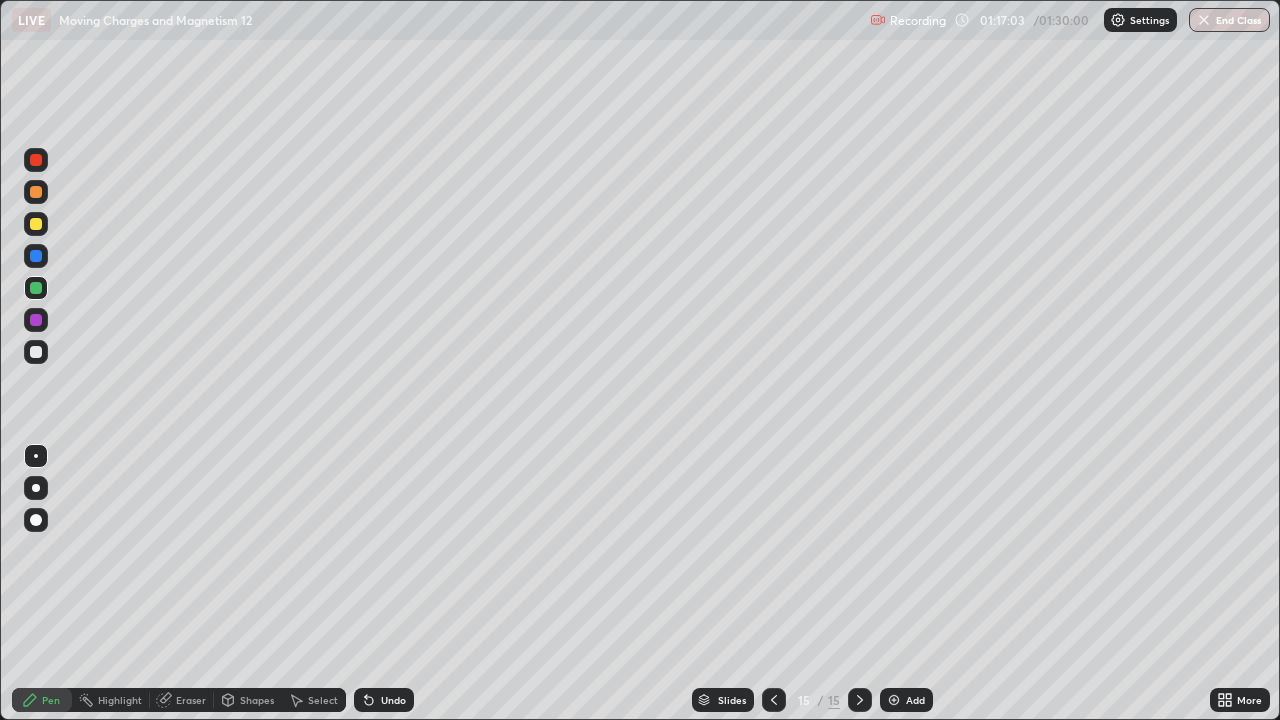 click at bounding box center [36, 352] 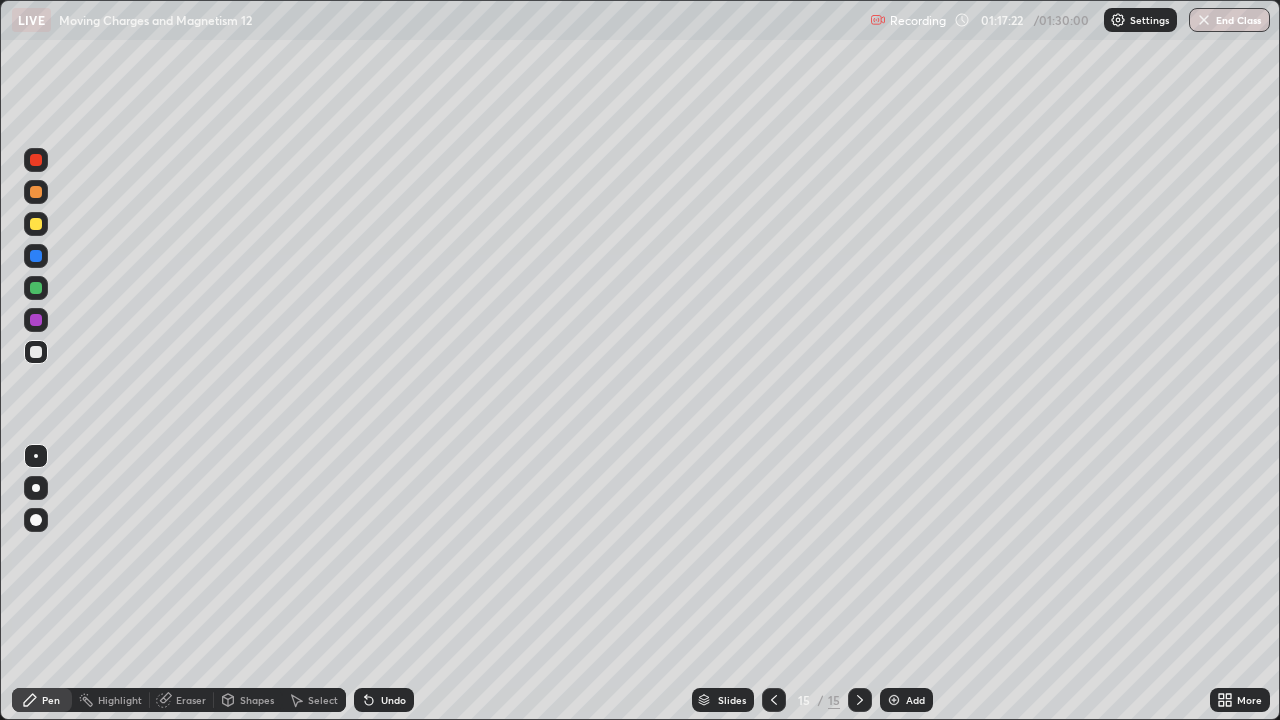 click on "Undo" at bounding box center (393, 700) 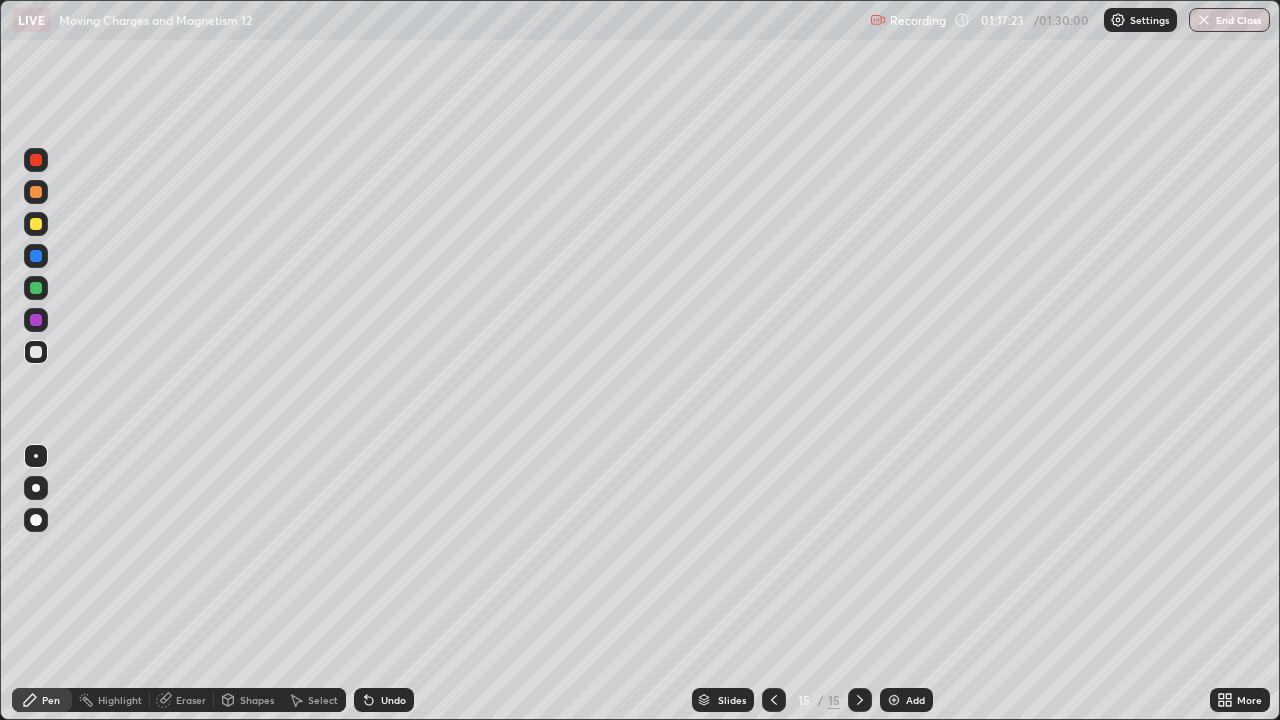 click on "Undo" at bounding box center [384, 700] 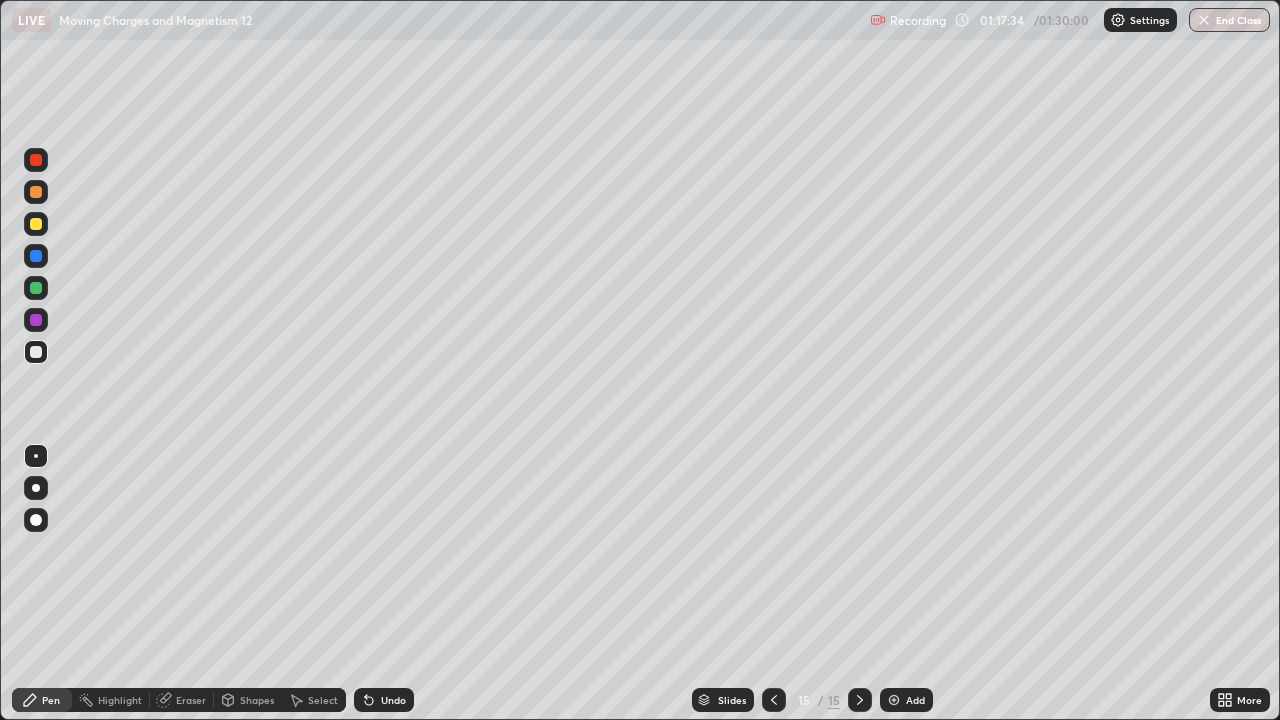 click at bounding box center (36, 224) 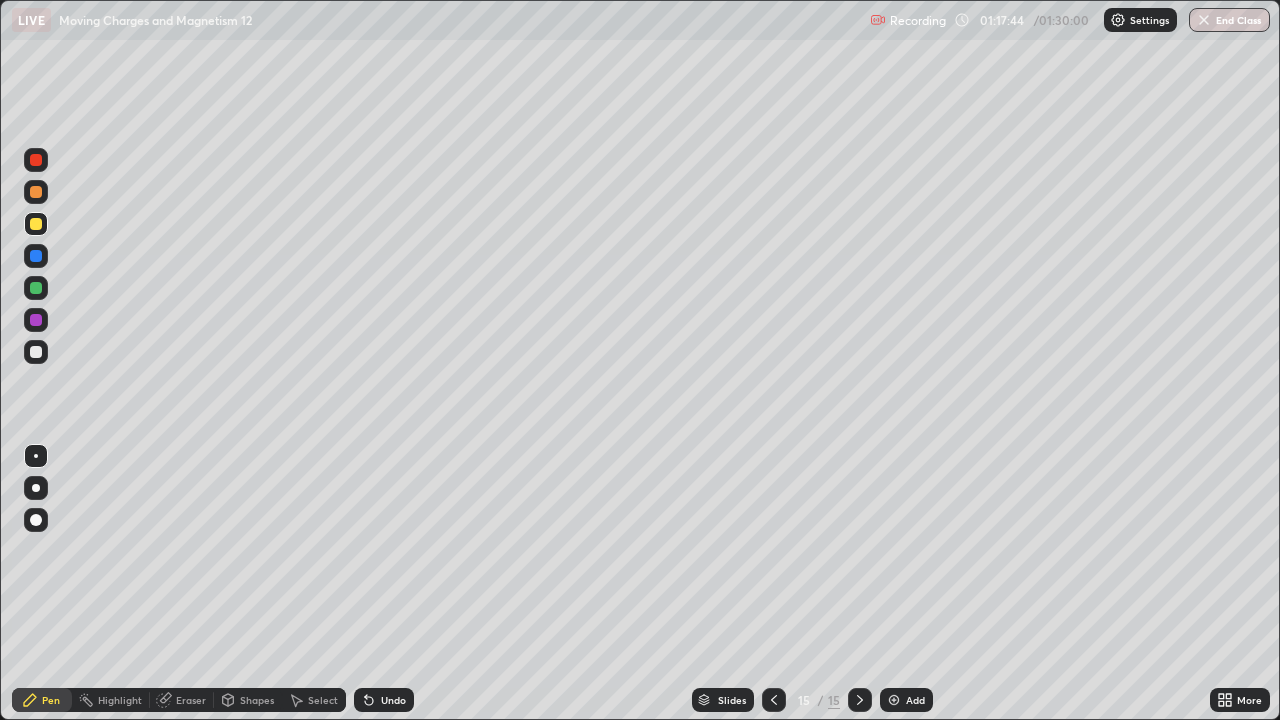 click at bounding box center [36, 352] 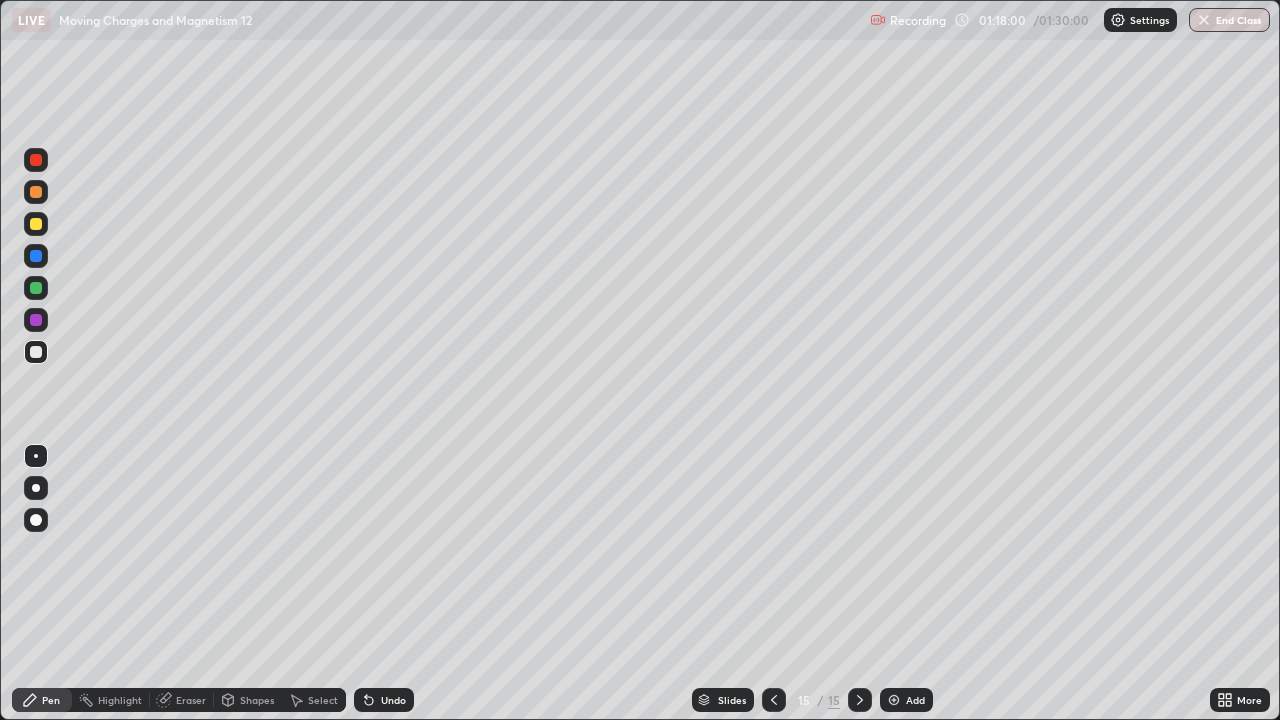click at bounding box center (36, 224) 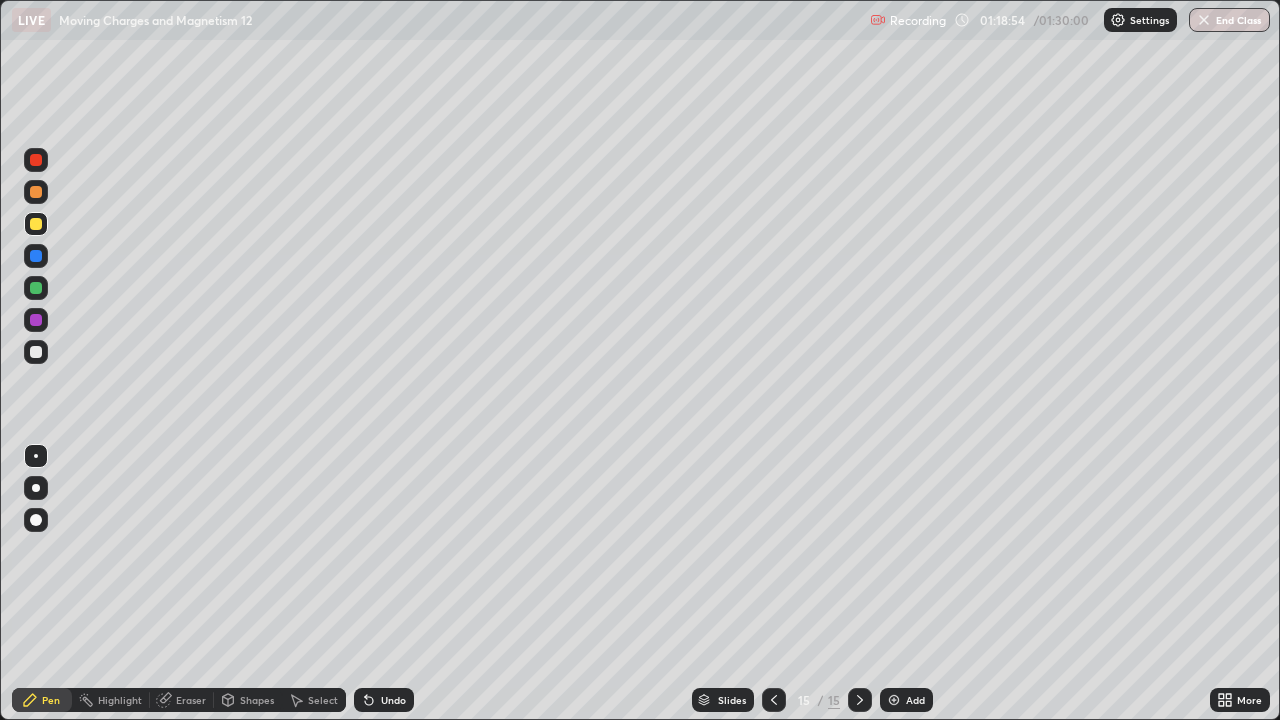 click at bounding box center (36, 192) 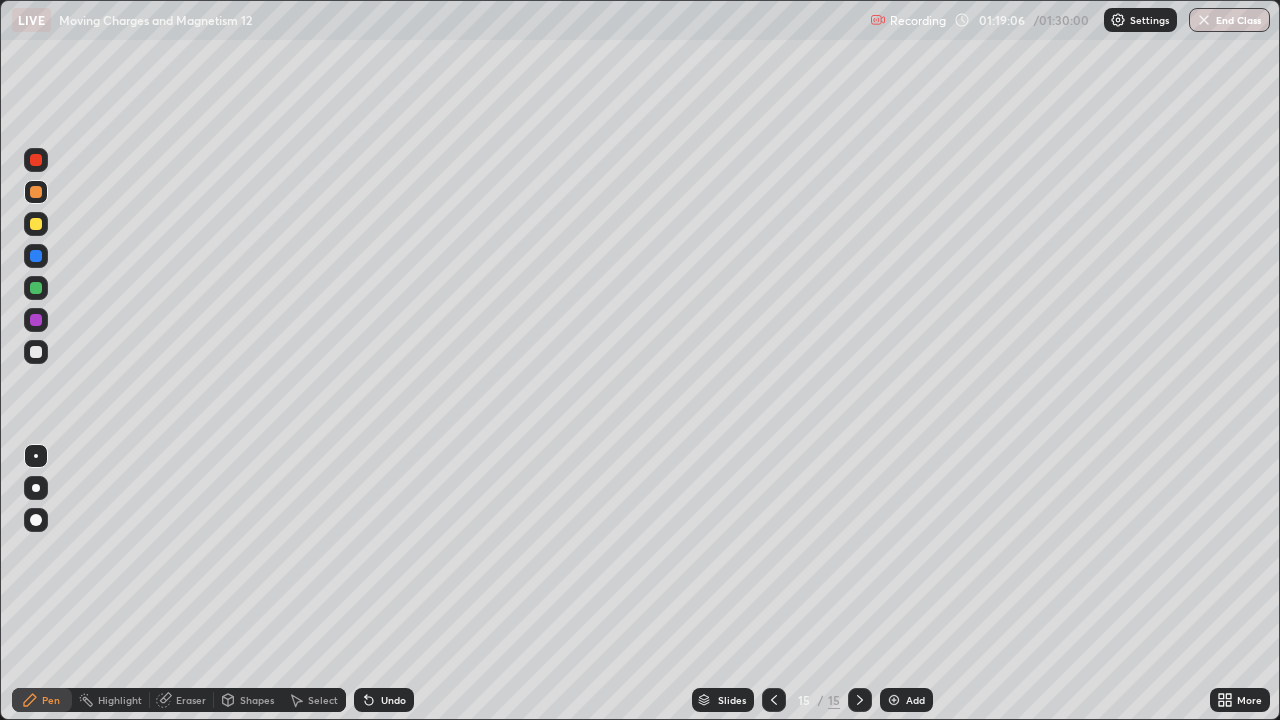 click 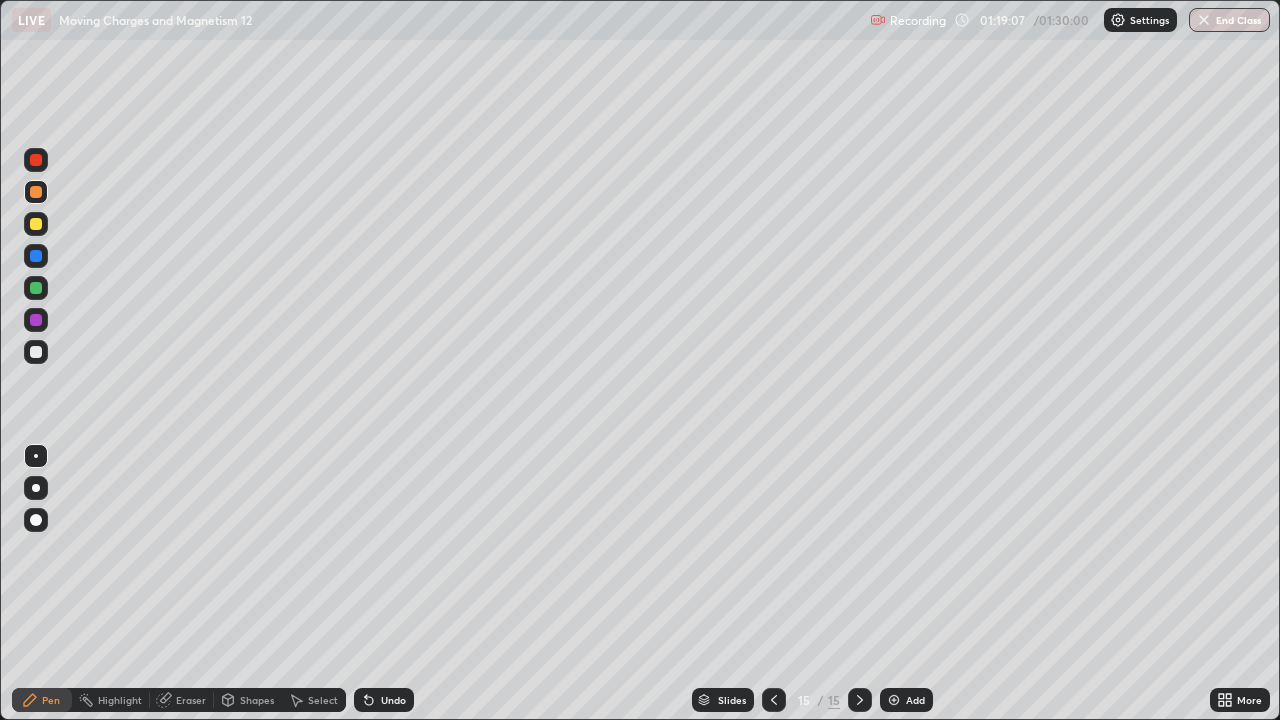 click 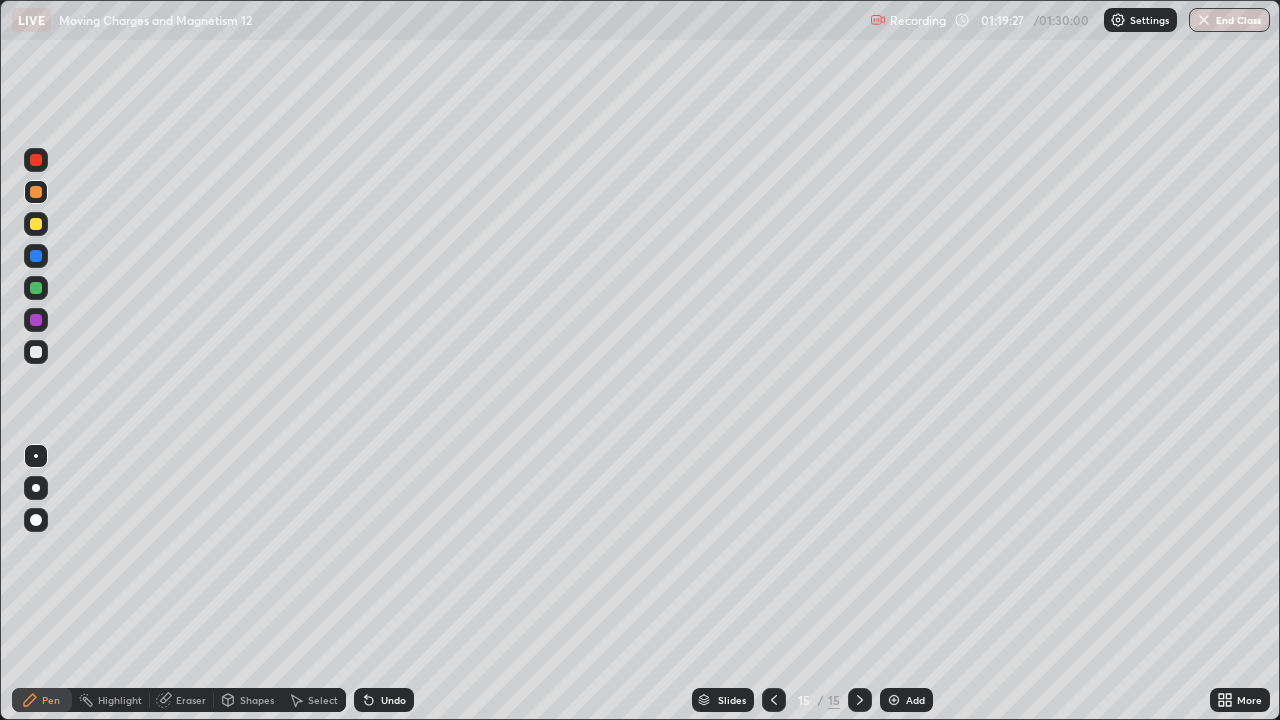 click at bounding box center [36, 224] 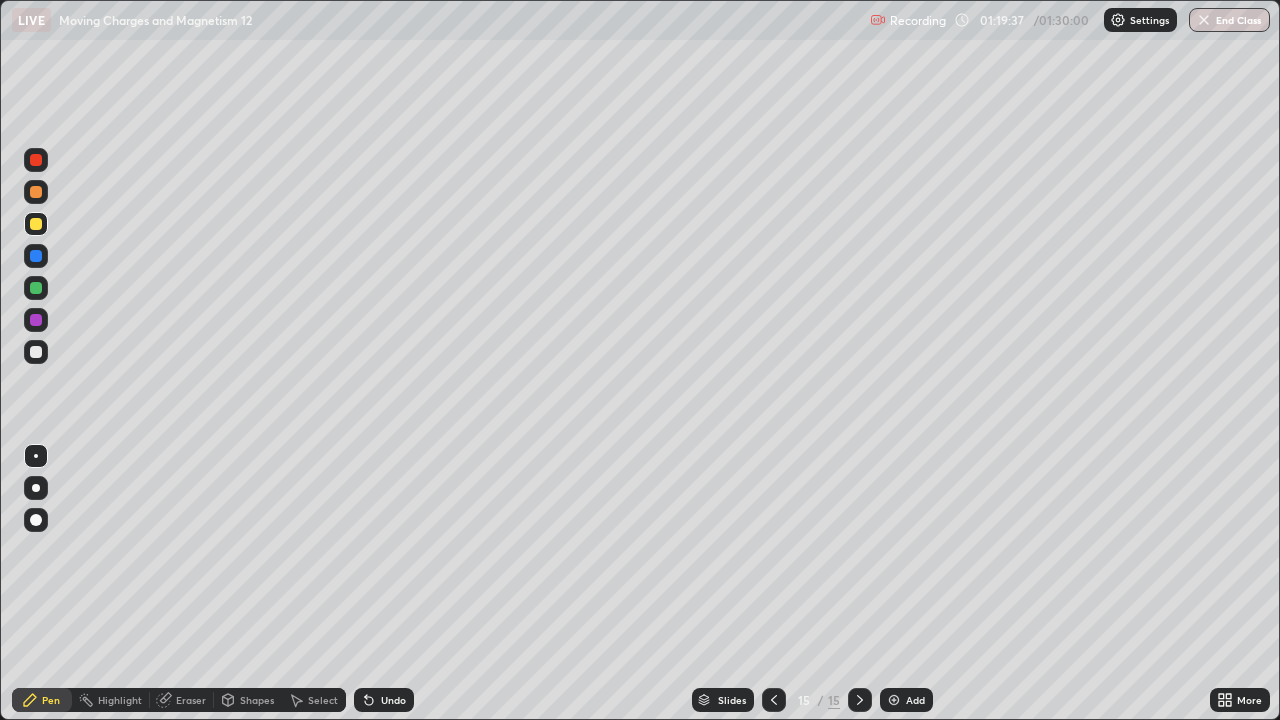 click at bounding box center [36, 288] 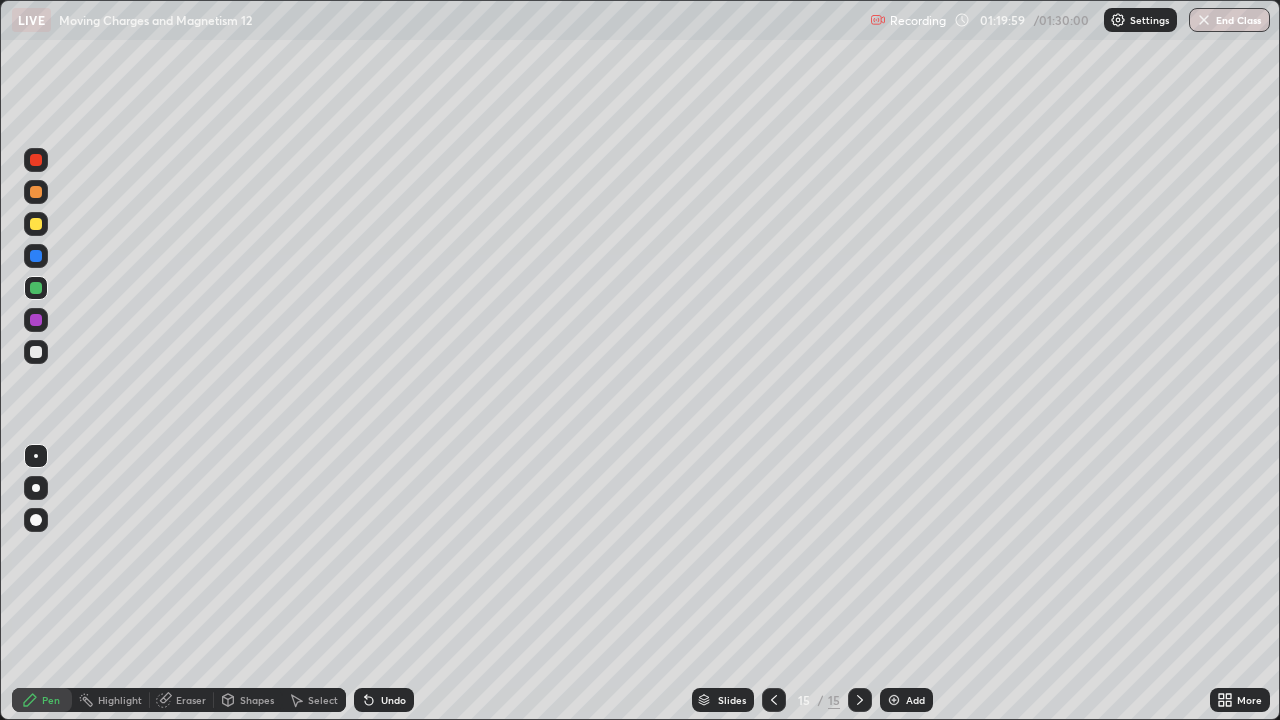 click at bounding box center (36, 352) 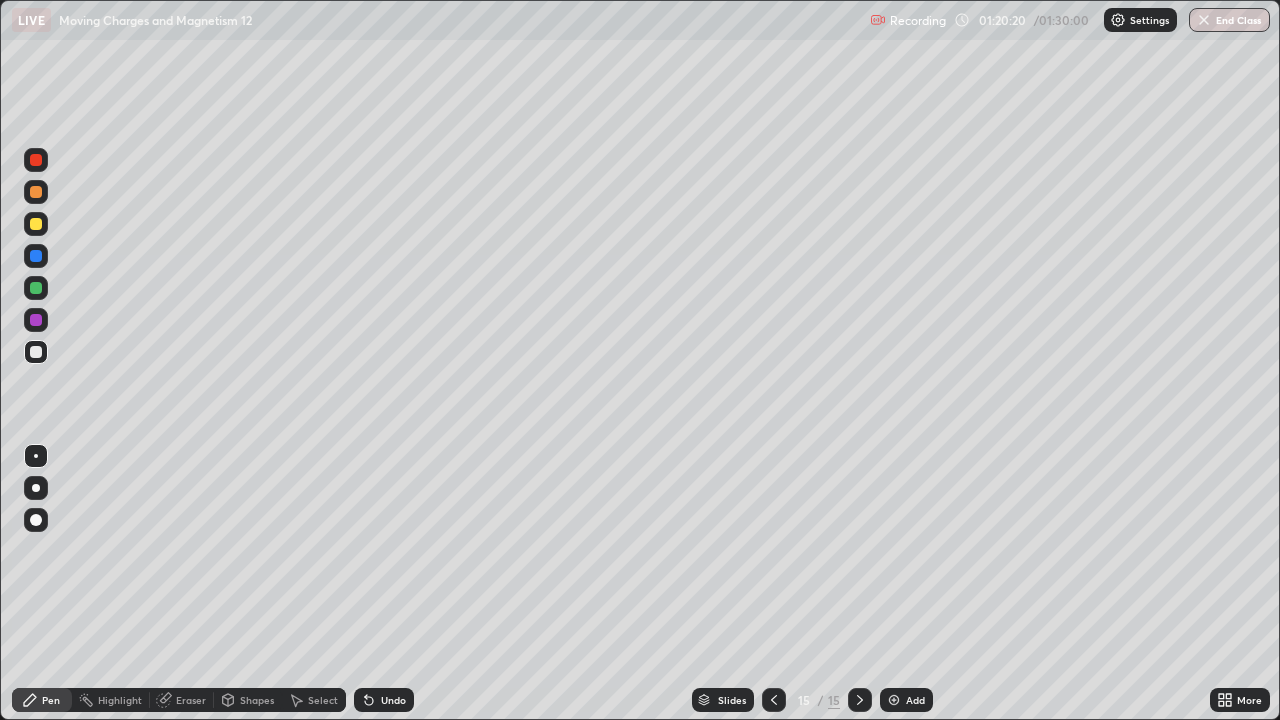 click at bounding box center (36, 224) 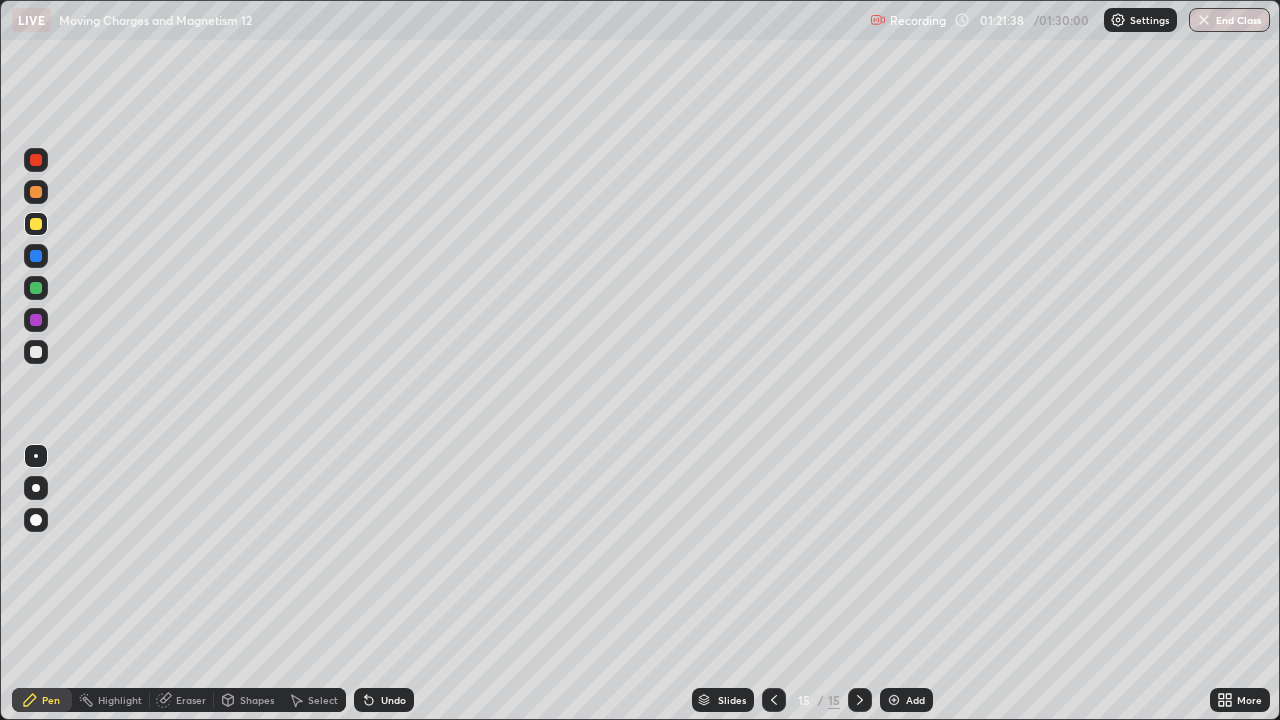 click at bounding box center [36, 192] 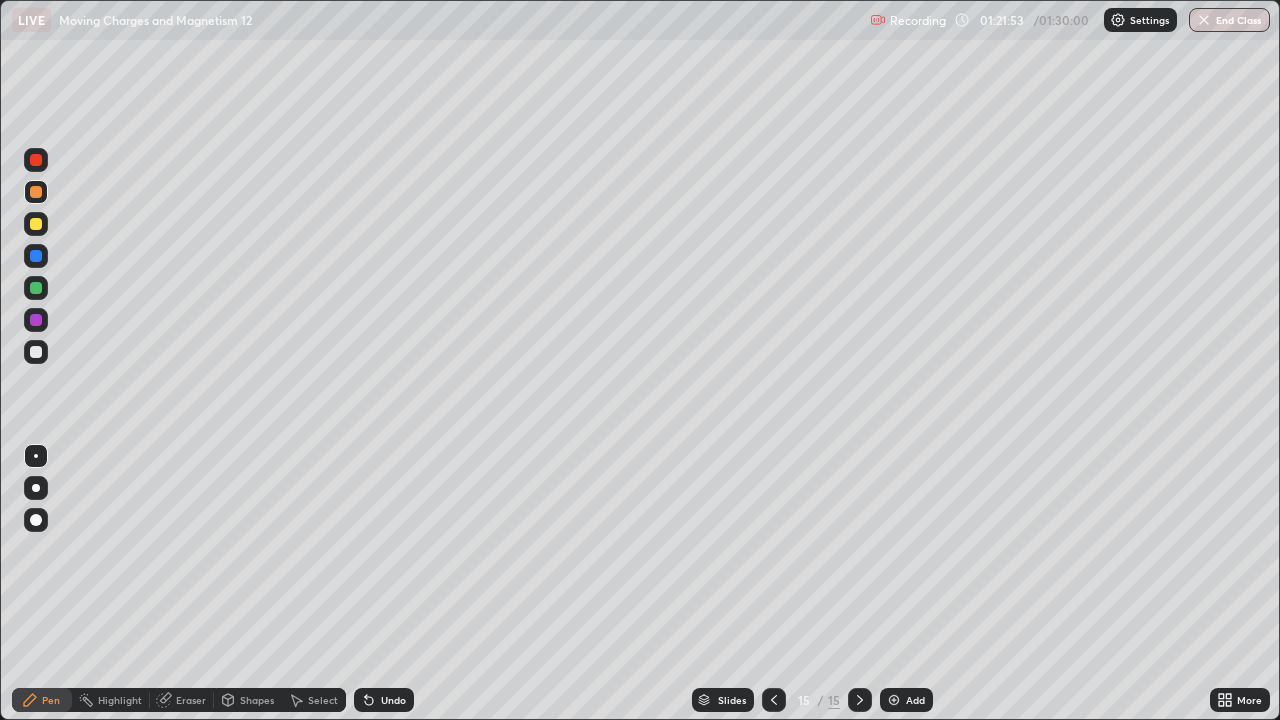 click at bounding box center (36, 352) 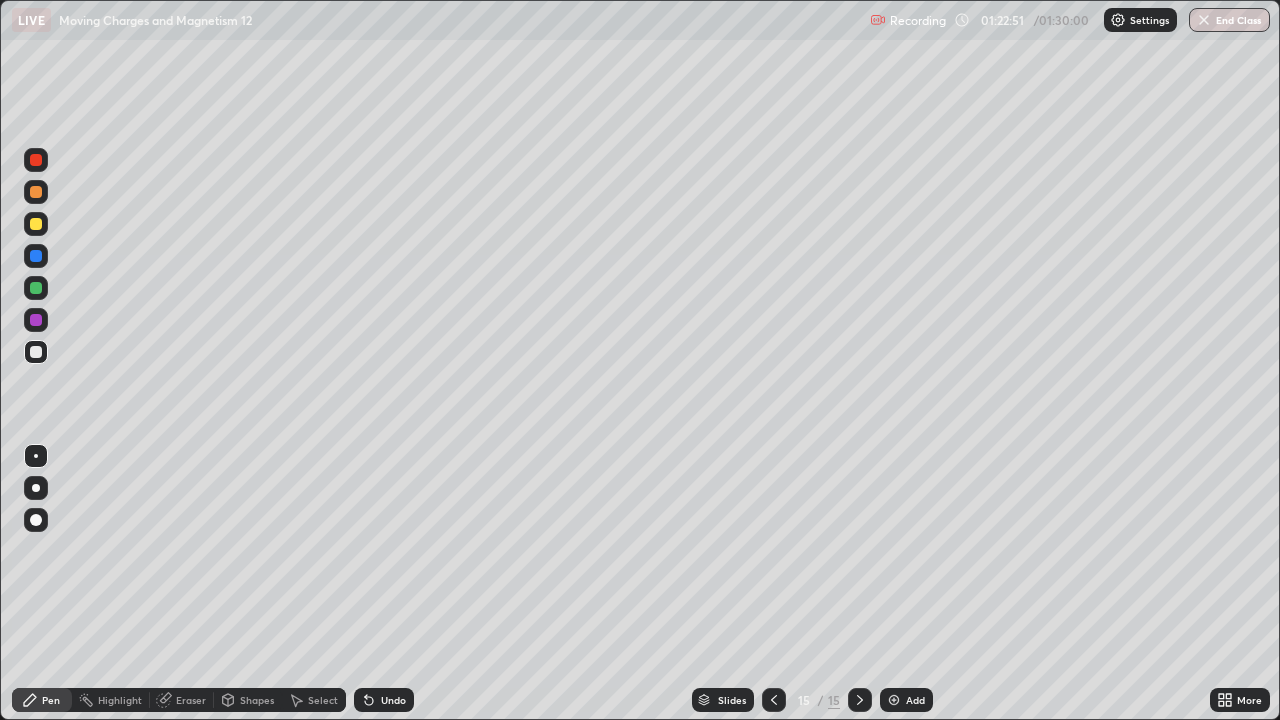 click on "Add" at bounding box center [906, 700] 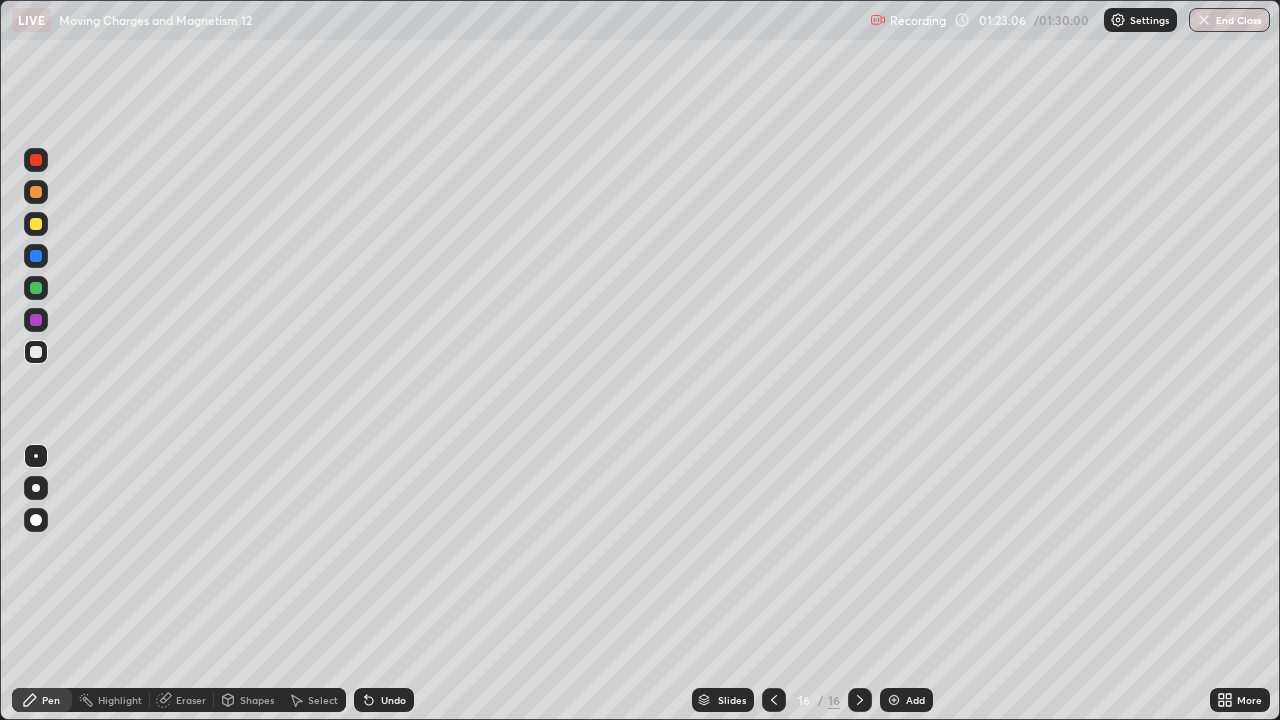 click on "Undo" at bounding box center [393, 700] 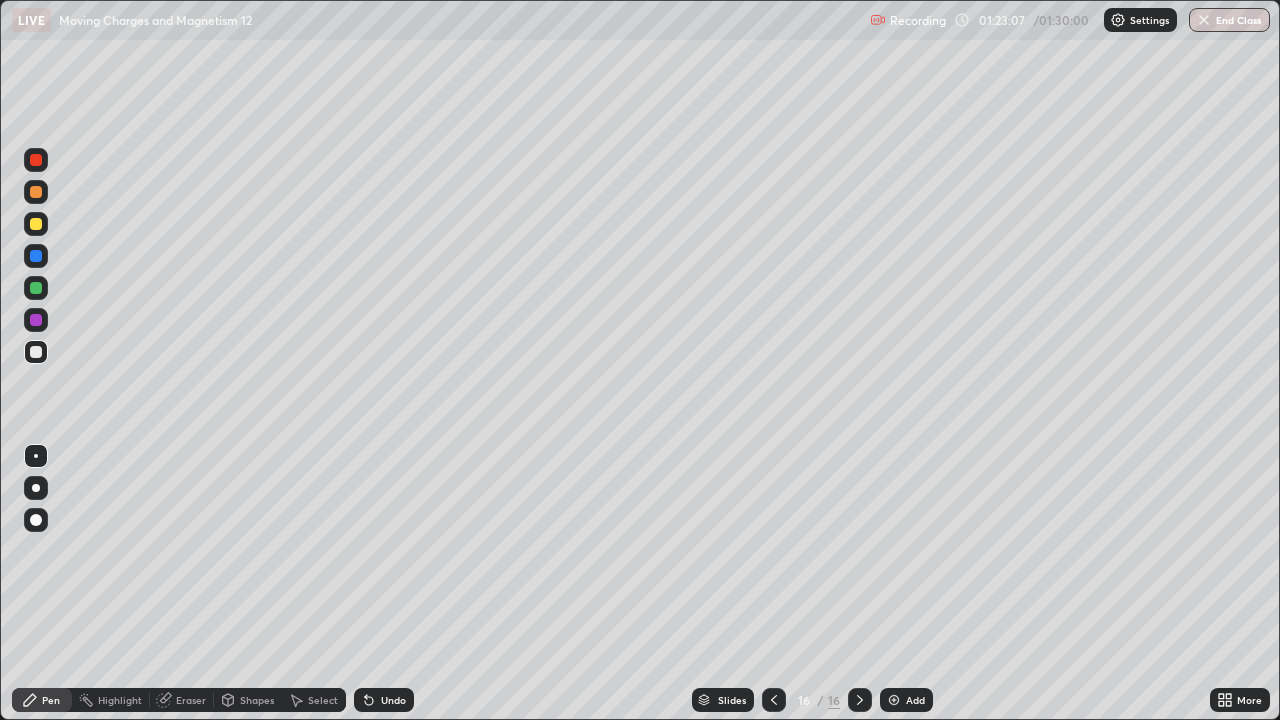 click on "Undo" at bounding box center (393, 700) 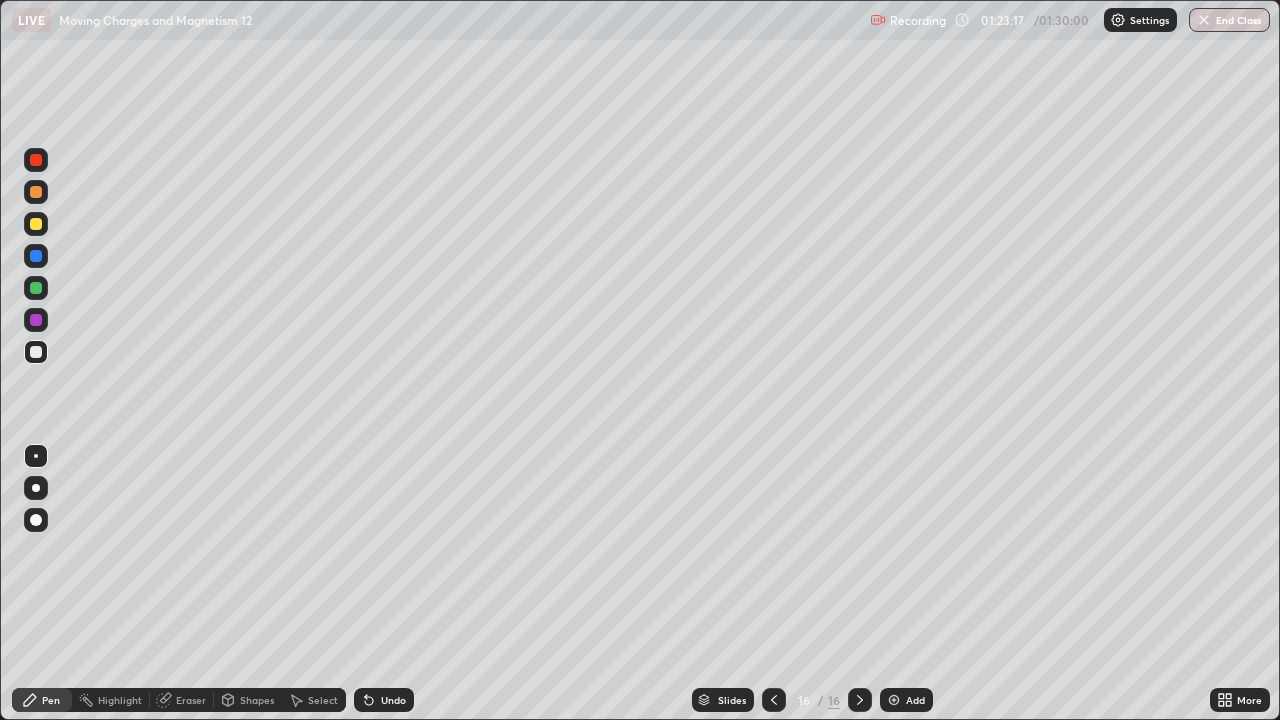 click at bounding box center (36, 224) 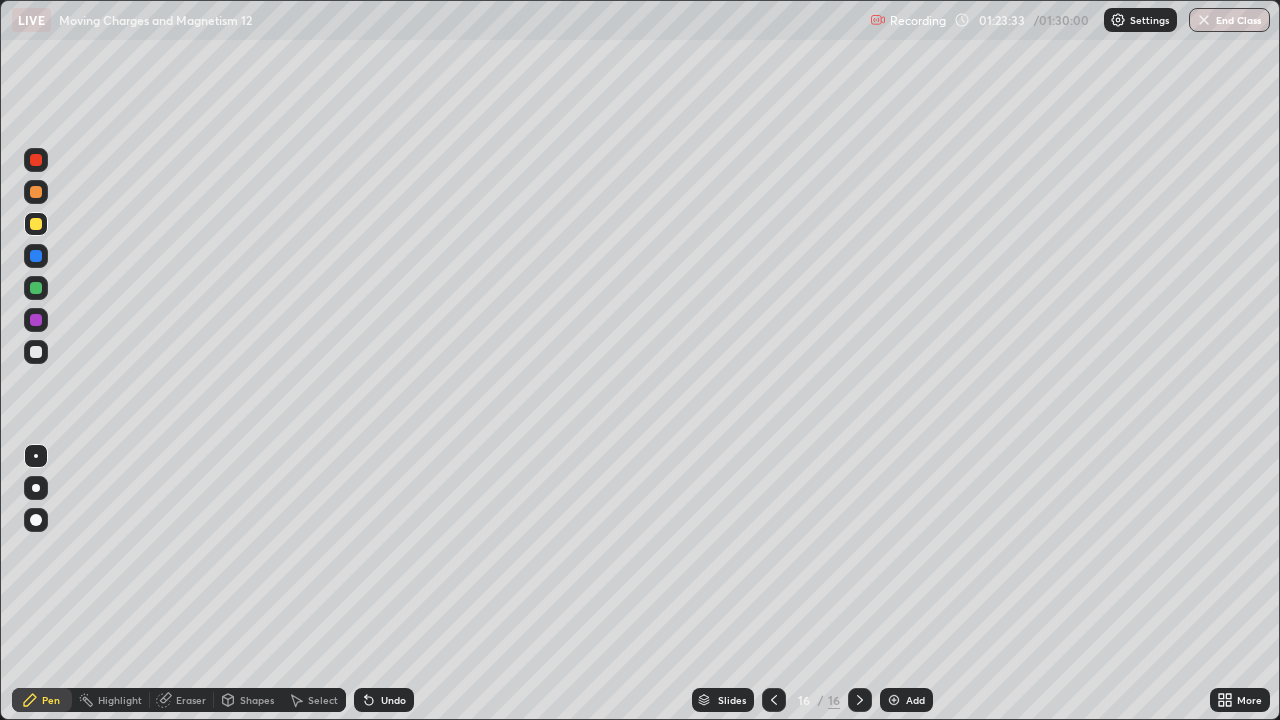 click 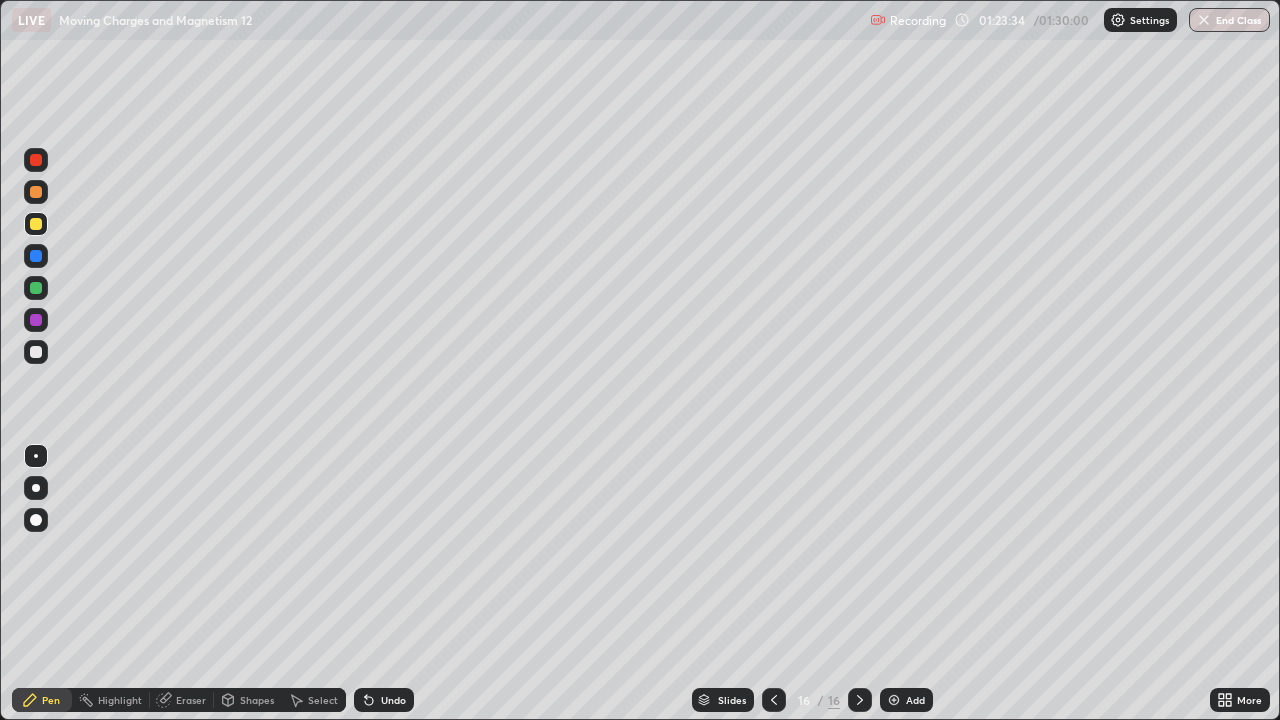 click on "Undo" at bounding box center [393, 700] 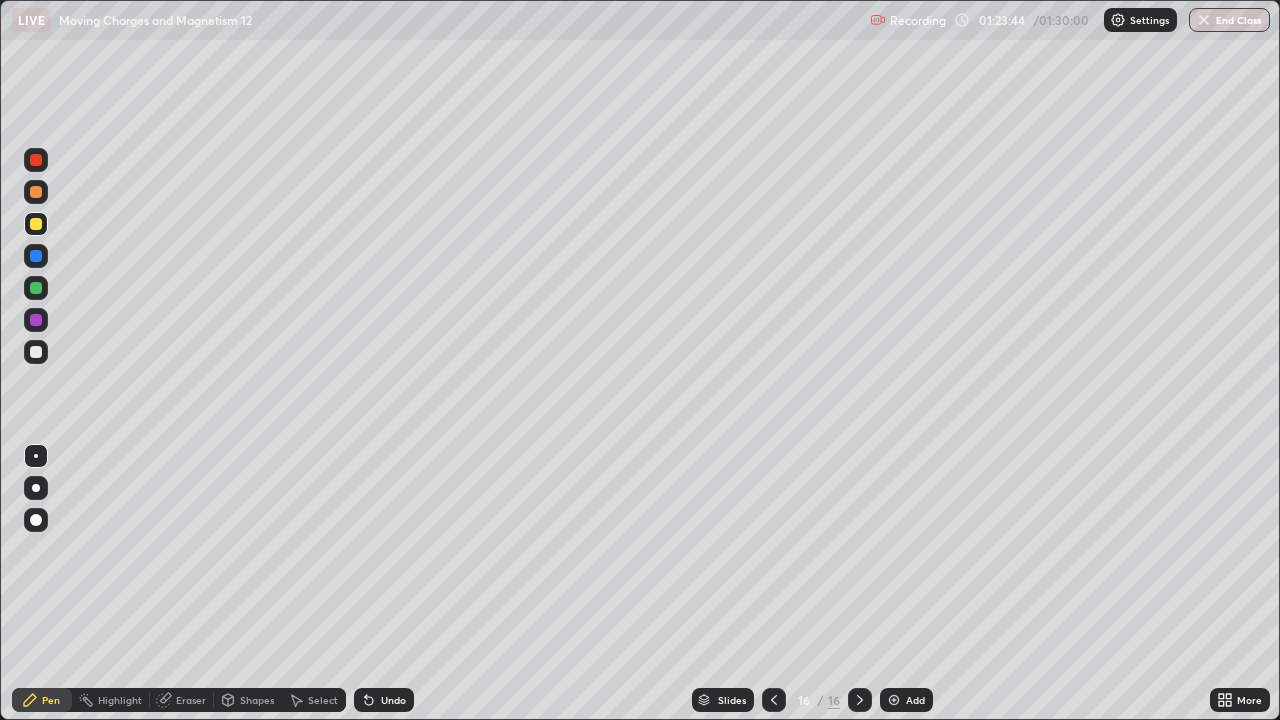 click at bounding box center (36, 192) 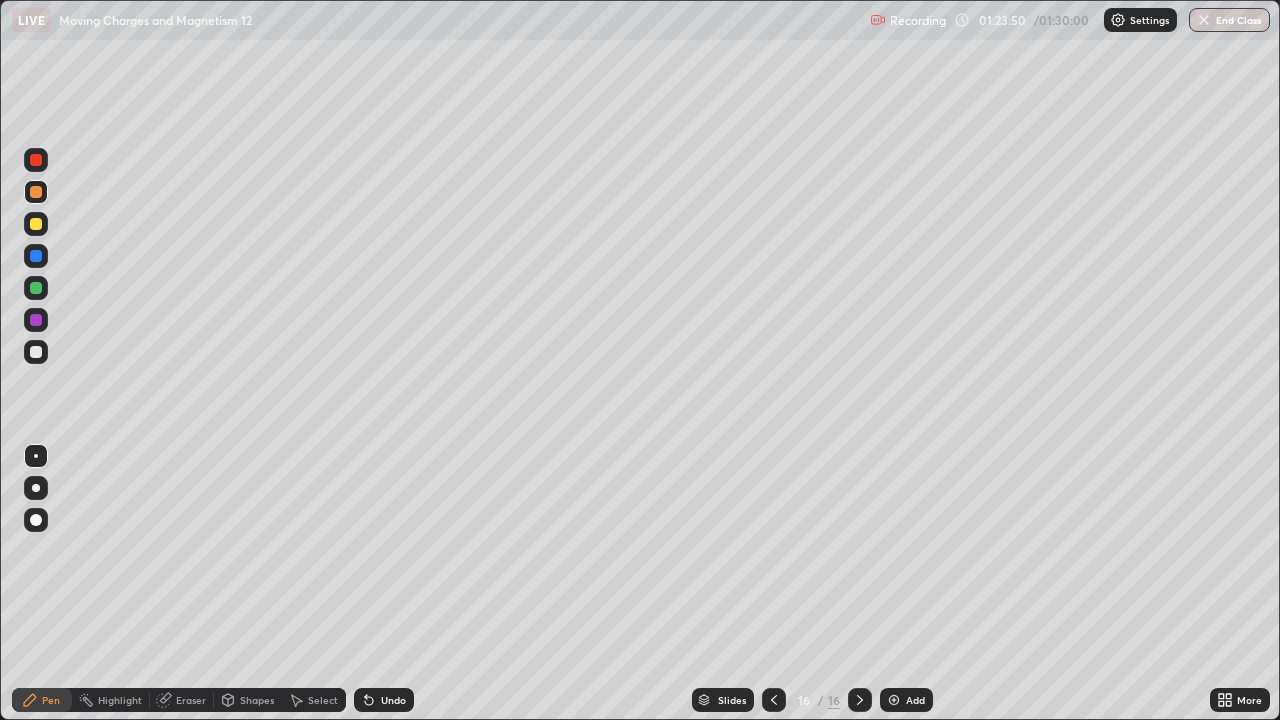 click at bounding box center (36, 224) 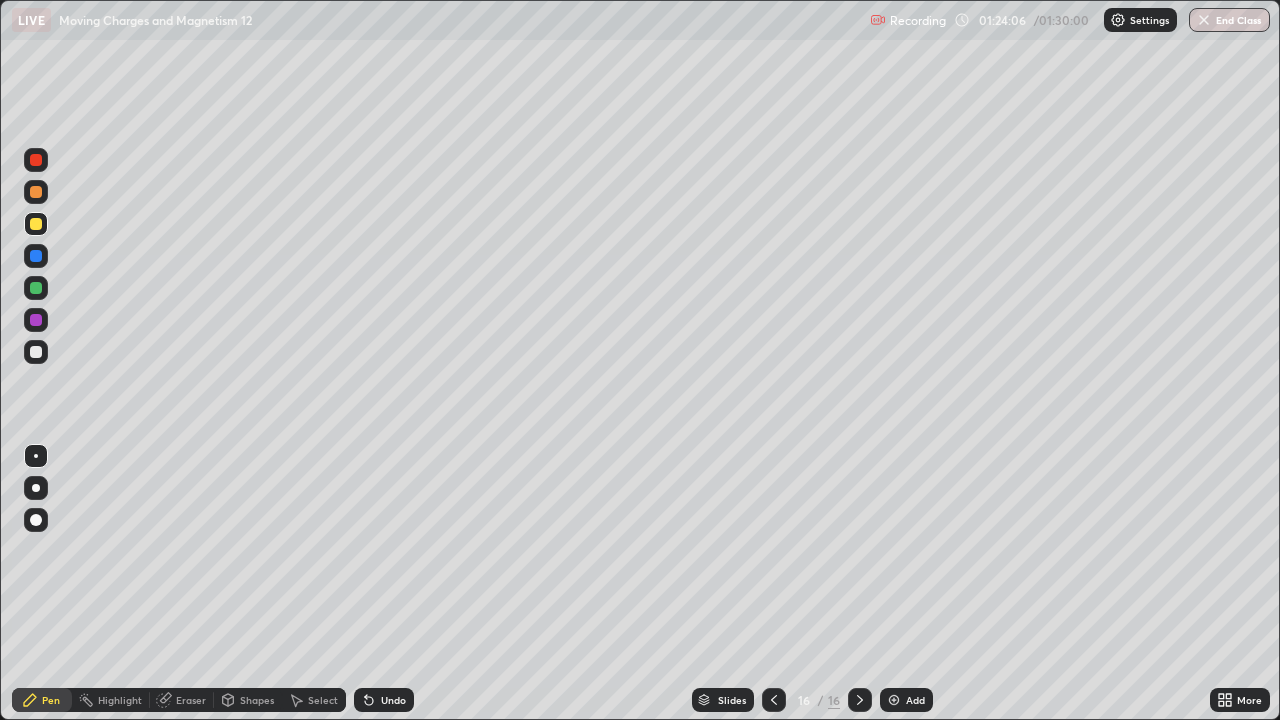 click at bounding box center (36, 352) 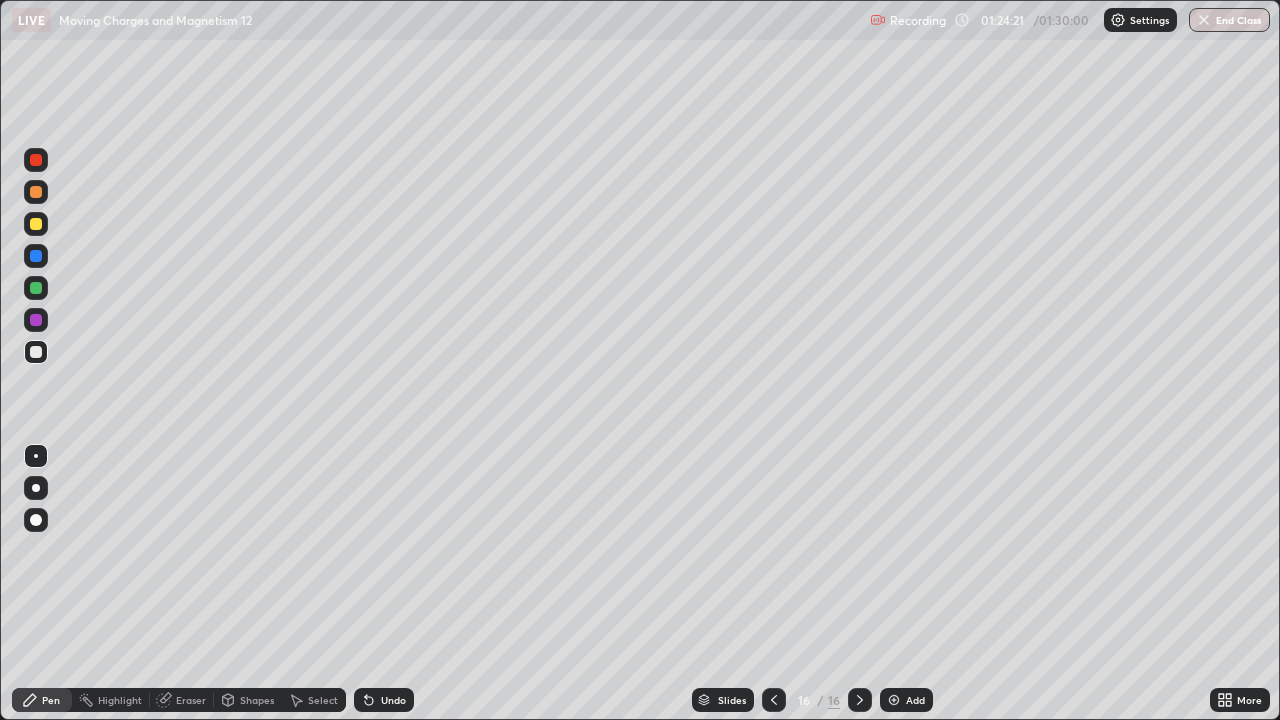 click at bounding box center (36, 224) 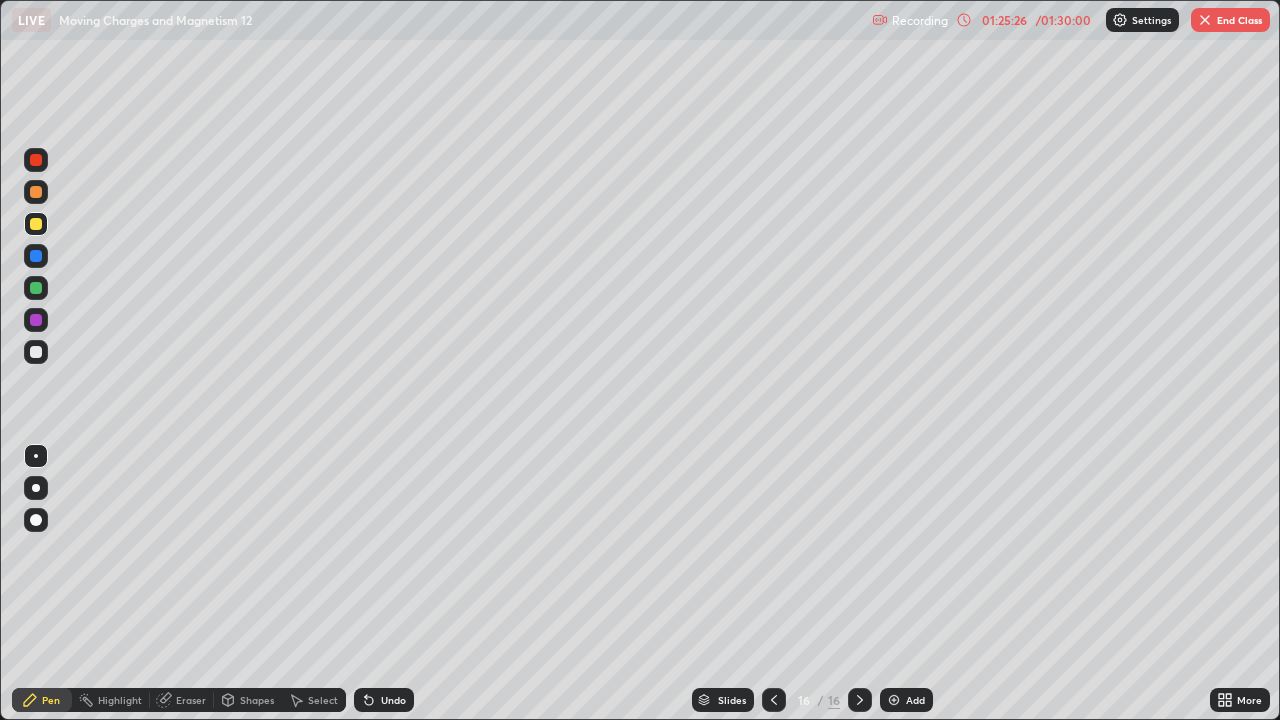 click at bounding box center (36, 352) 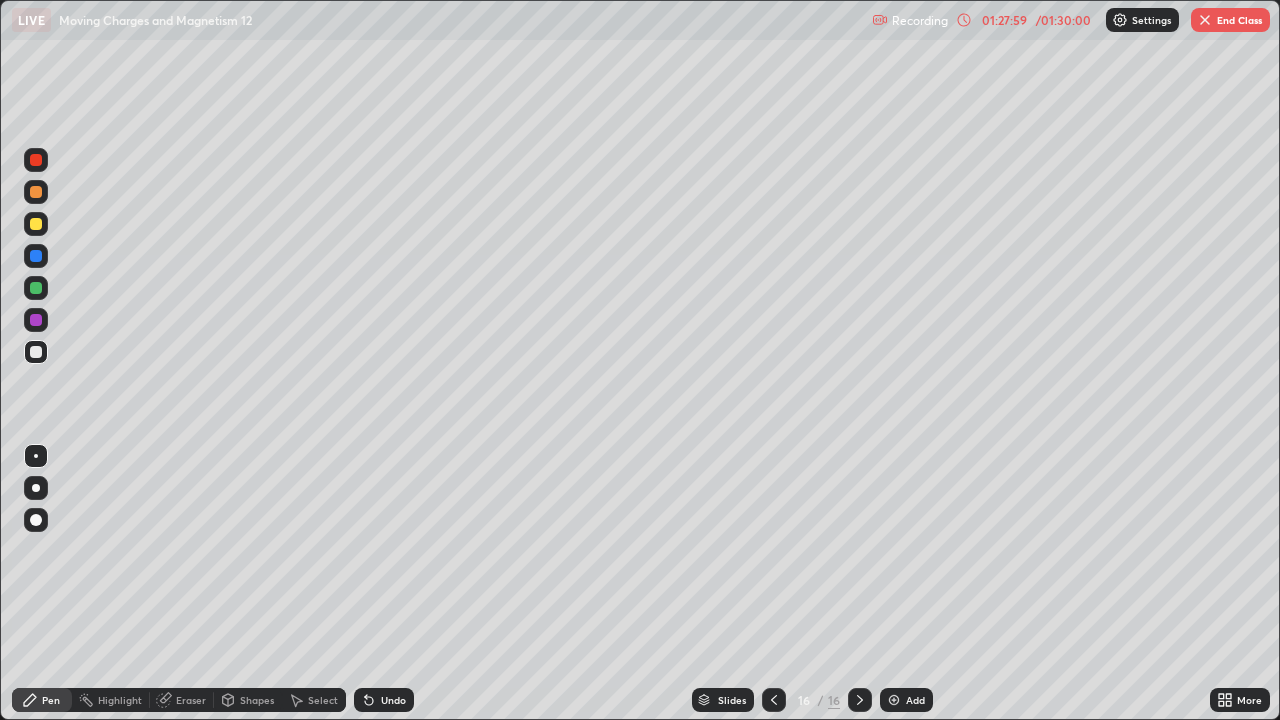 click on "End Class" at bounding box center [1230, 20] 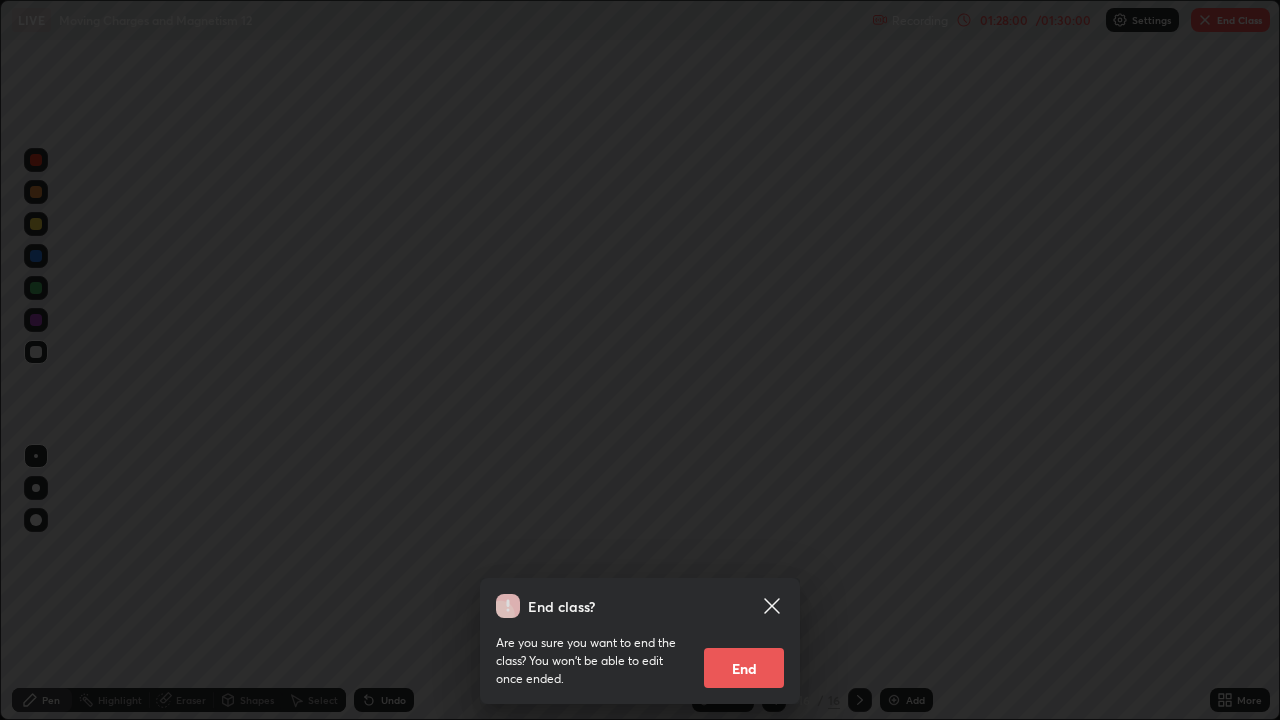 click on "End" at bounding box center [744, 668] 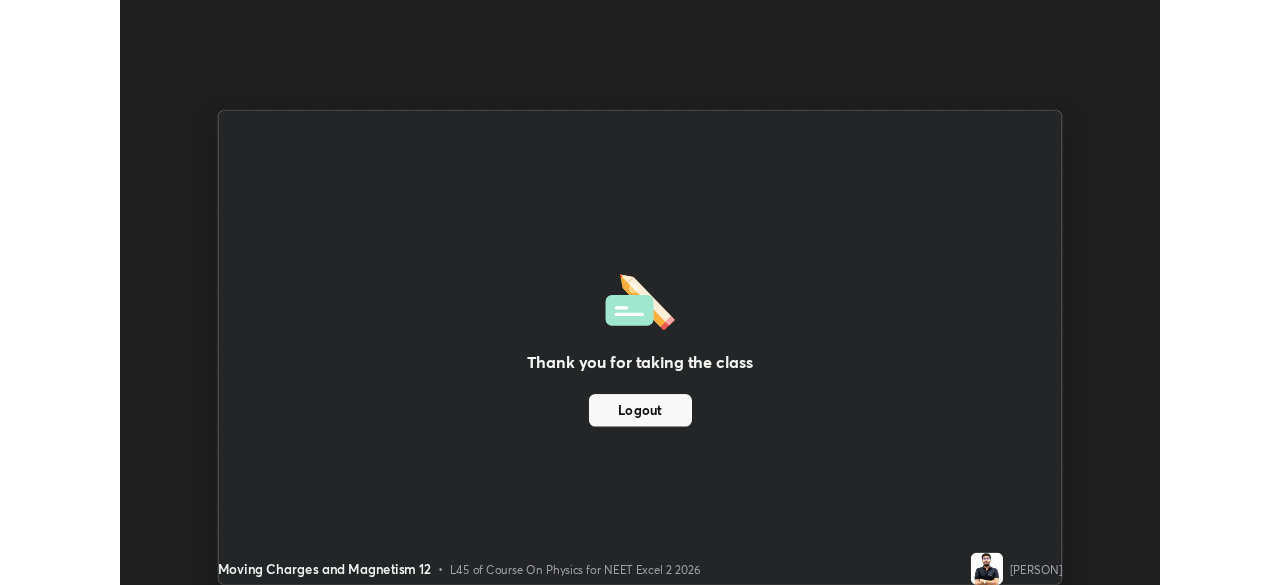 scroll, scrollTop: 585, scrollLeft: 1280, axis: both 